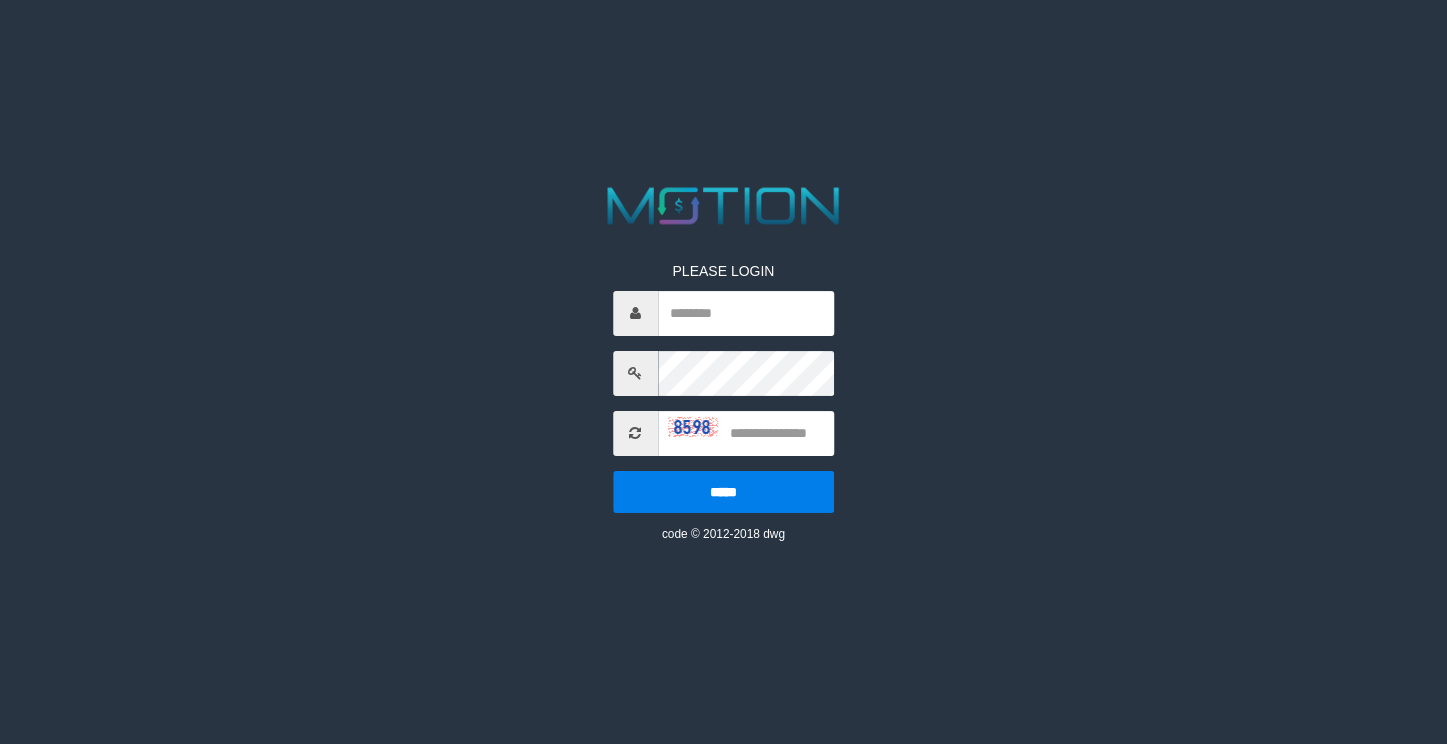 scroll, scrollTop: 0, scrollLeft: 0, axis: both 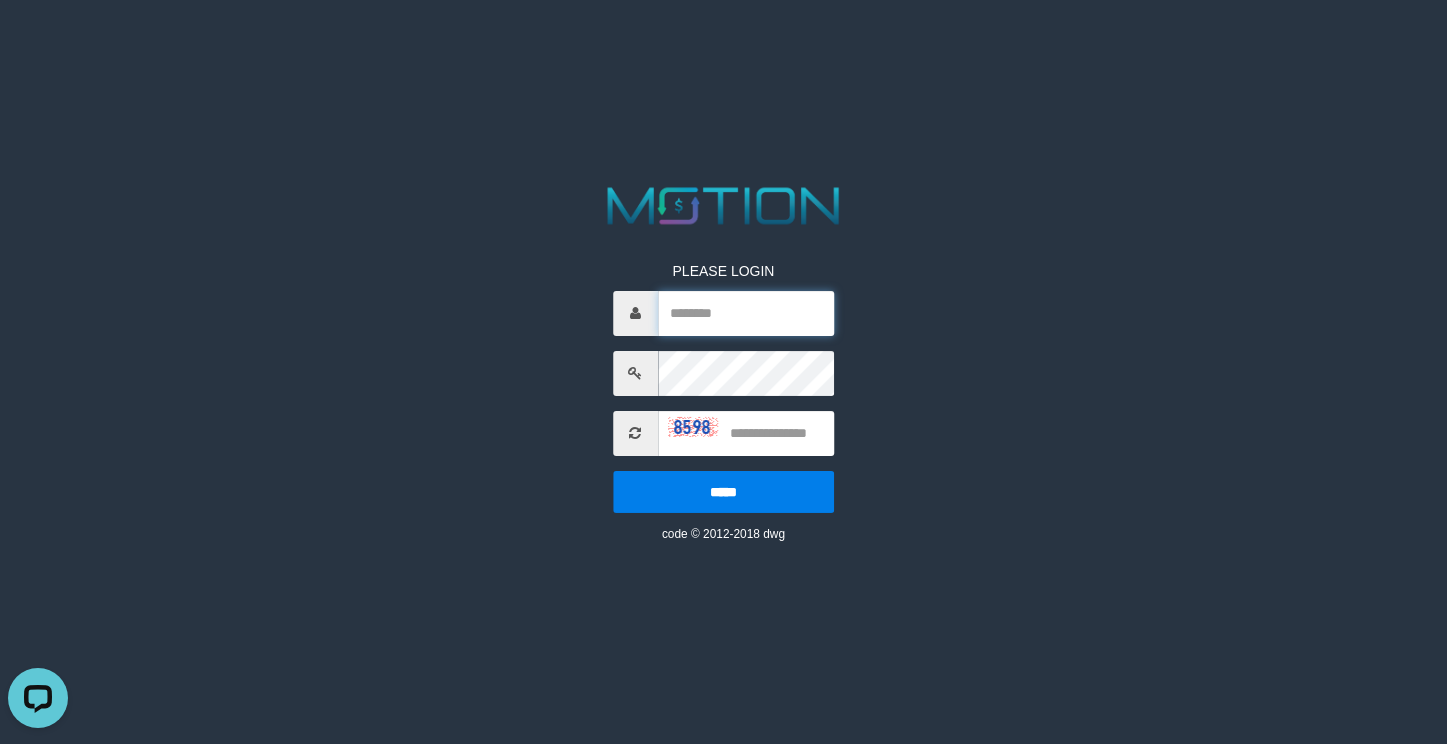 click at bounding box center (746, 313) 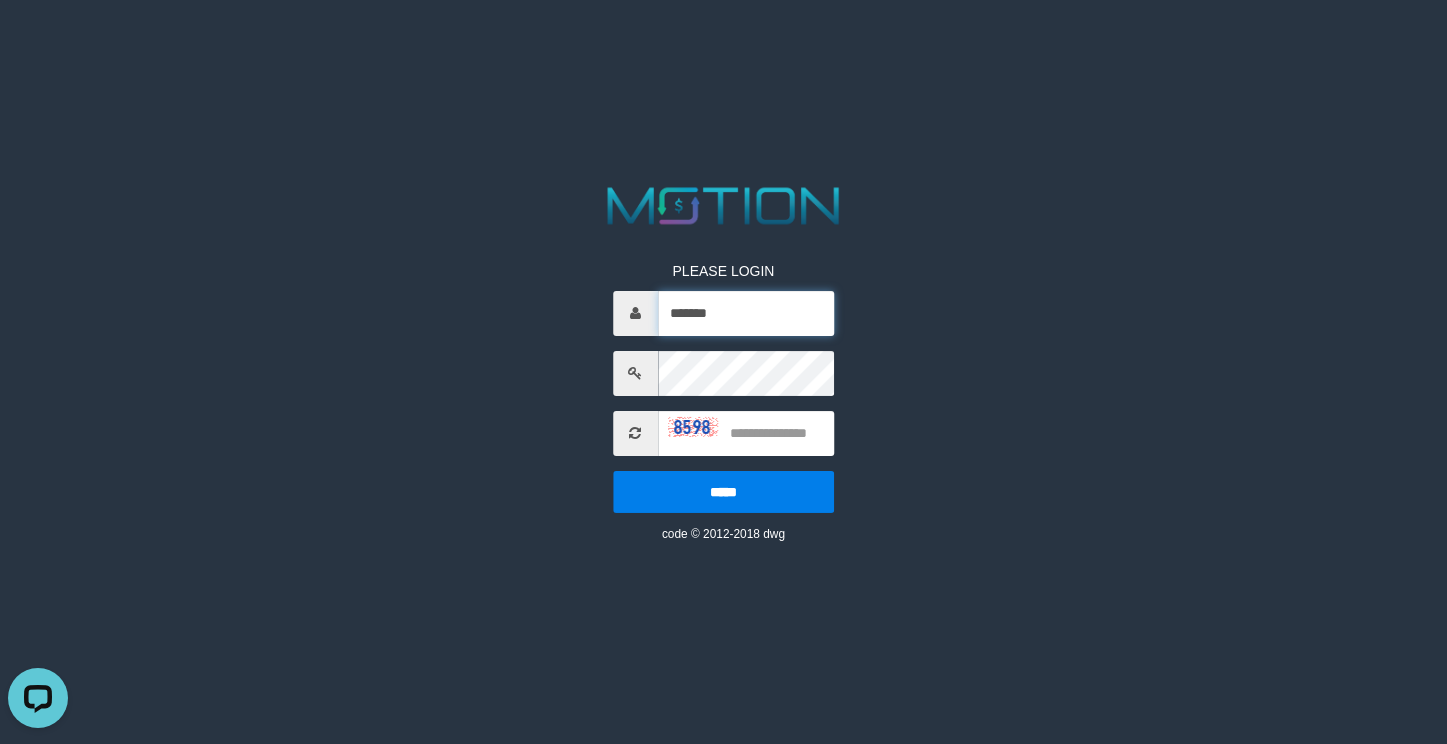 type on "*******" 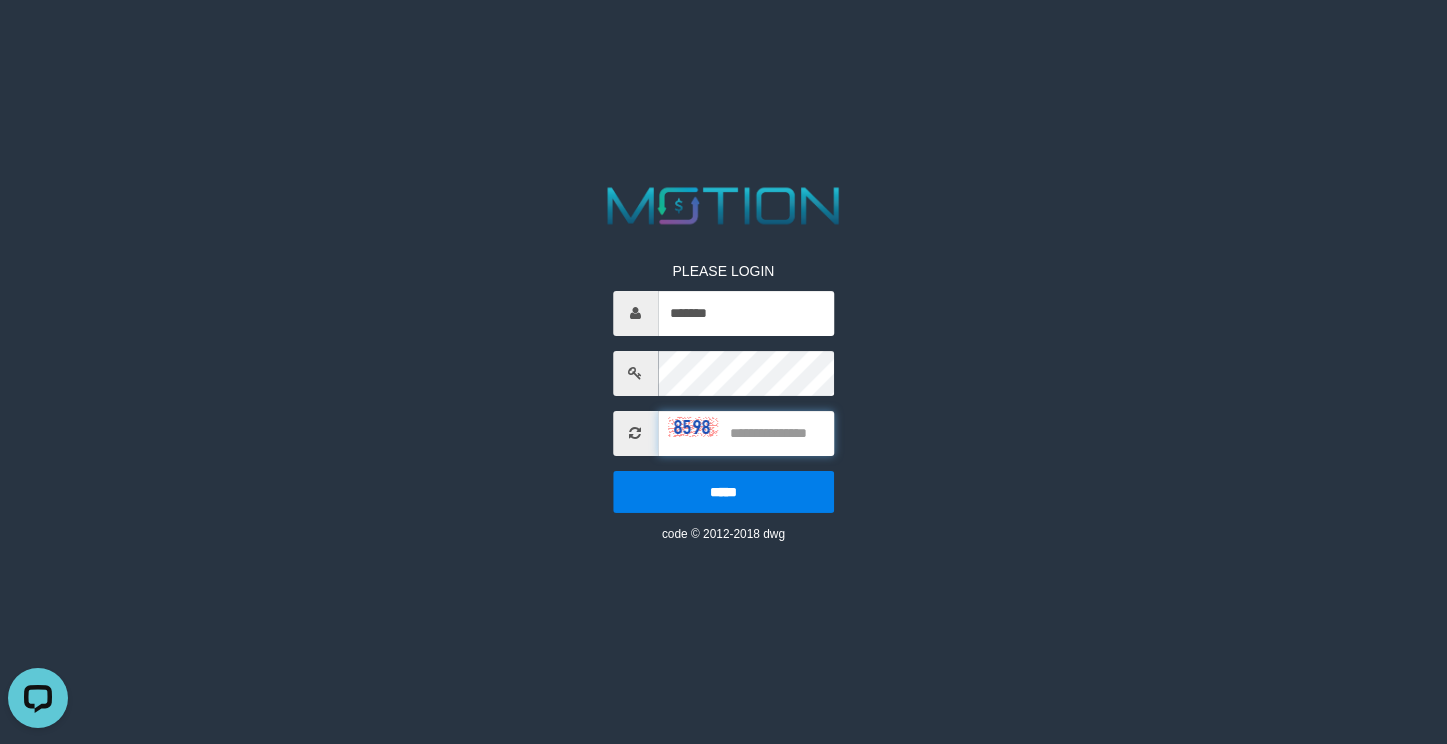 click at bounding box center [746, 433] 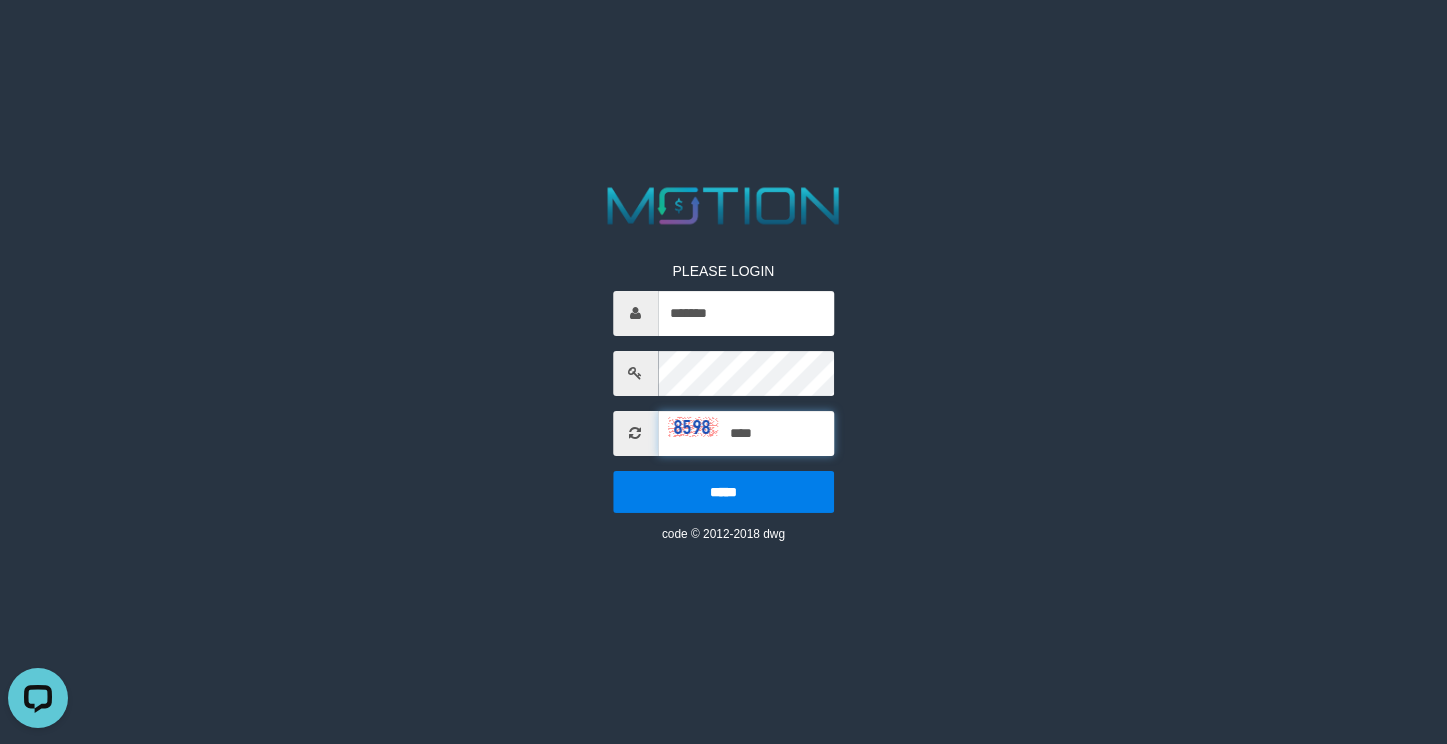 type on "****" 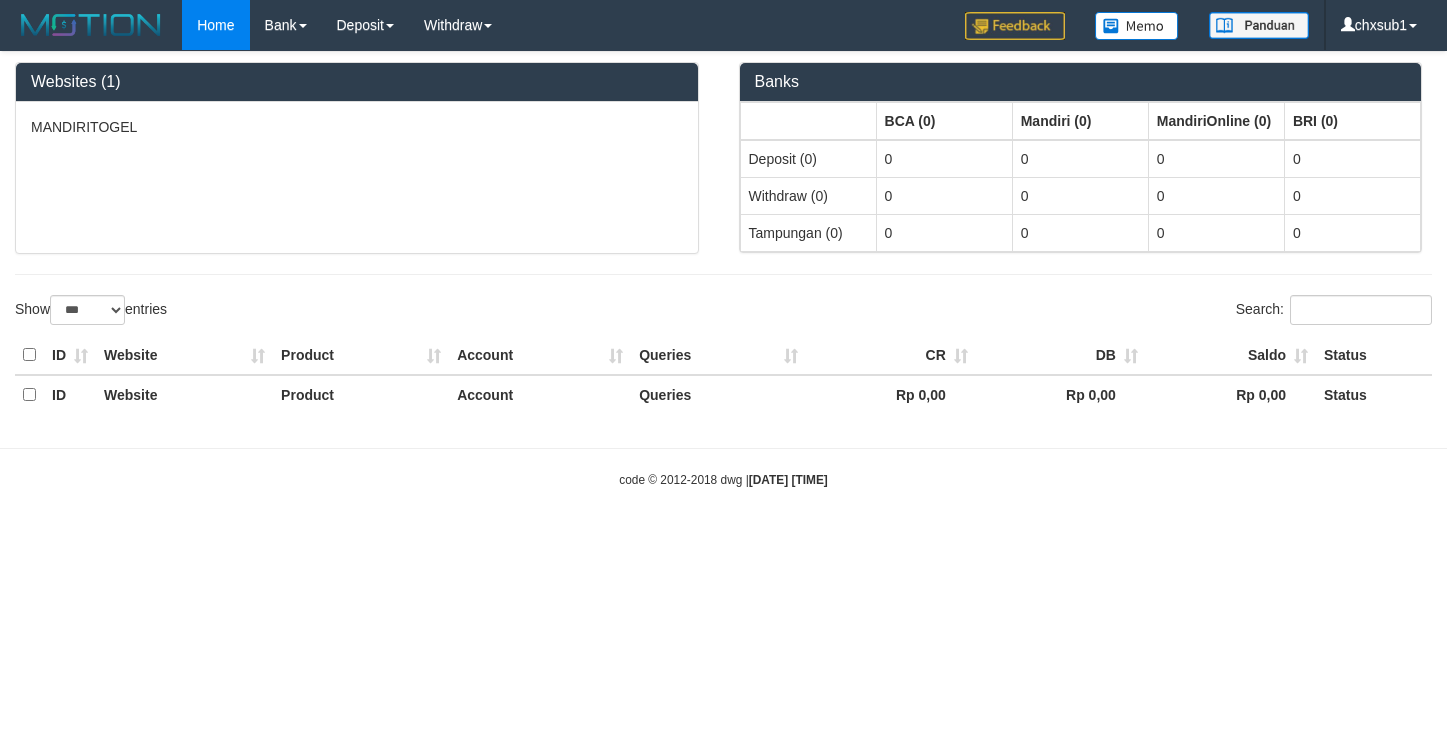 select on "***" 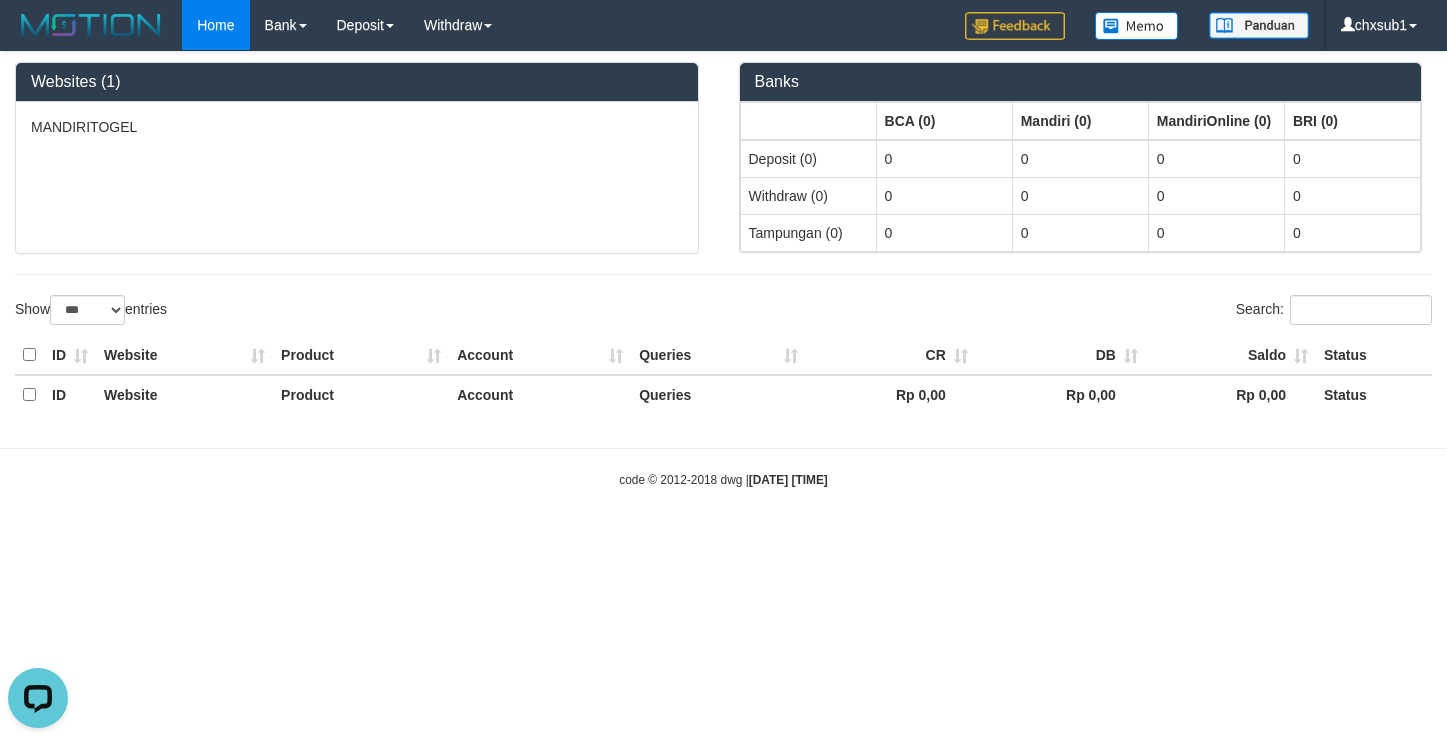 scroll, scrollTop: 0, scrollLeft: 0, axis: both 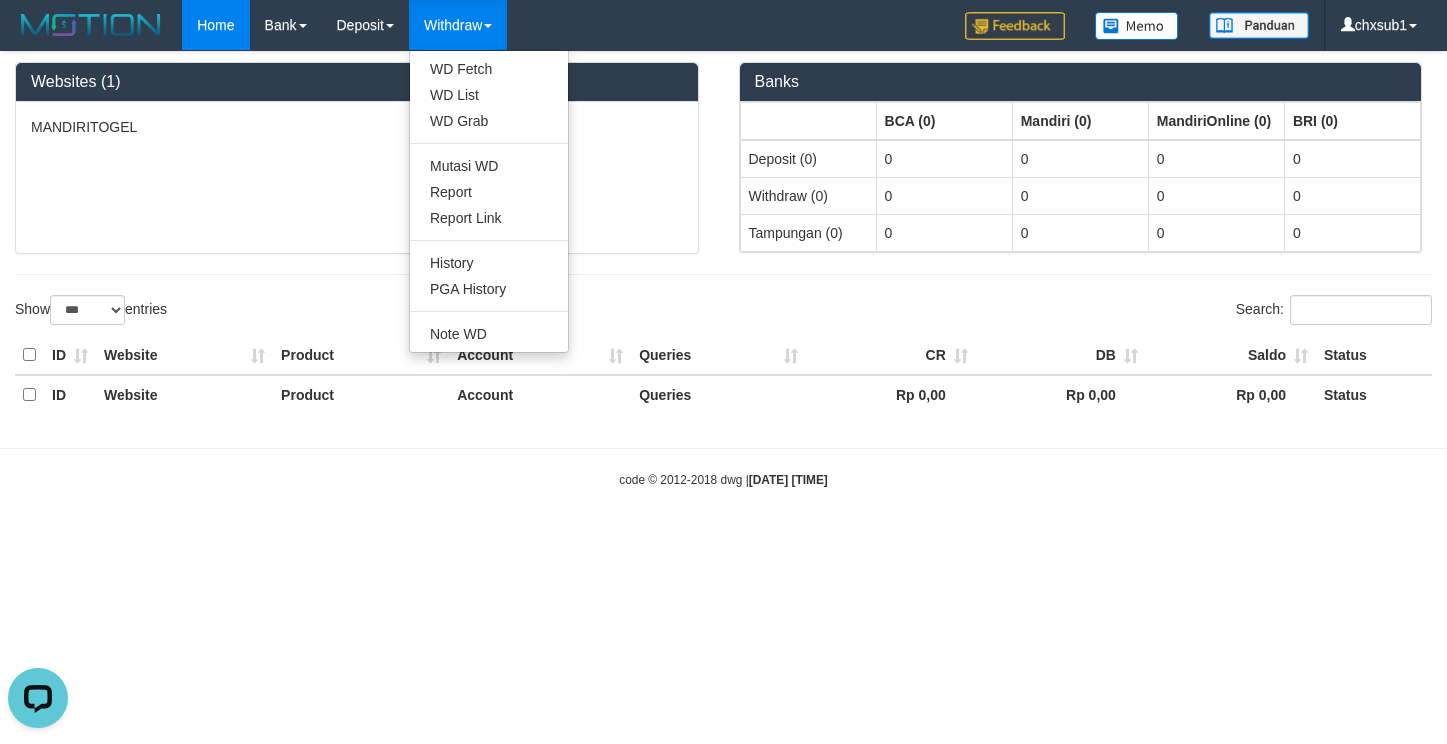click on "Withdraw" at bounding box center (458, 25) 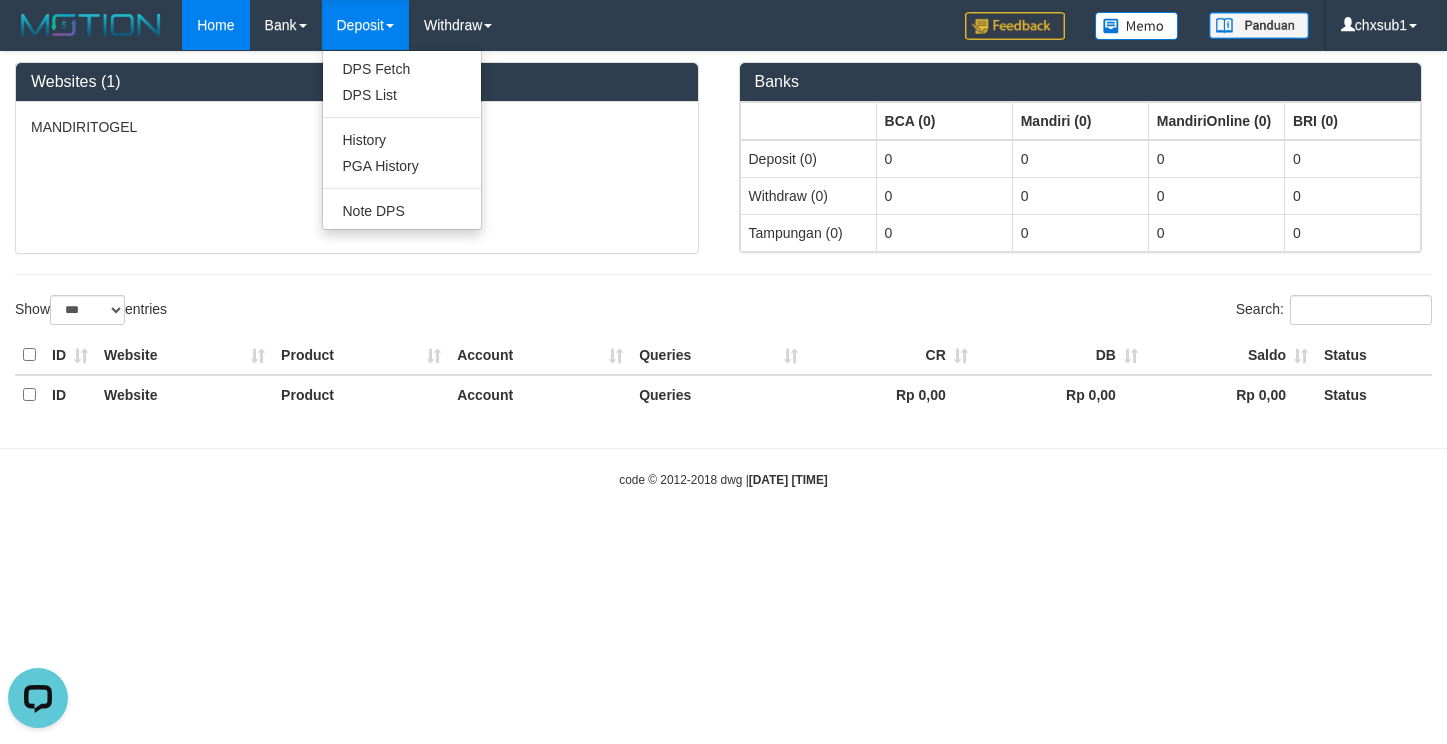 click on "Deposit" at bounding box center (365, 25) 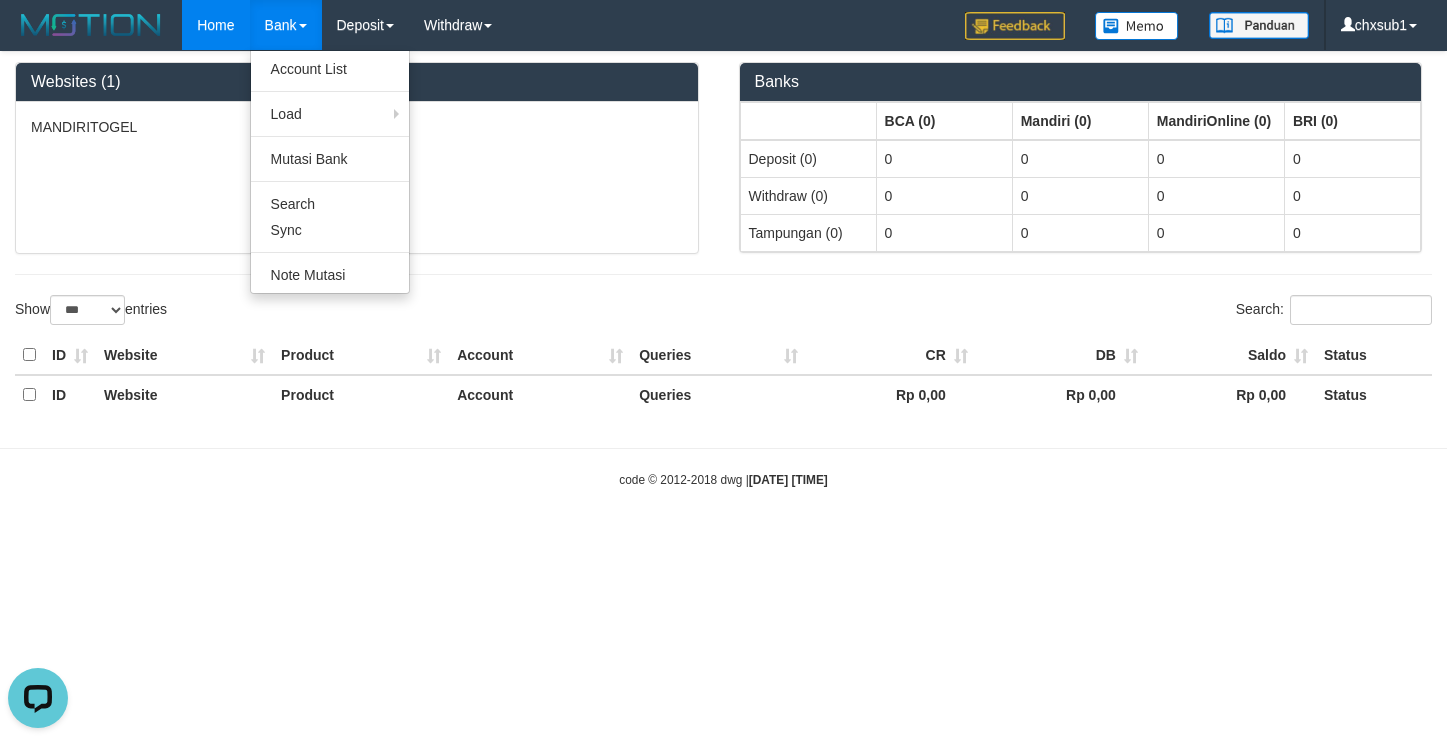 click on "Bank" at bounding box center [286, 25] 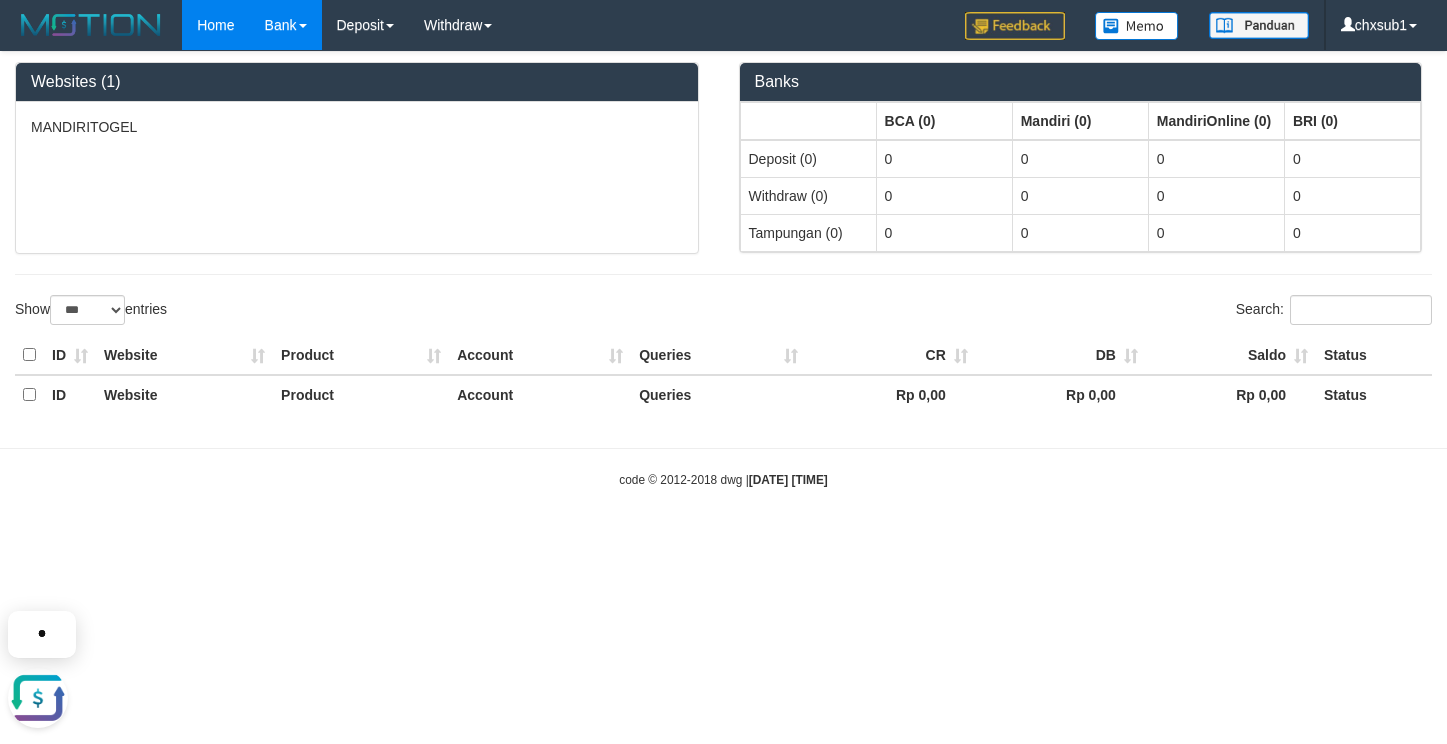 click on "Bank" at bounding box center (286, 25) 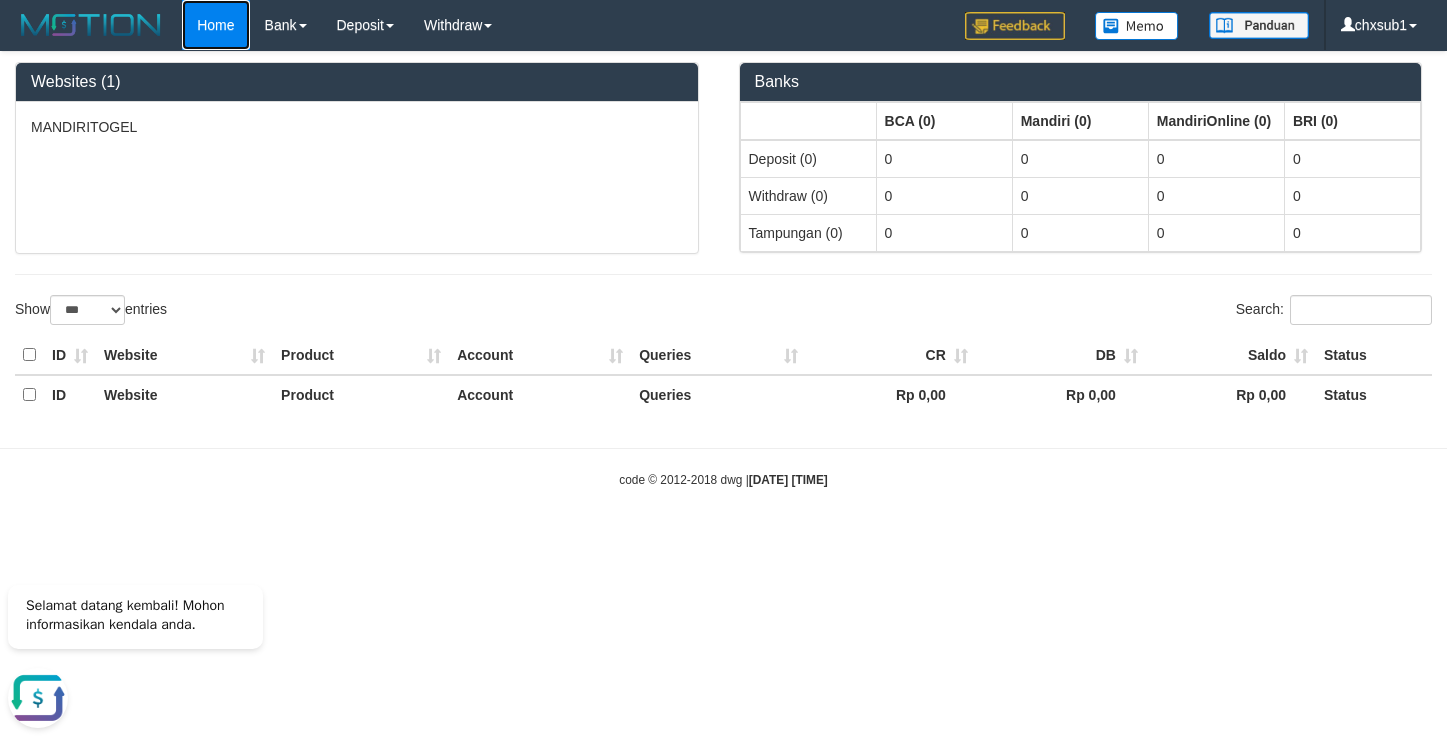 click on "Home" at bounding box center [215, 25] 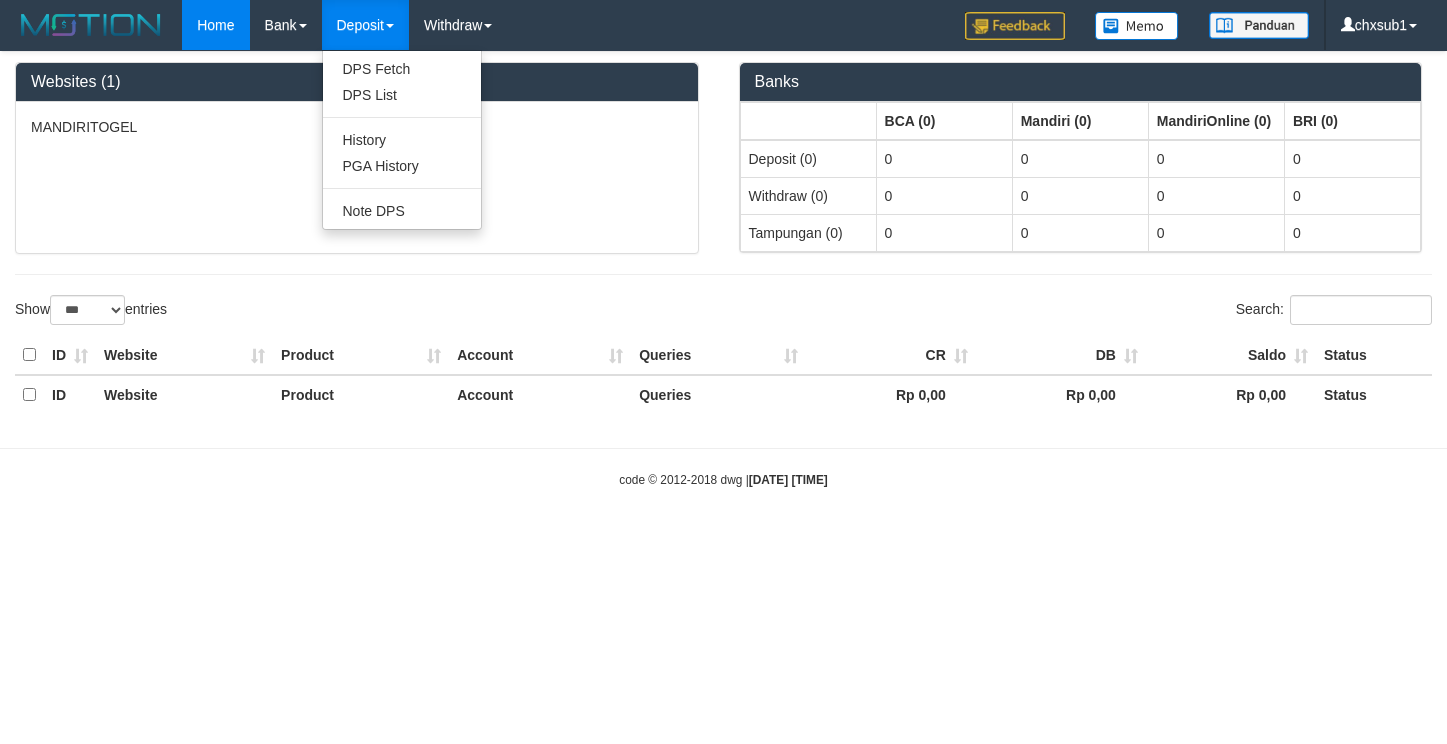select on "***" 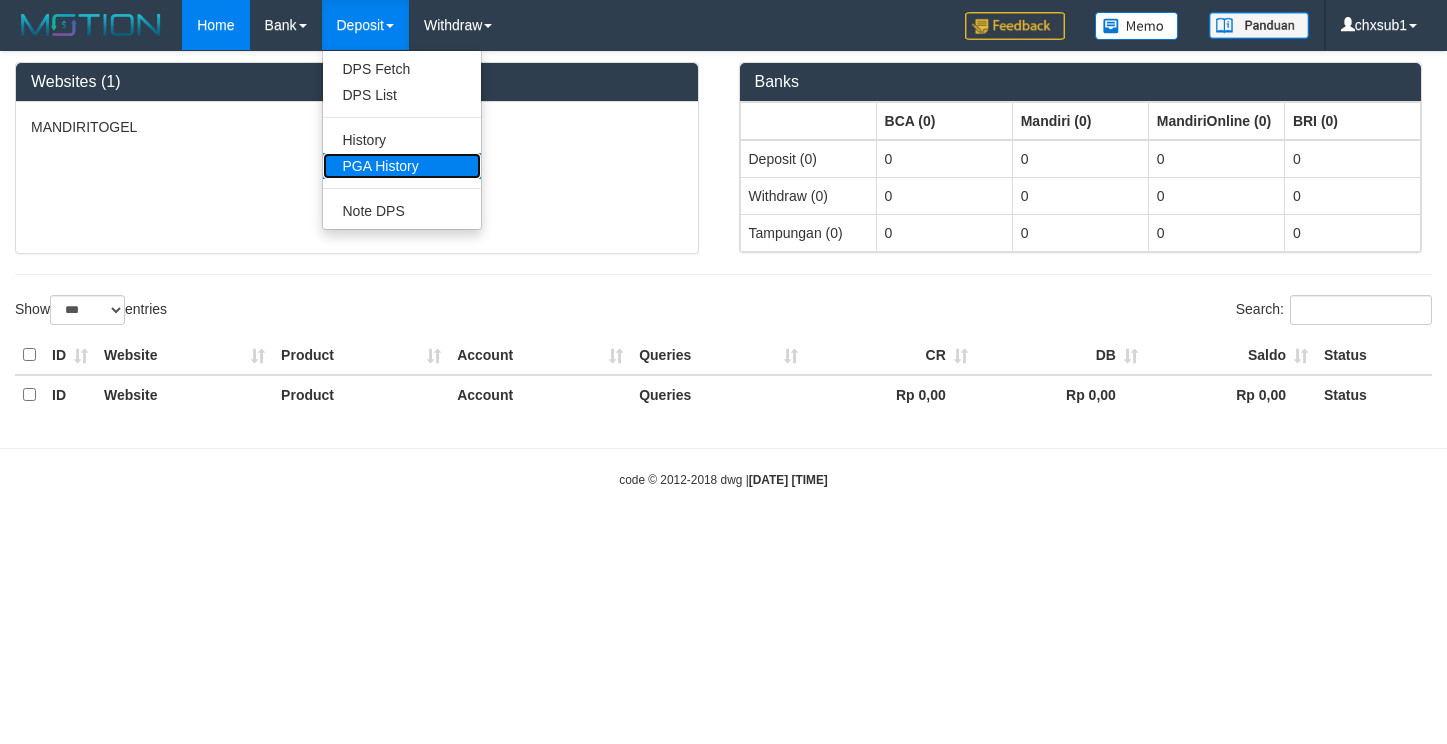 click on "PGA History" at bounding box center [402, 166] 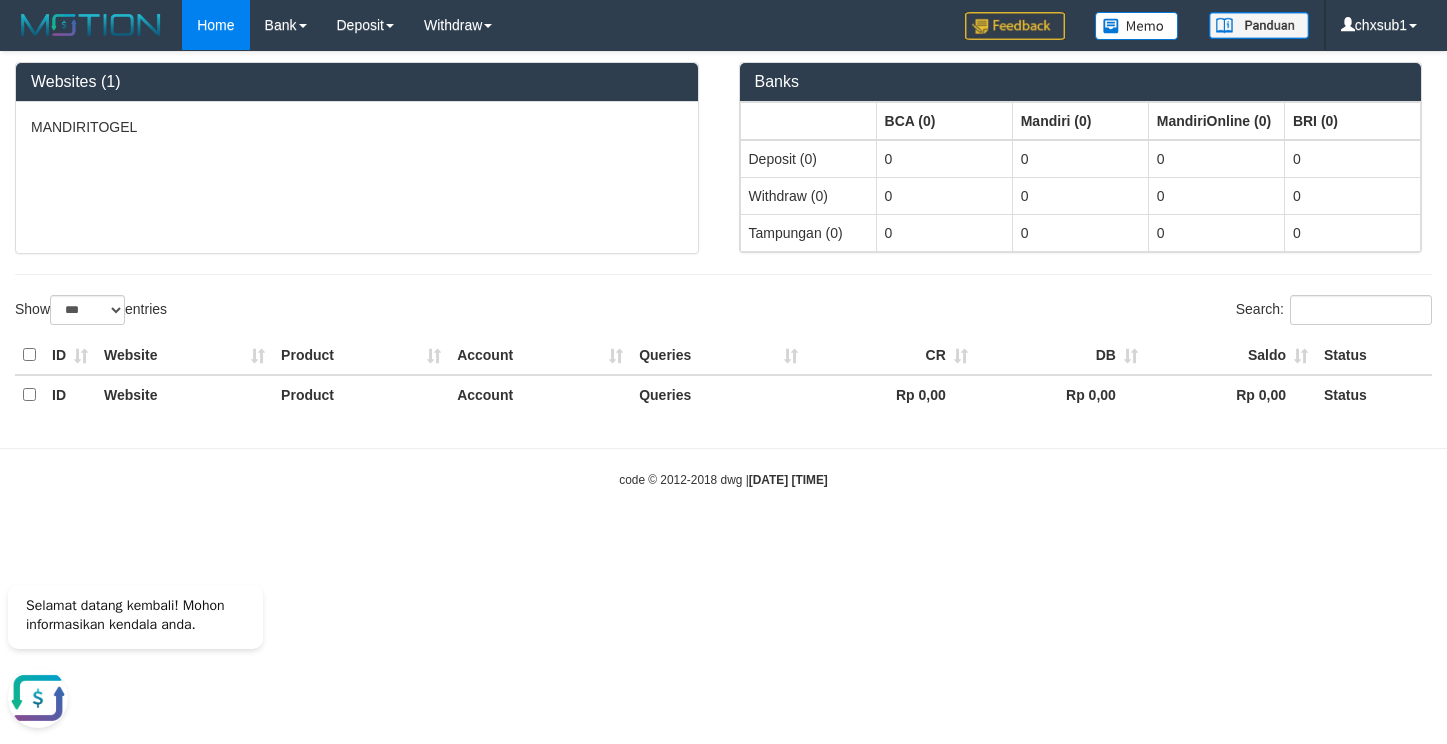 scroll, scrollTop: 0, scrollLeft: 0, axis: both 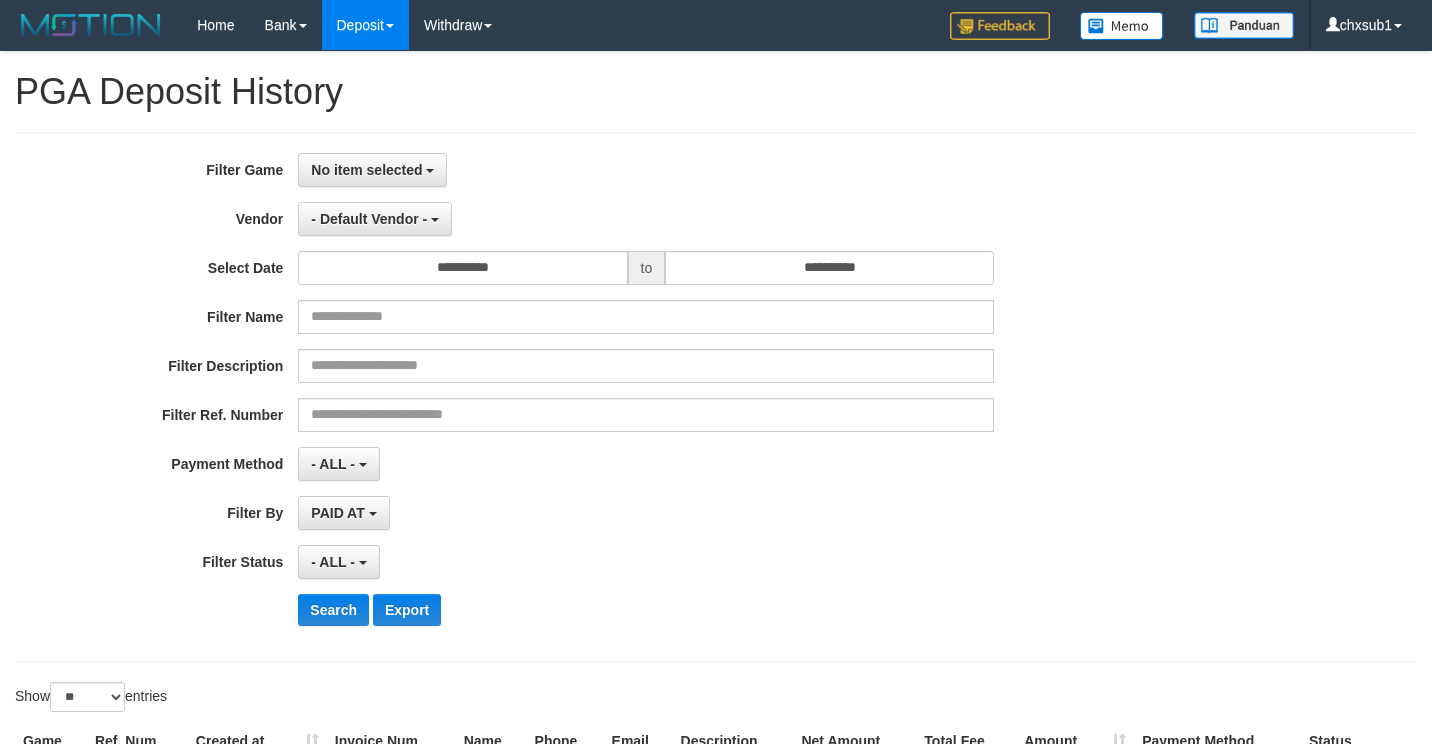 select 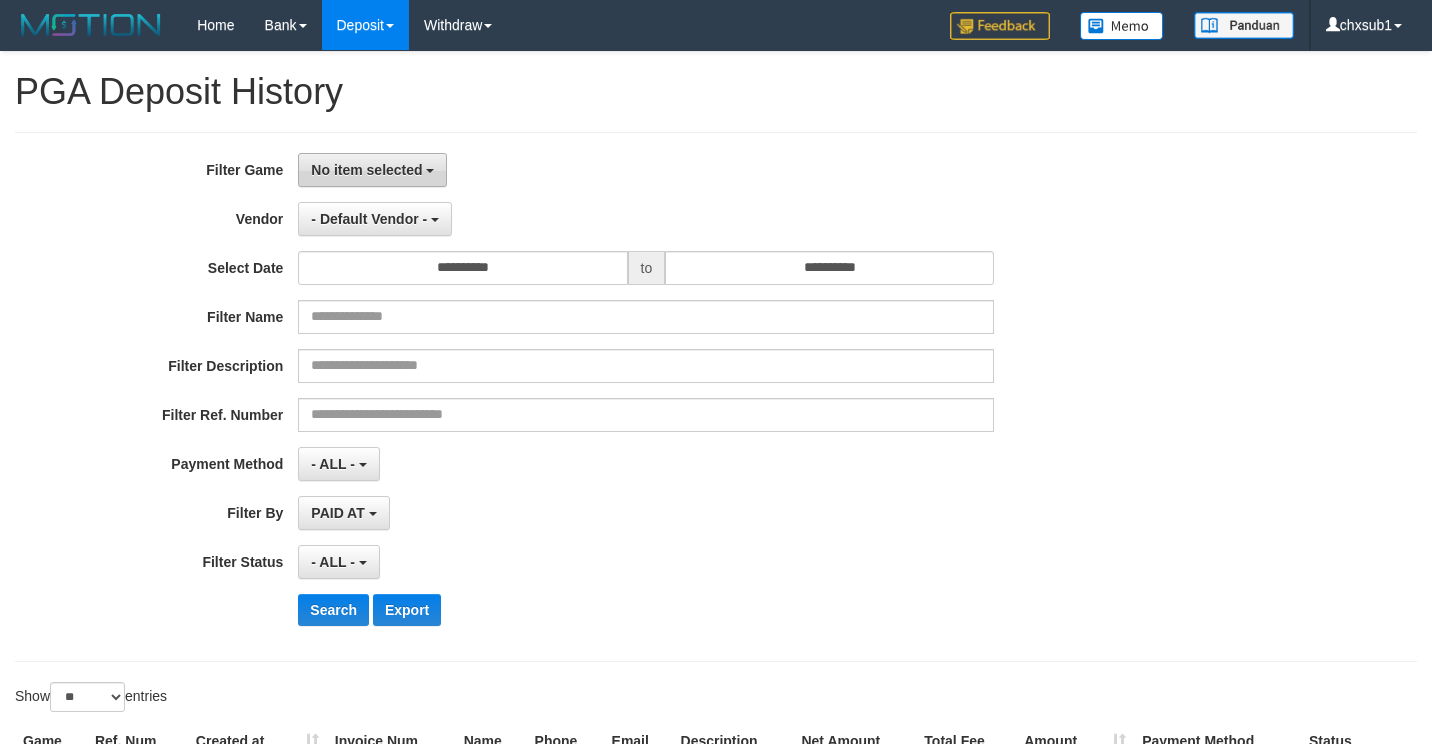 scroll, scrollTop: 0, scrollLeft: 0, axis: both 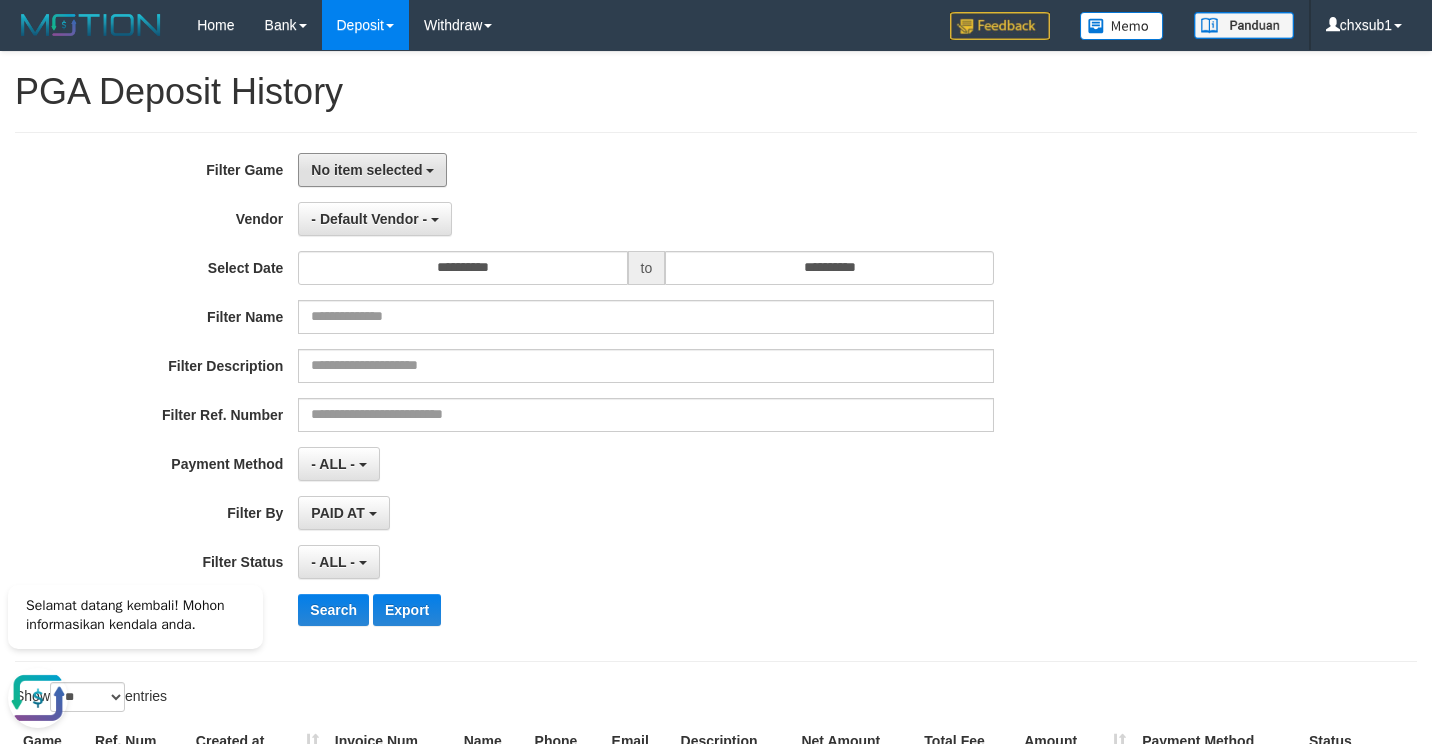 drag, startPoint x: 425, startPoint y: 175, endPoint x: 444, endPoint y: 188, distance: 23.021729 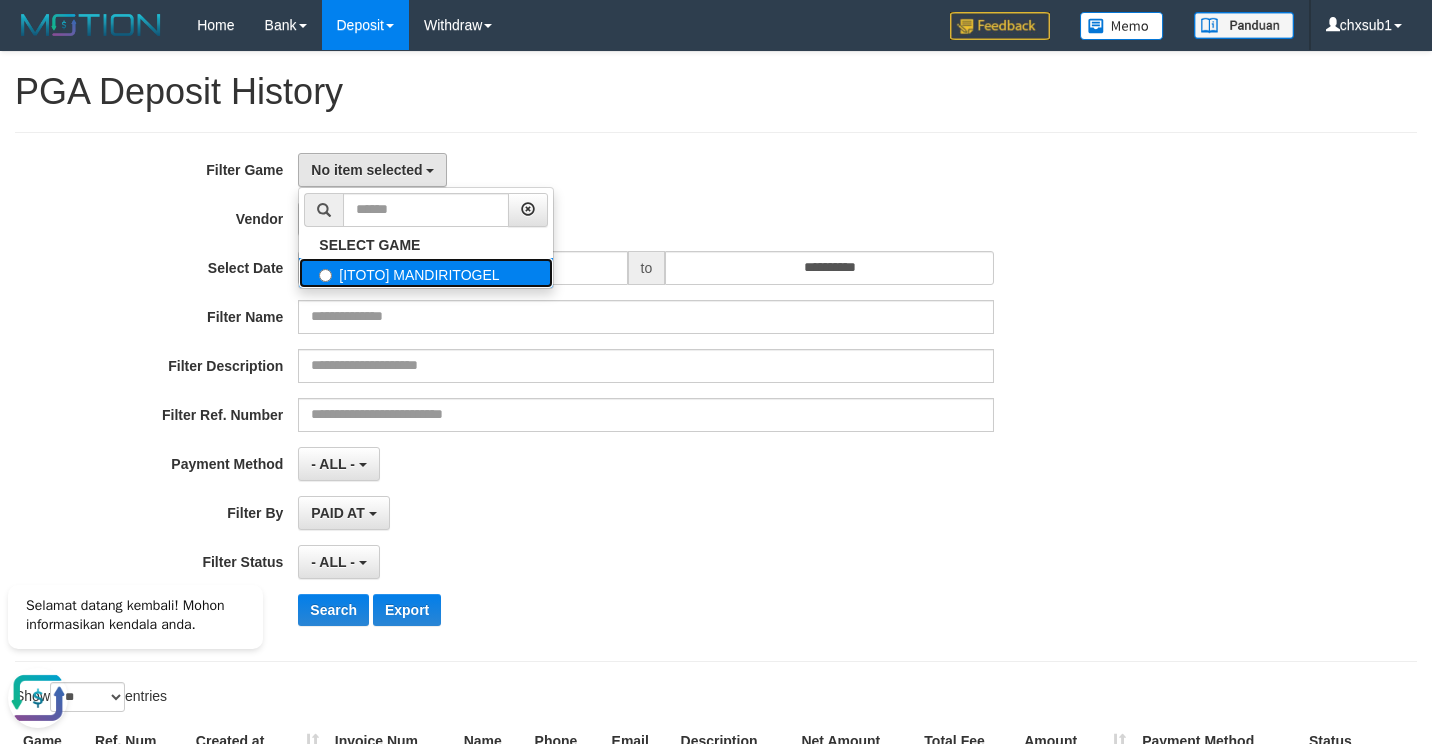 click on "[ITOTO] MANDIRITOGEL" at bounding box center (426, 273) 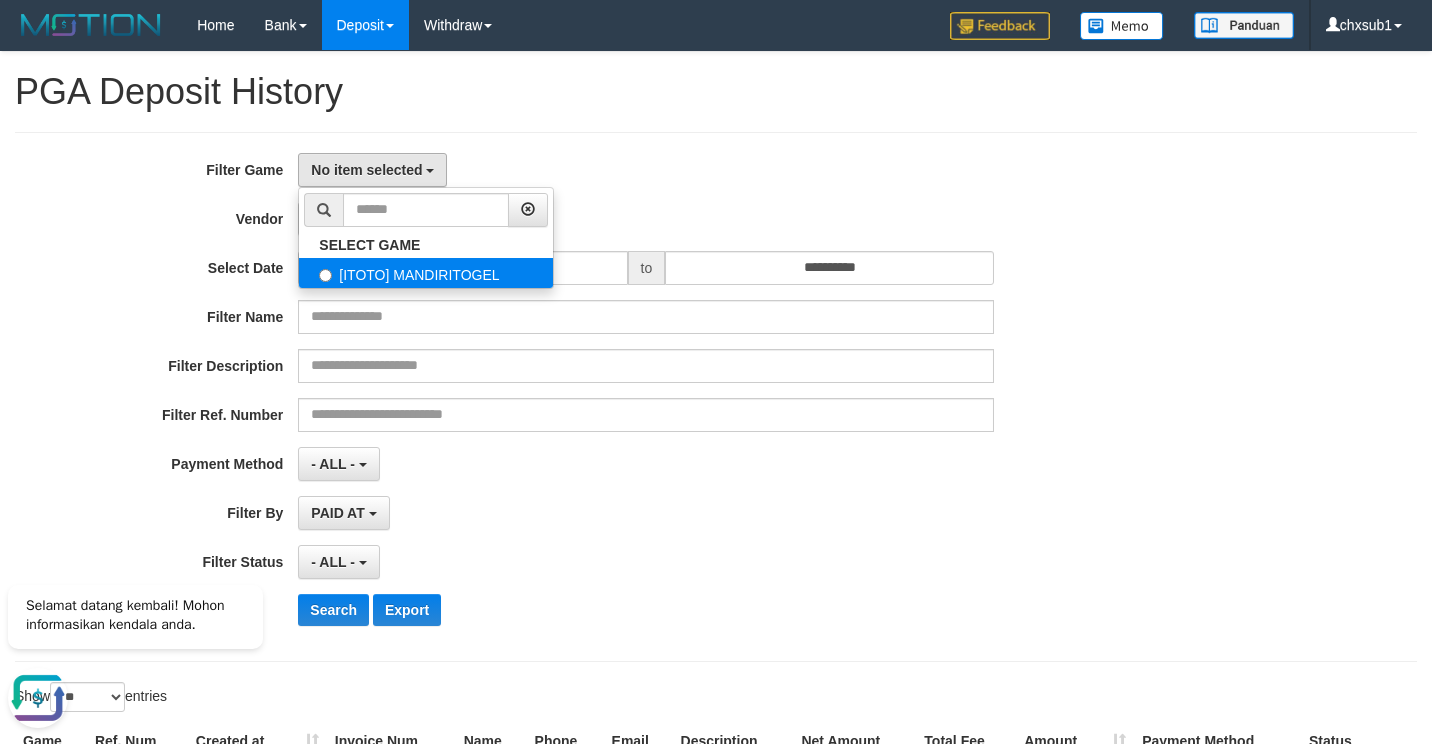 select on "****" 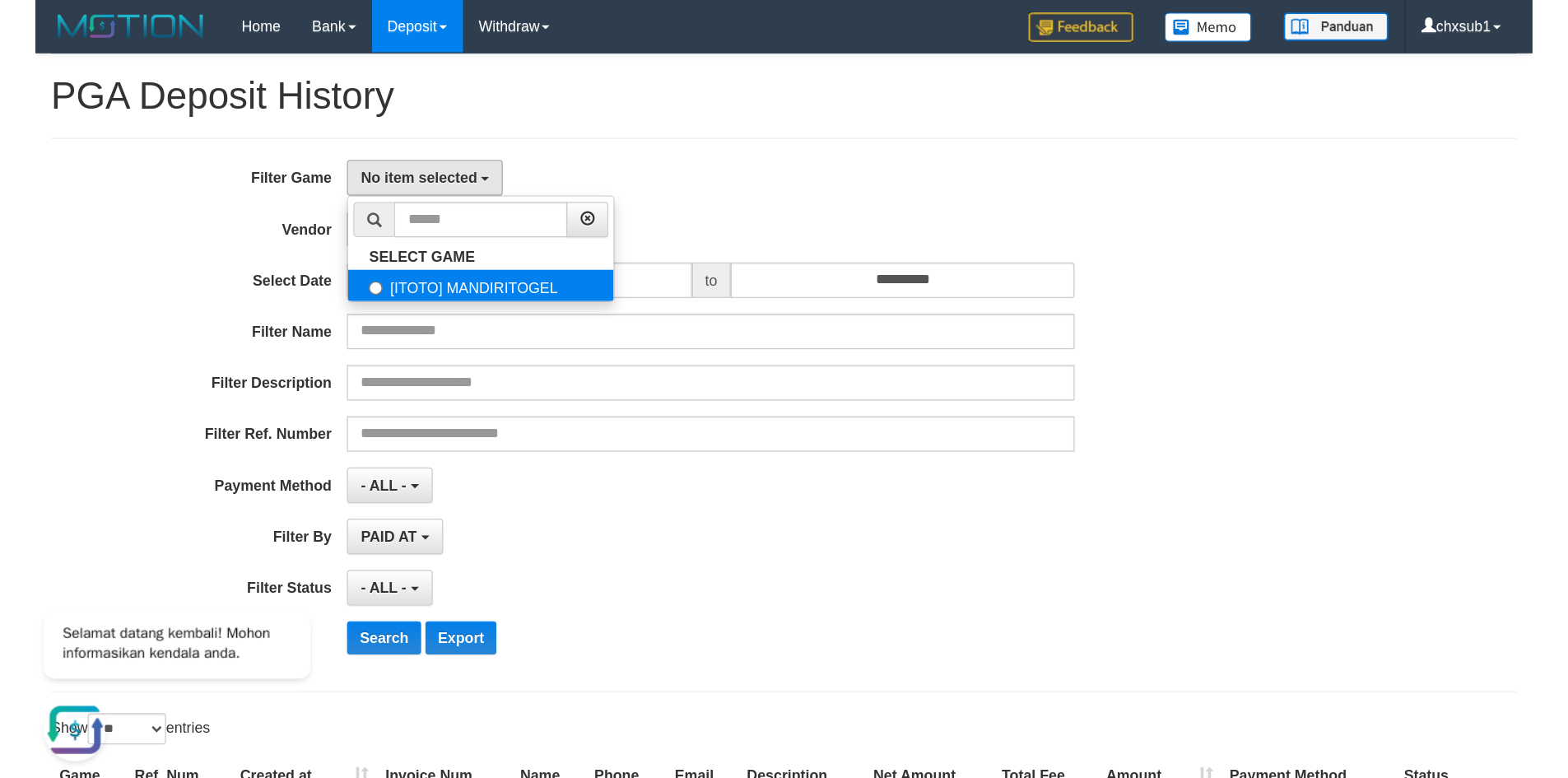 scroll, scrollTop: 15, scrollLeft: 0, axis: vertical 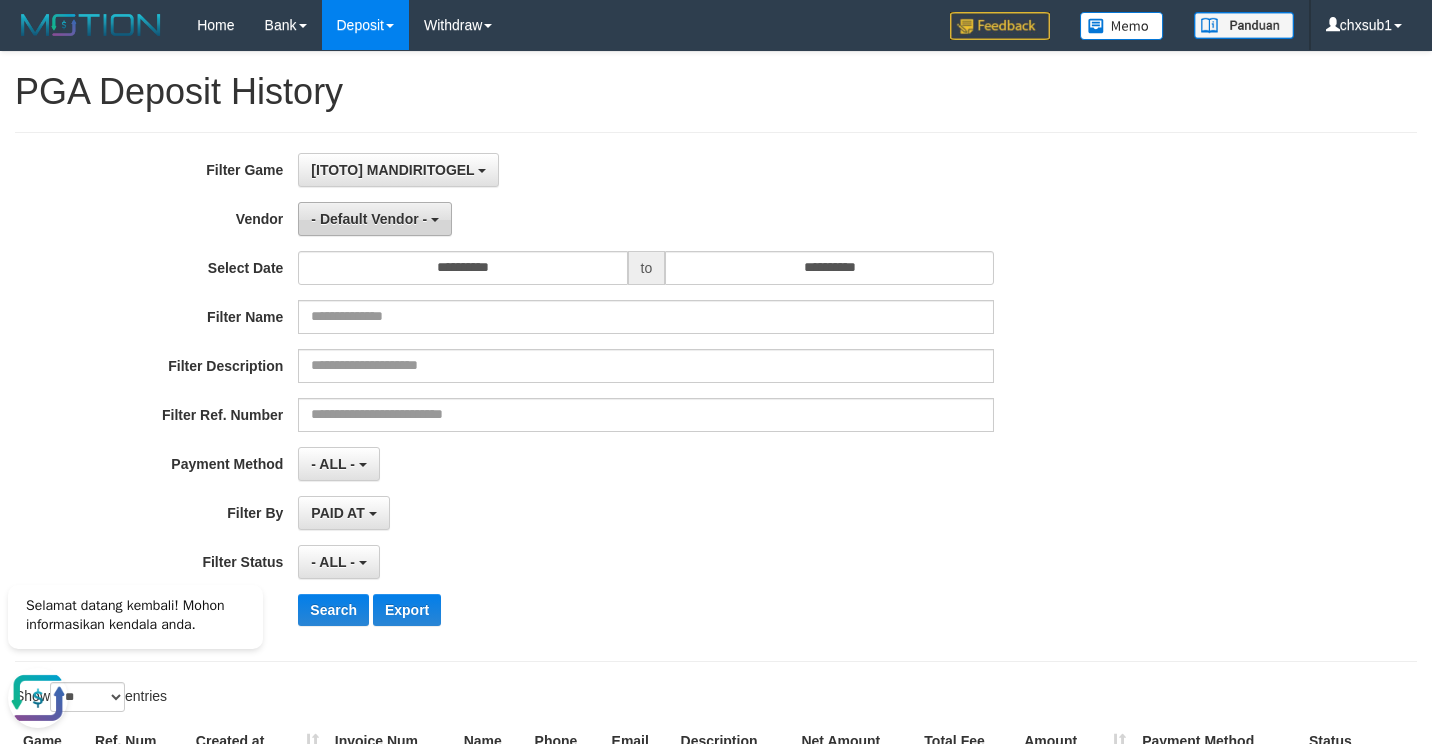 click on "- Default Vendor -" at bounding box center [369, 219] 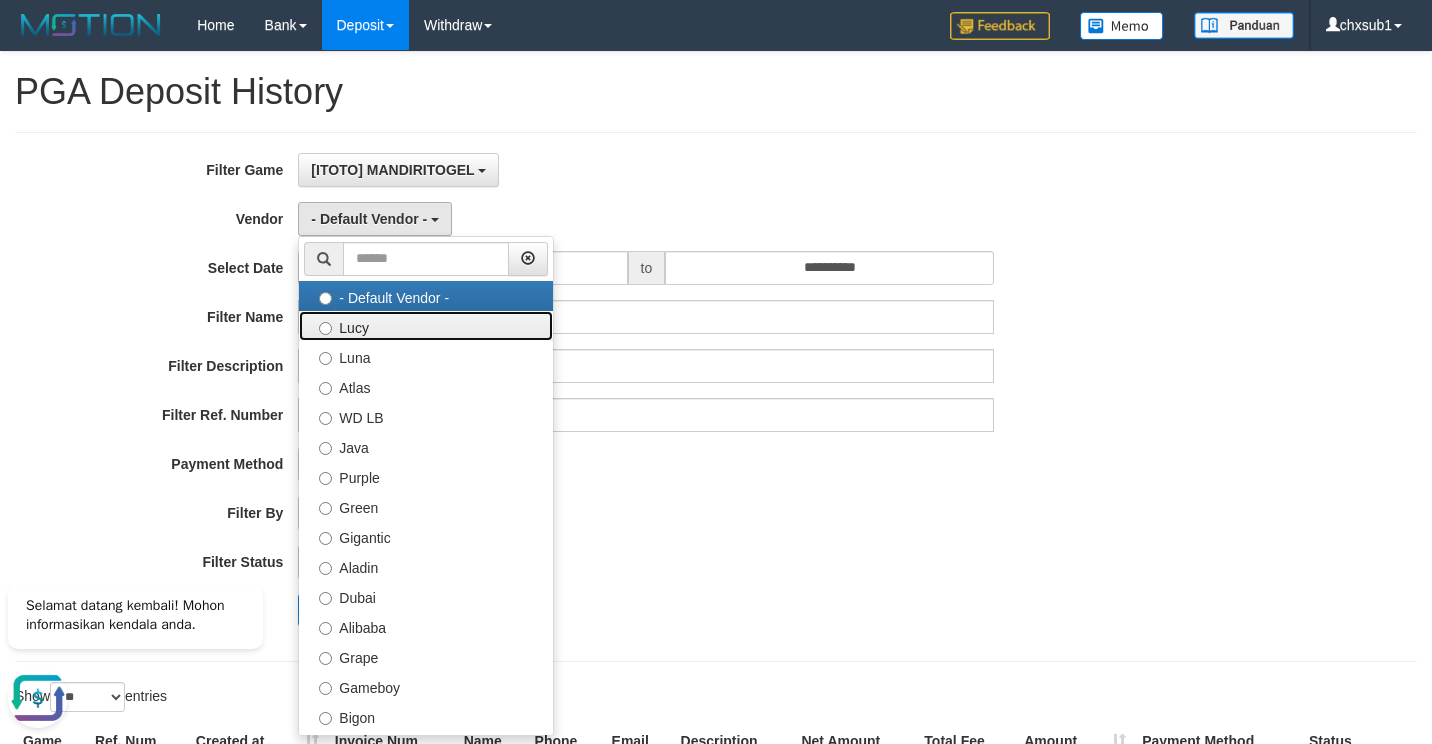 drag, startPoint x: 404, startPoint y: 320, endPoint x: 458, endPoint y: 312, distance: 54.589375 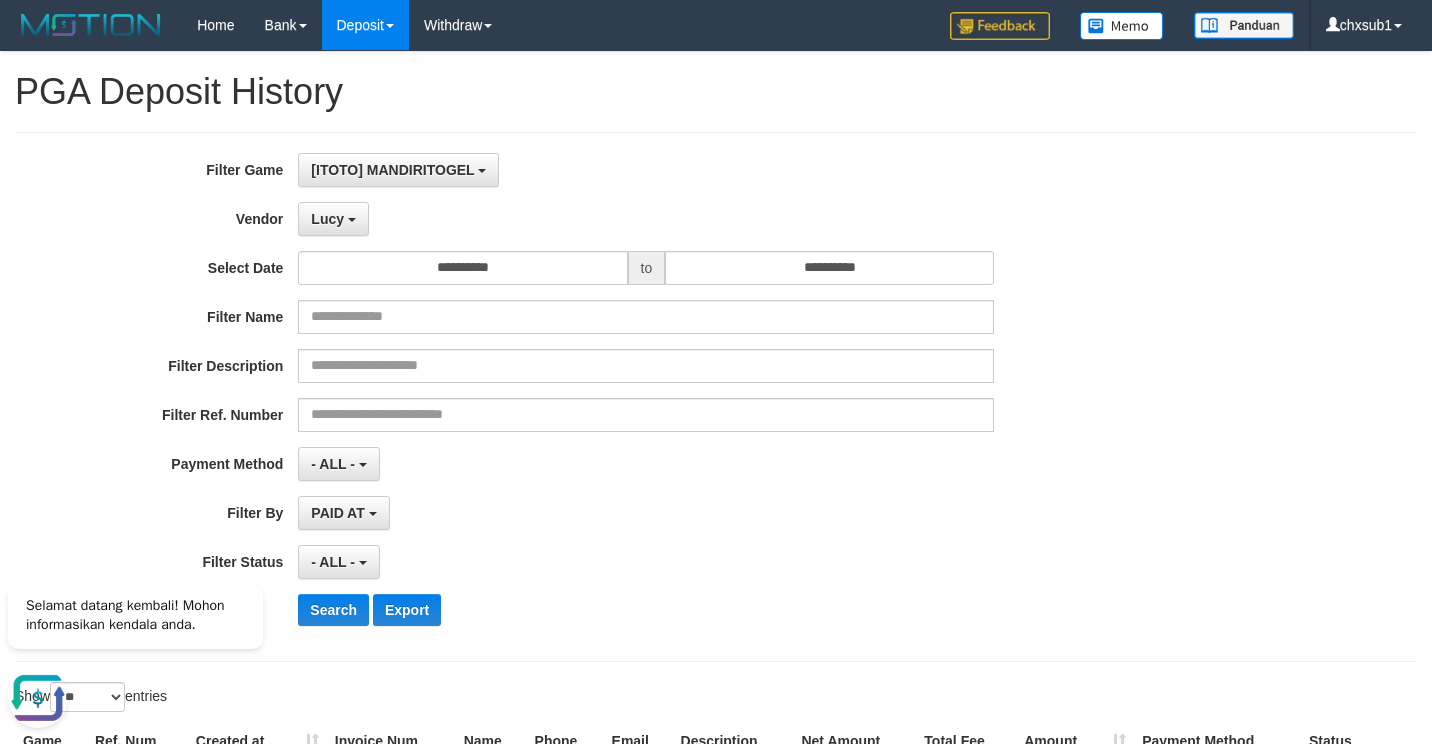 click on "**********" at bounding box center [596, 397] 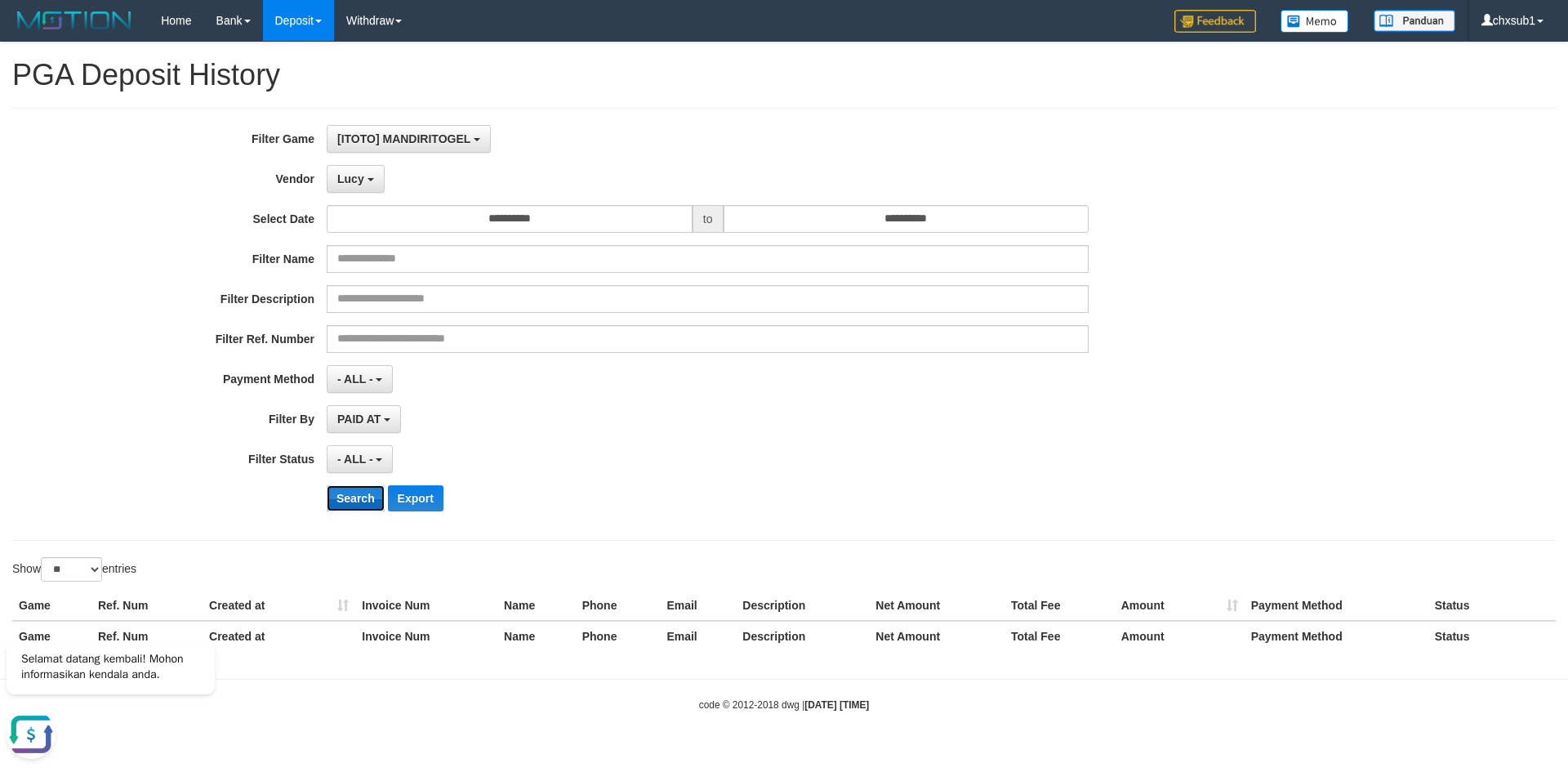 click on "Search" at bounding box center [355, 498] 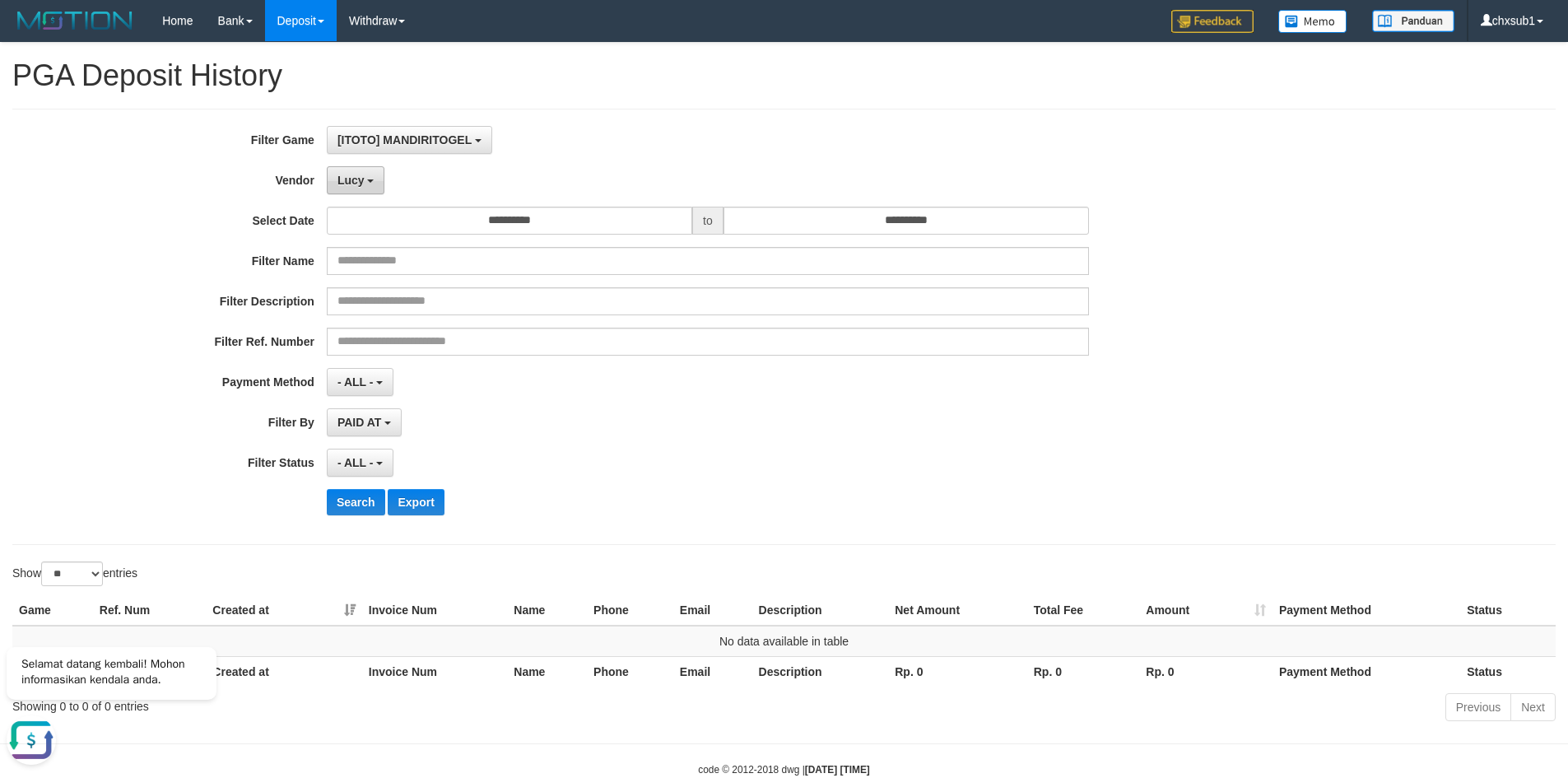 click on "Lucy" at bounding box center (356, 180) 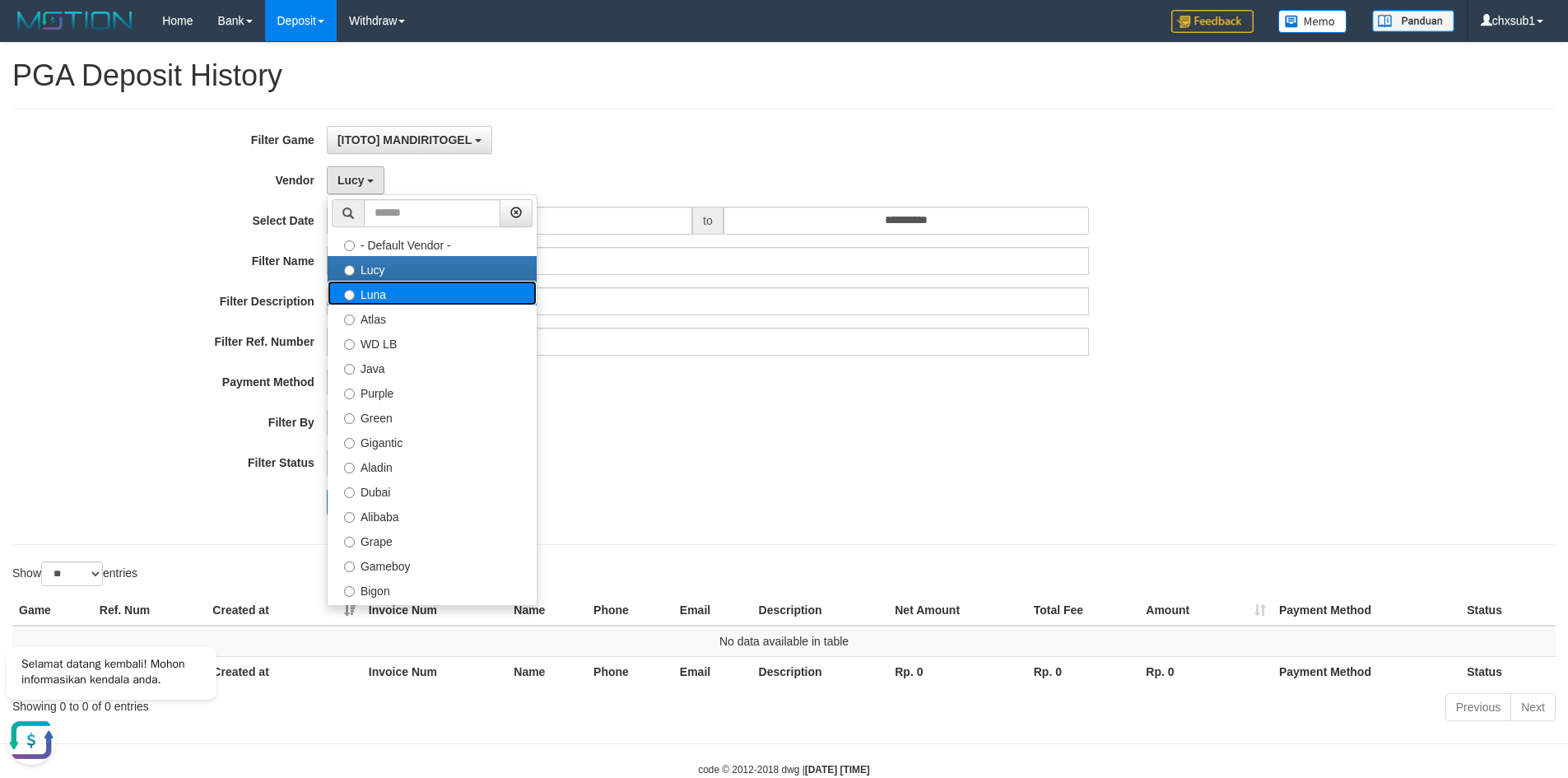 click on "Luna" at bounding box center (432, 293) 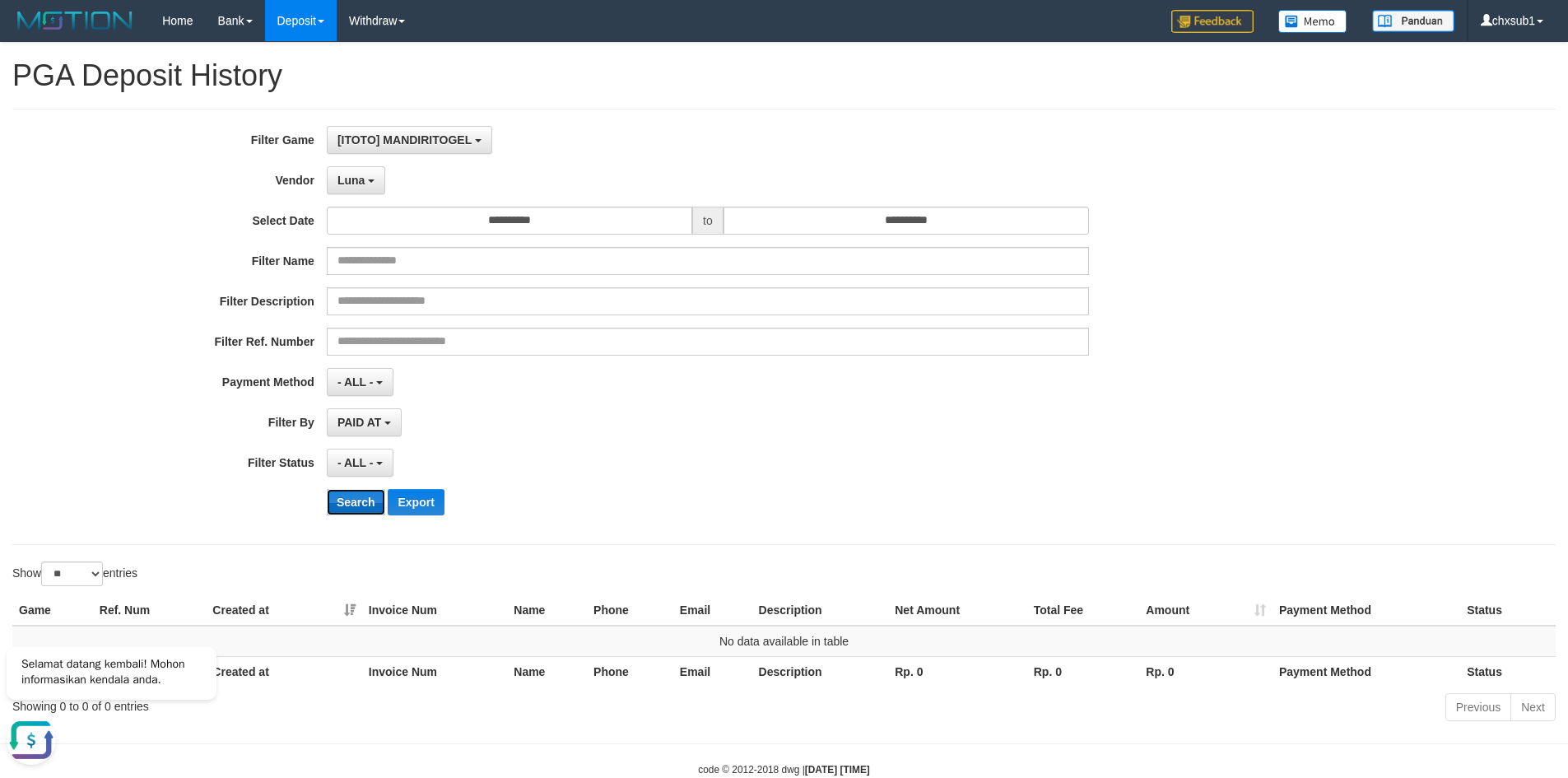 click on "Search" at bounding box center (356, 502) 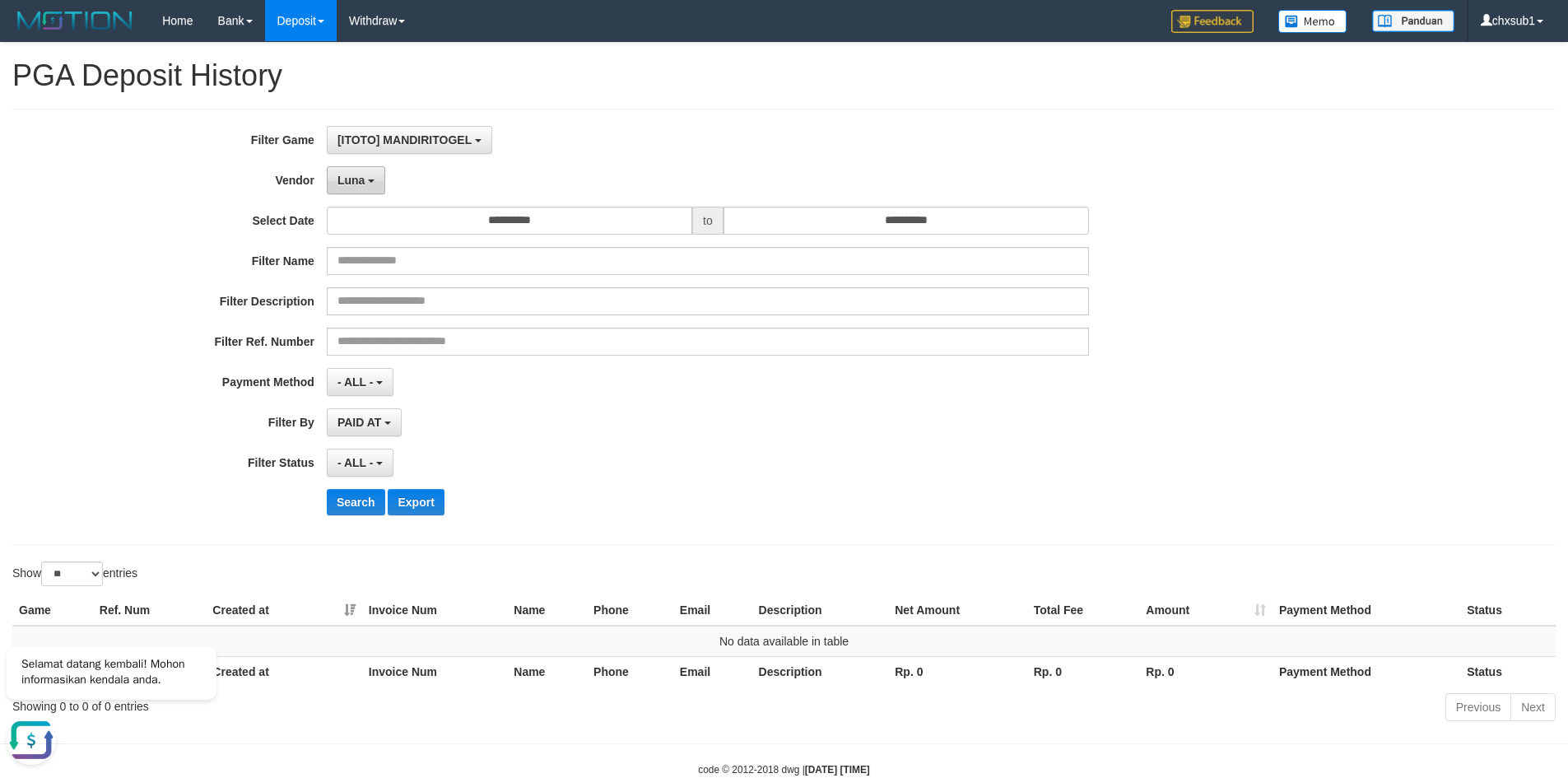 click on "Luna" at bounding box center (356, 180) 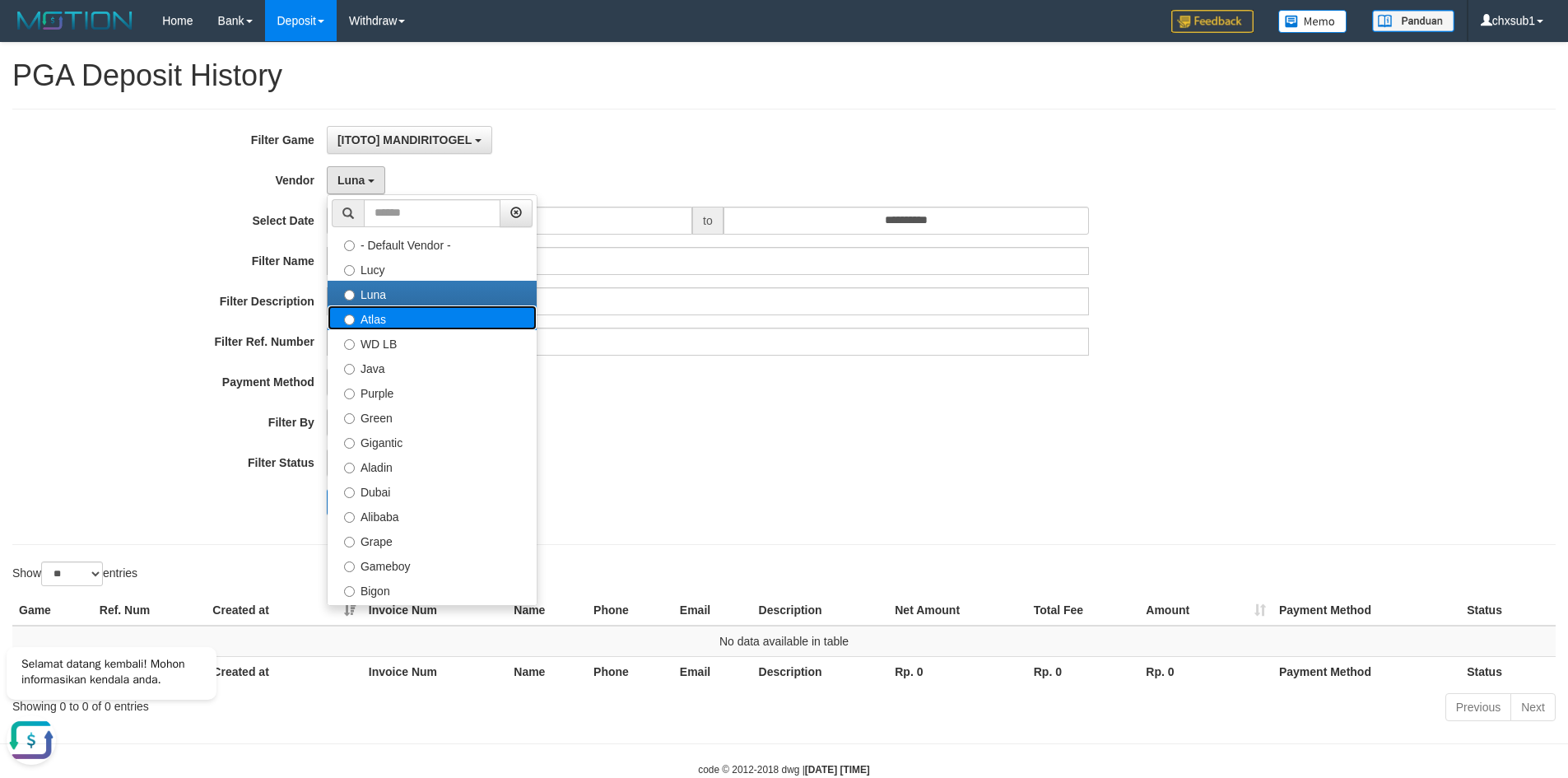 click on "Atlas" at bounding box center [432, 318] 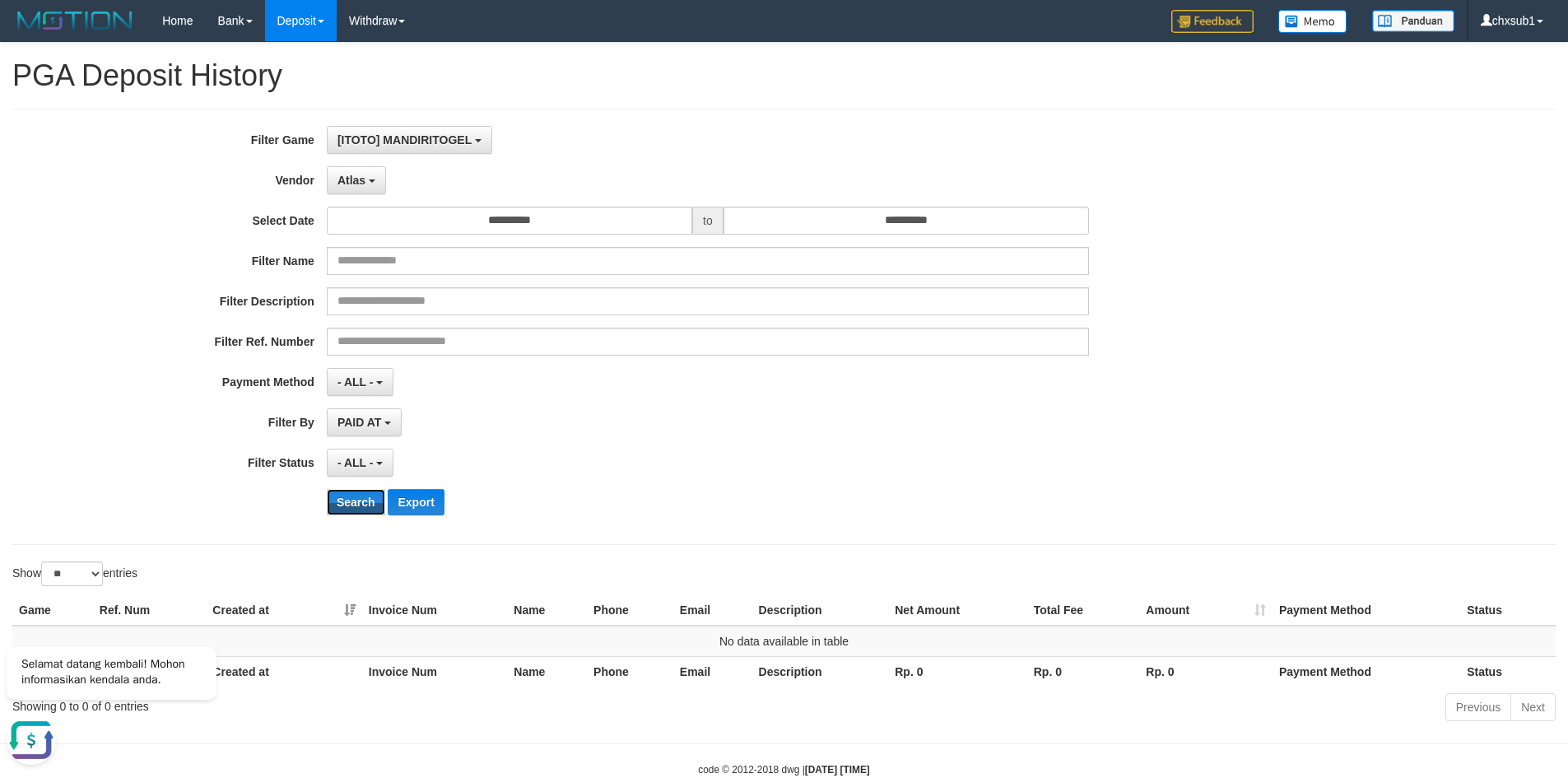 drag, startPoint x: 353, startPoint y: 505, endPoint x: 365, endPoint y: 527, distance: 25.05993 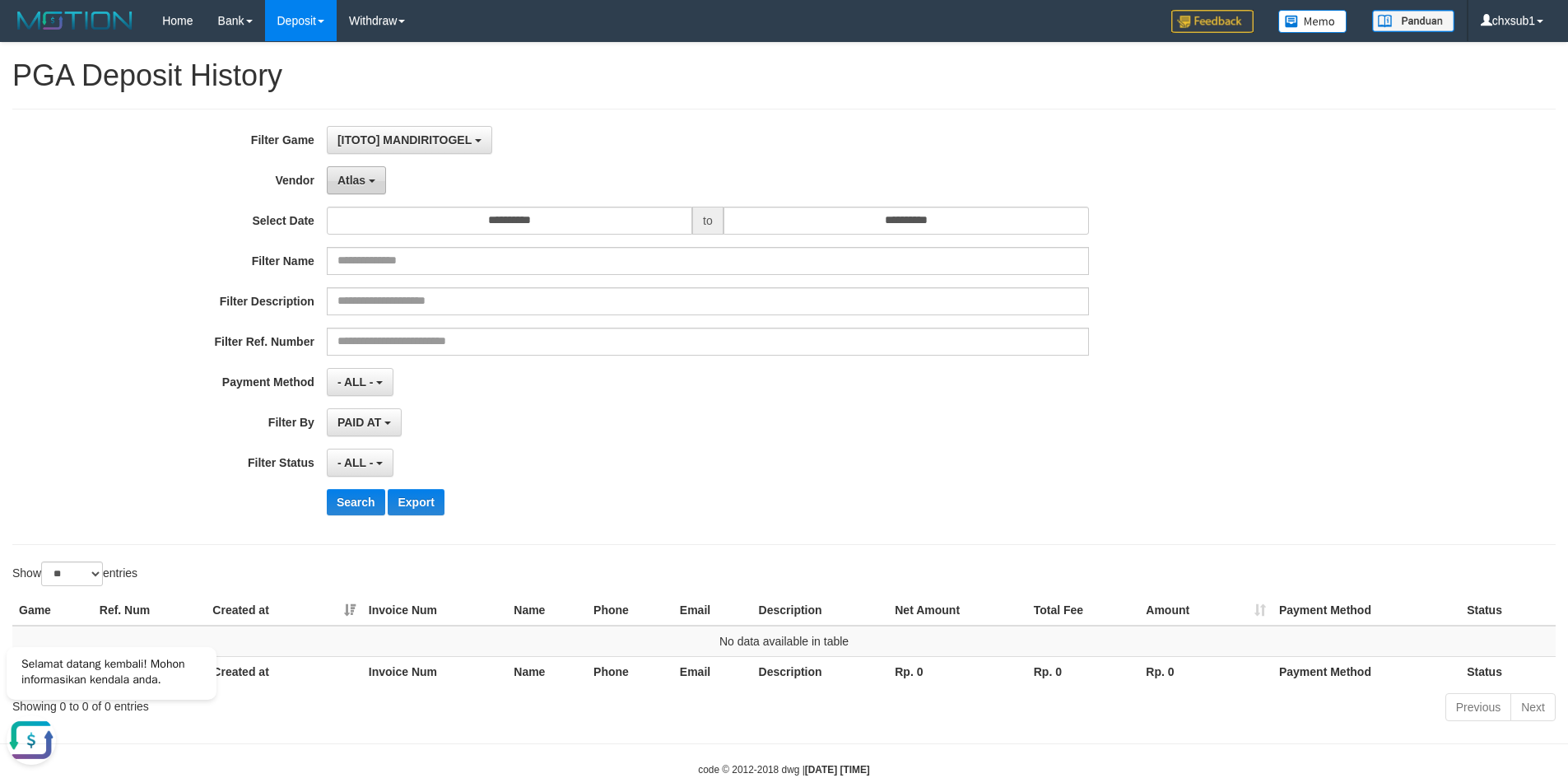 click on "Atlas" at bounding box center [356, 180] 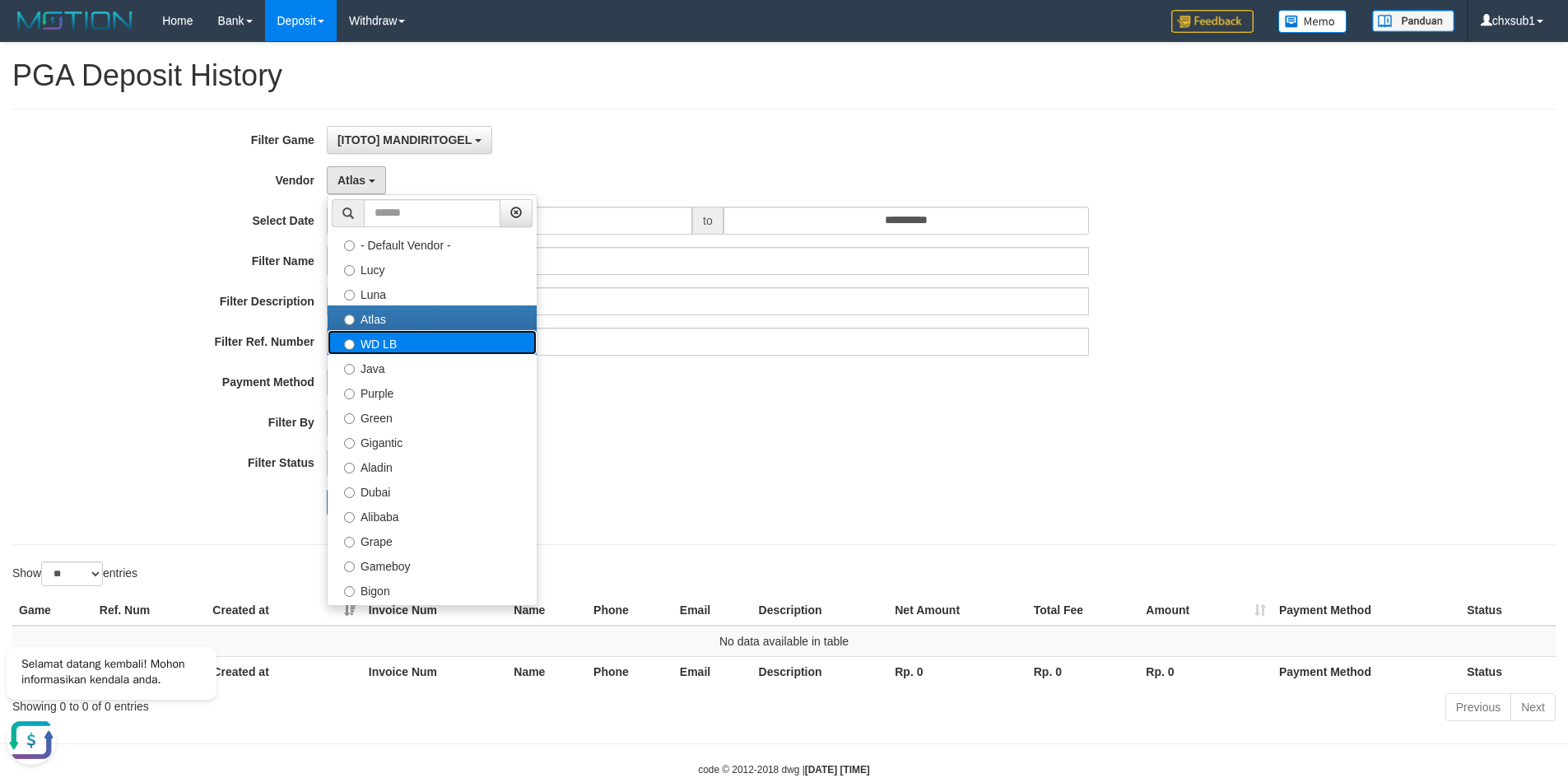 click on "WD LB" at bounding box center (432, 342) 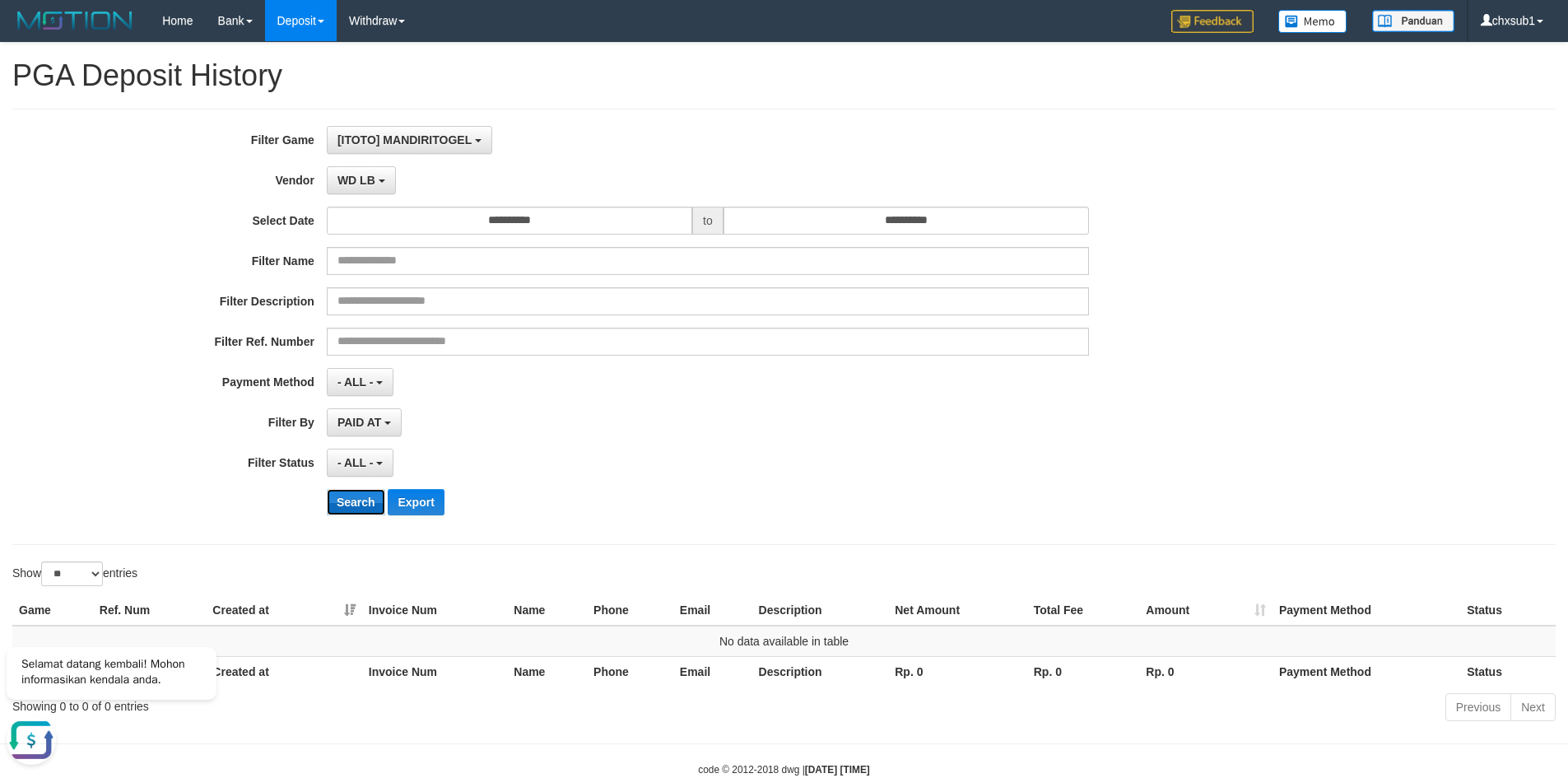 click on "Search" at bounding box center (356, 502) 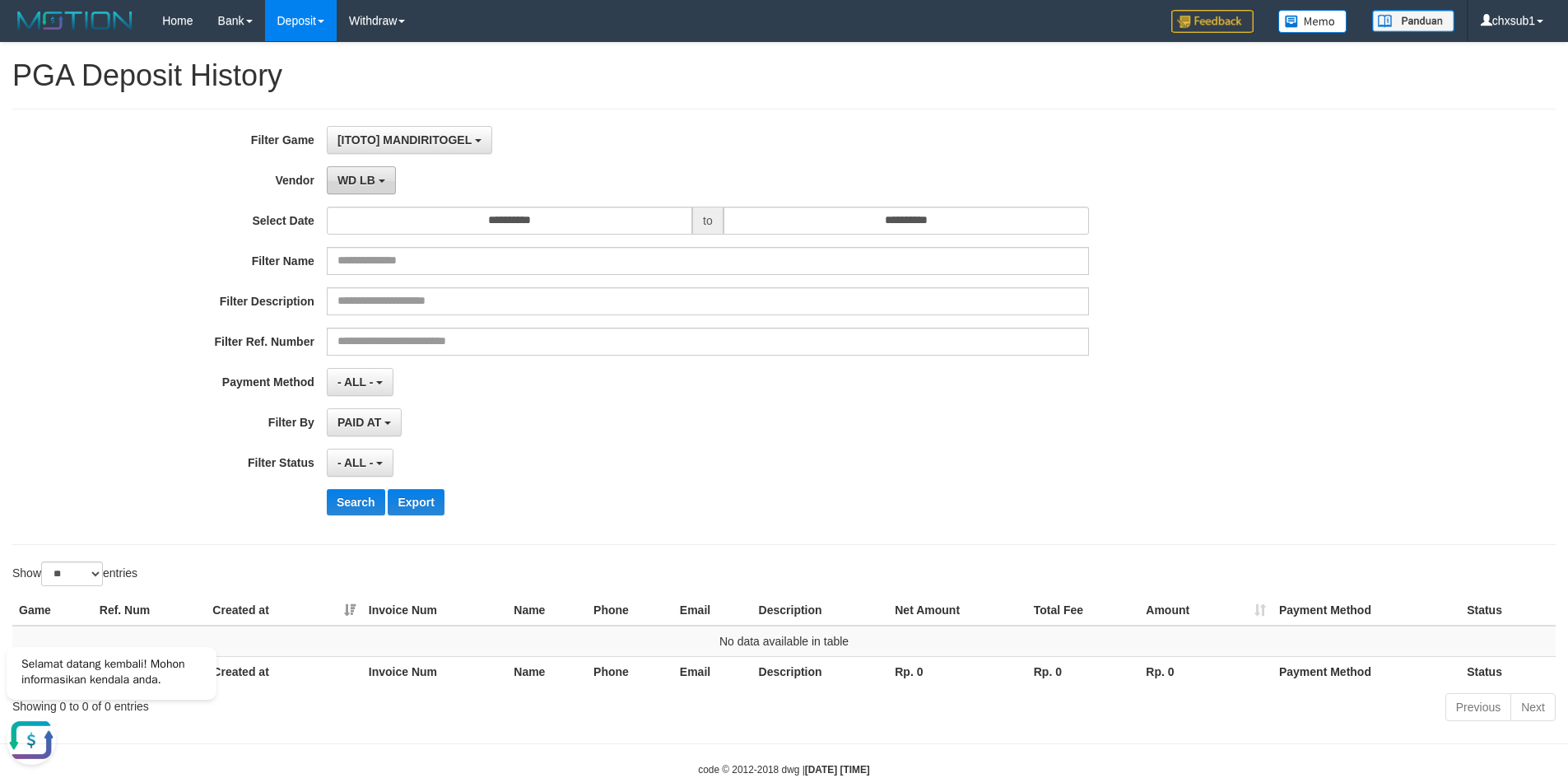 click on "WD LB" at bounding box center (356, 180) 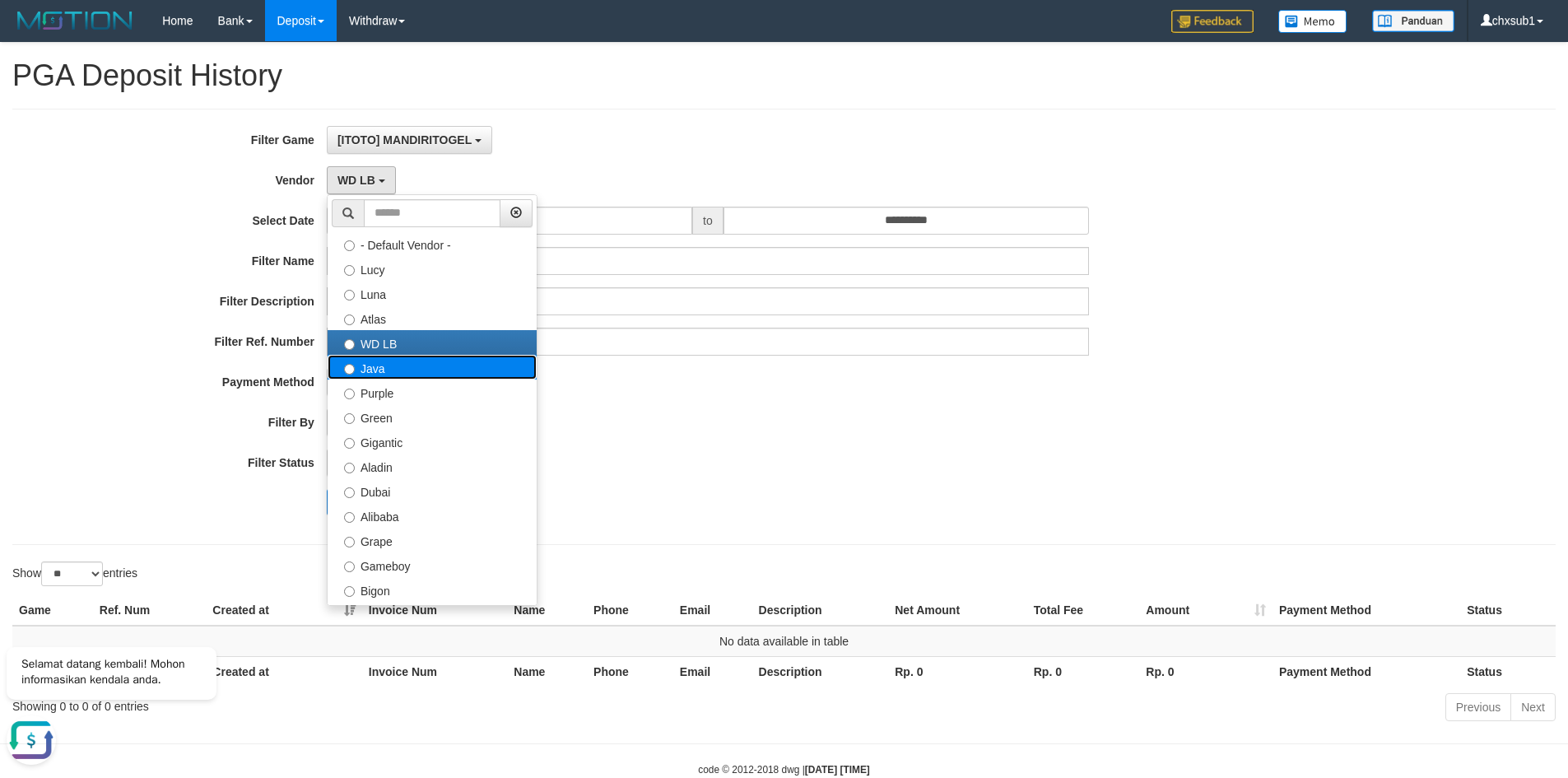 click on "Java" at bounding box center (432, 367) 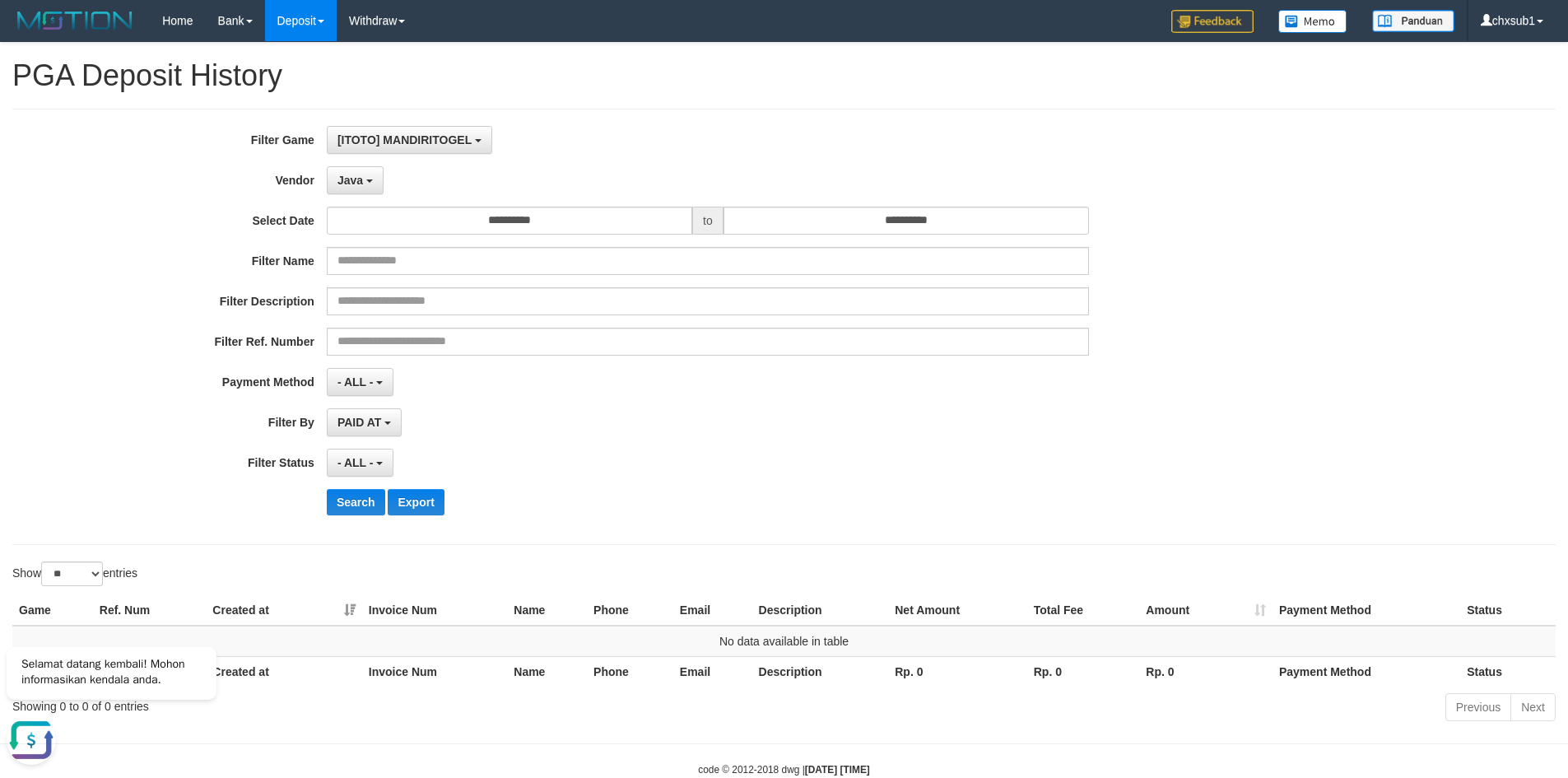 click on "PAID AT
PAID AT
CREATED AT" at bounding box center [708, 422] 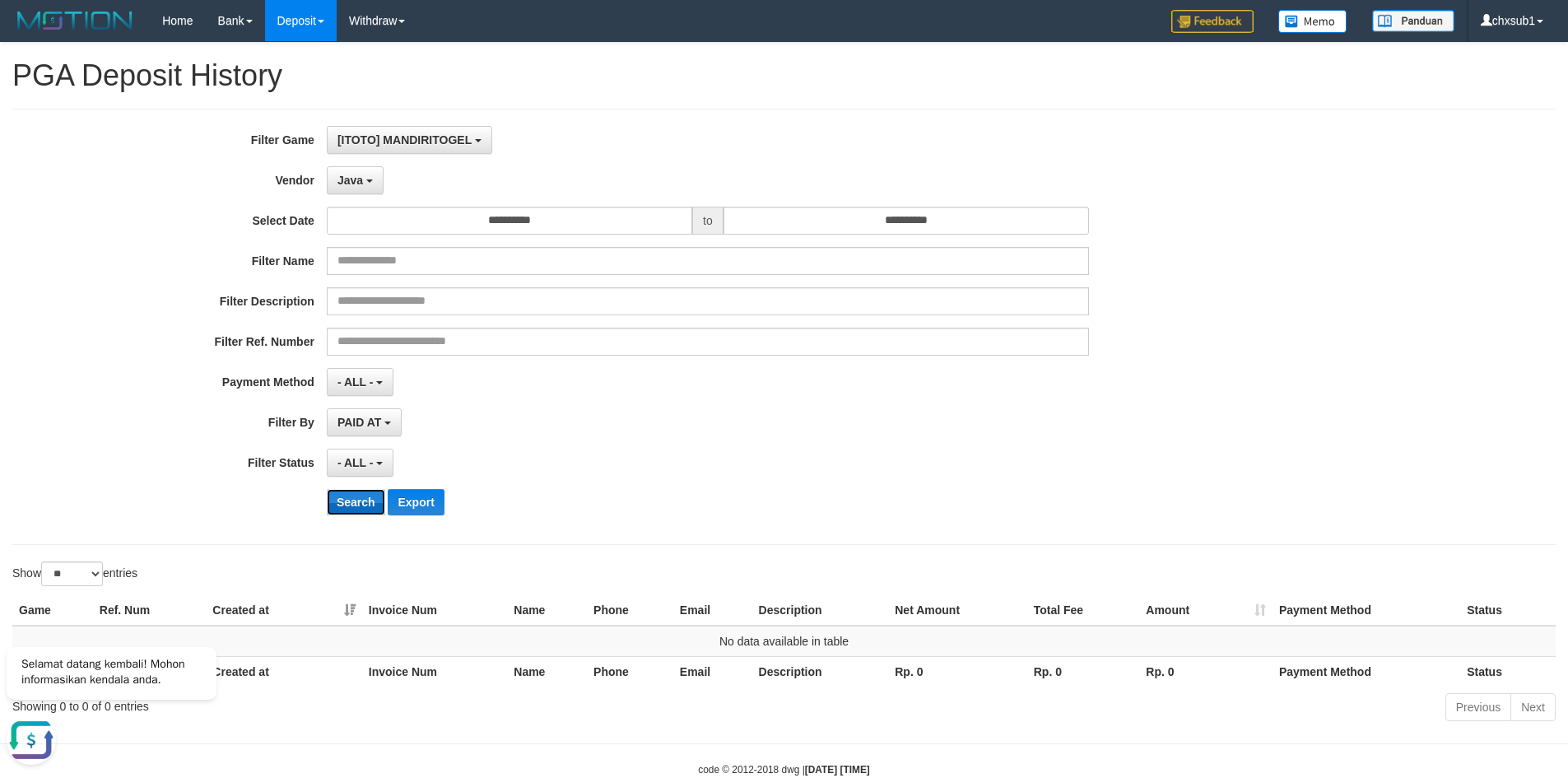 click on "Search" at bounding box center [356, 502] 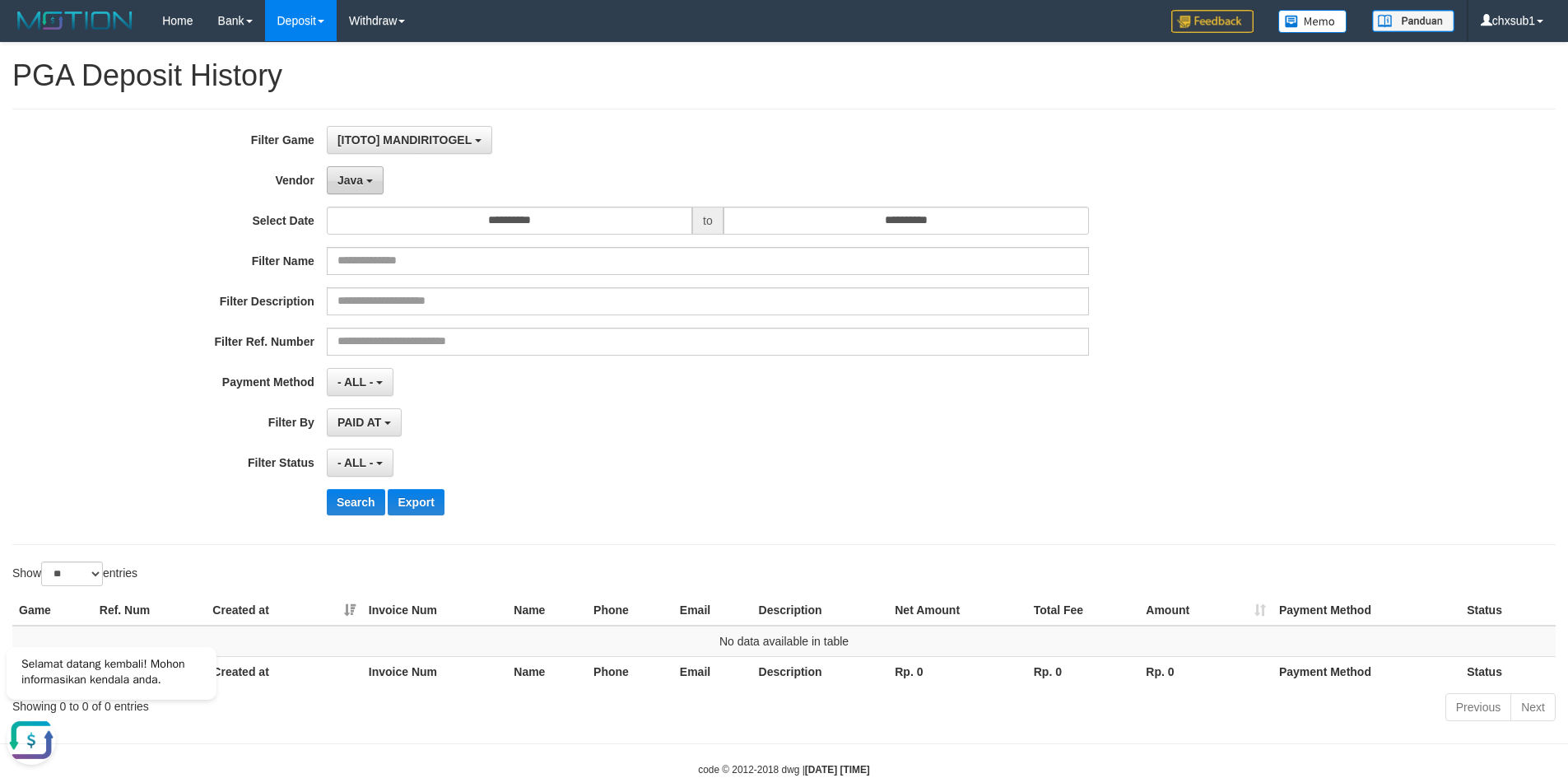 click on "Java" at bounding box center (350, 180) 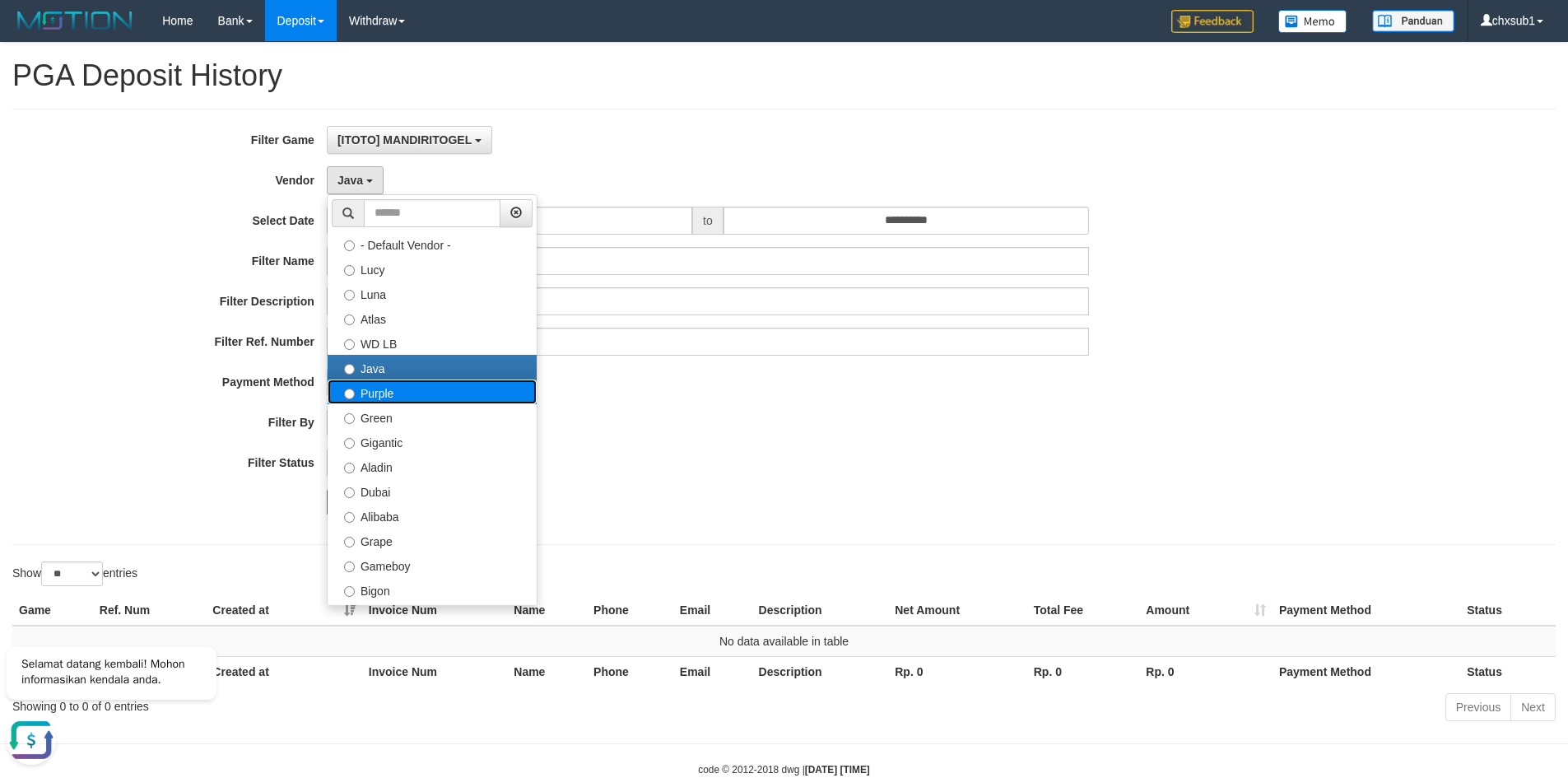 click on "Purple" at bounding box center (432, 392) 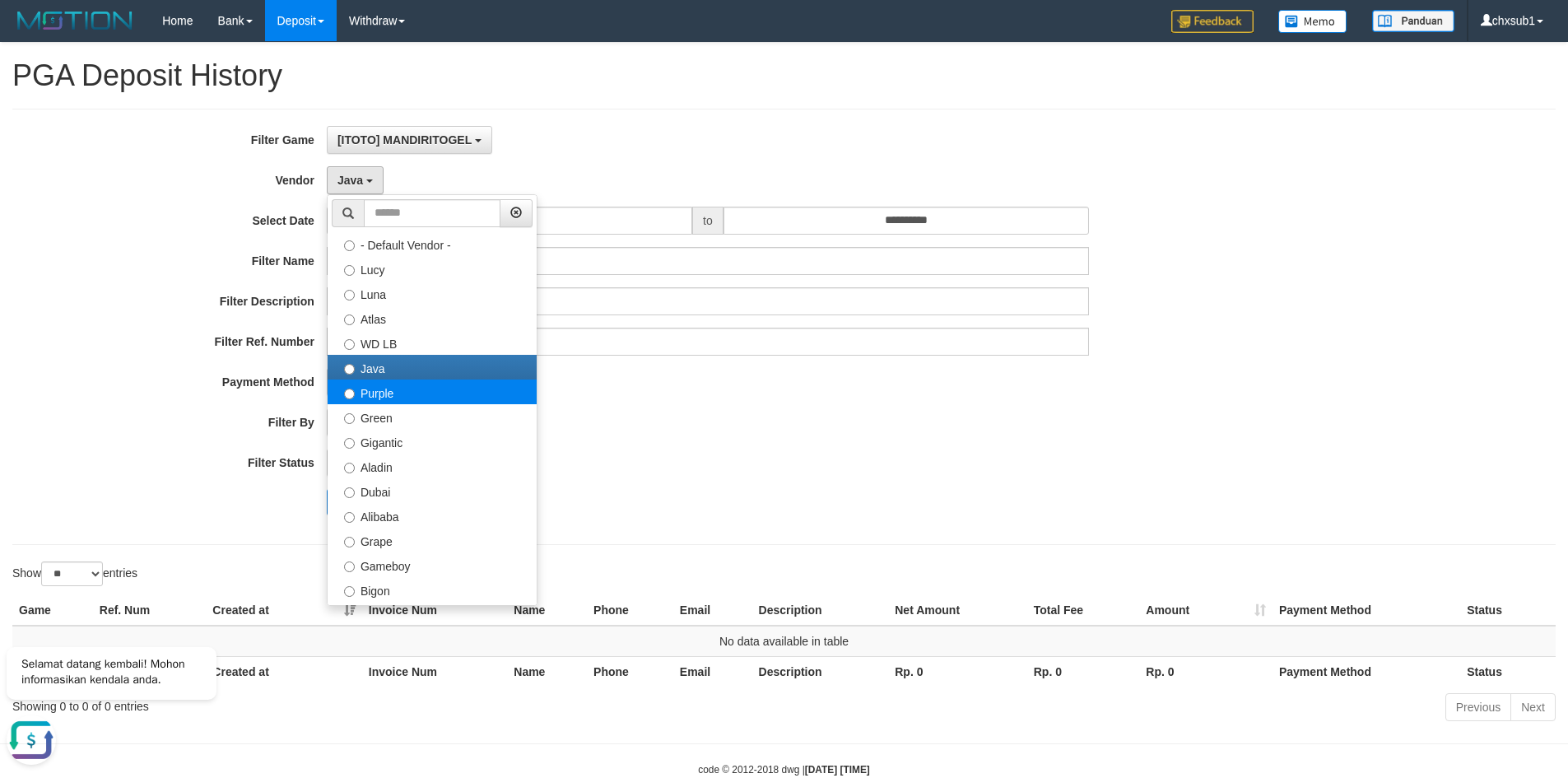 select on "**********" 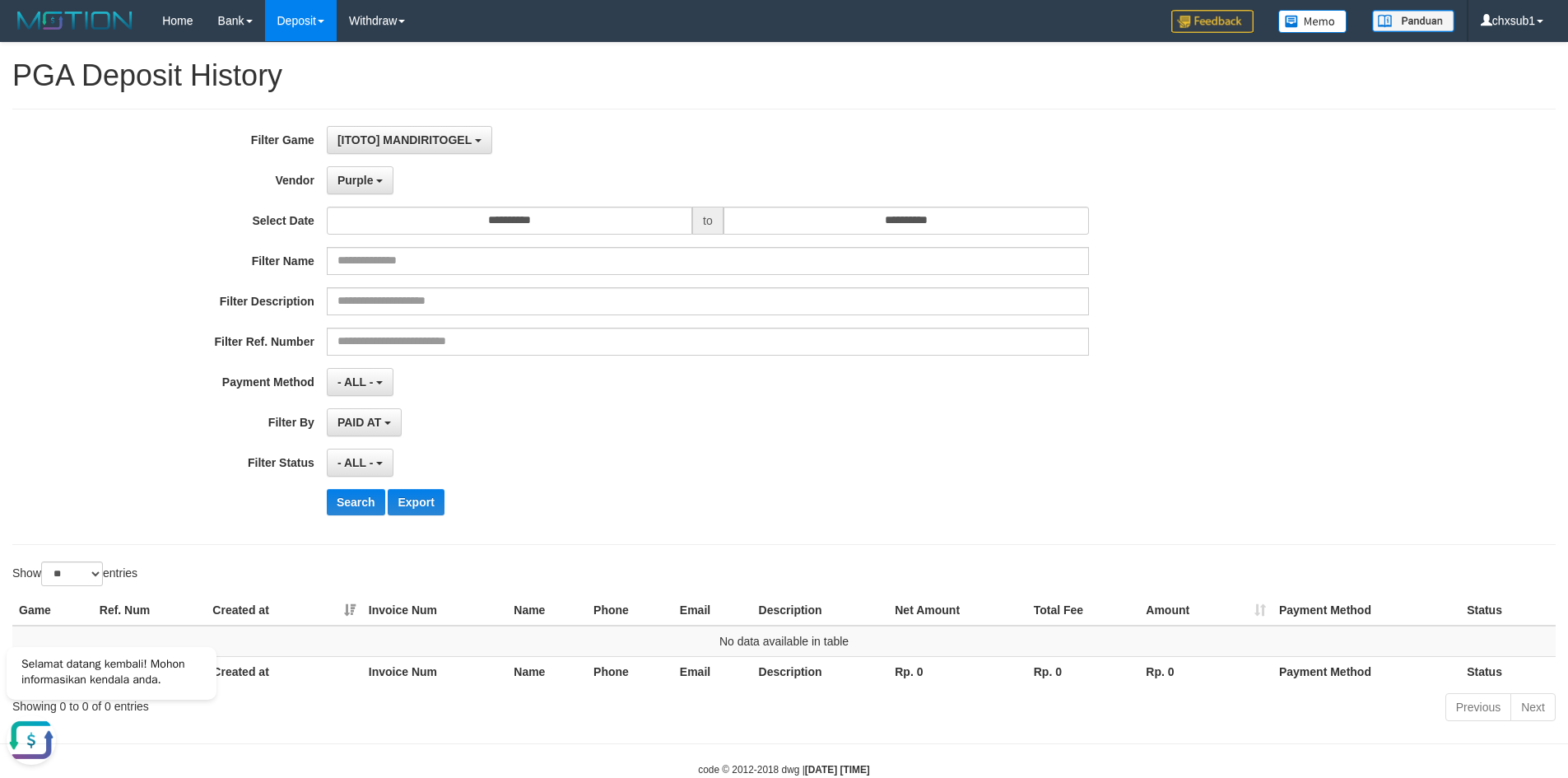 click on "**********" at bounding box center [654, 327] 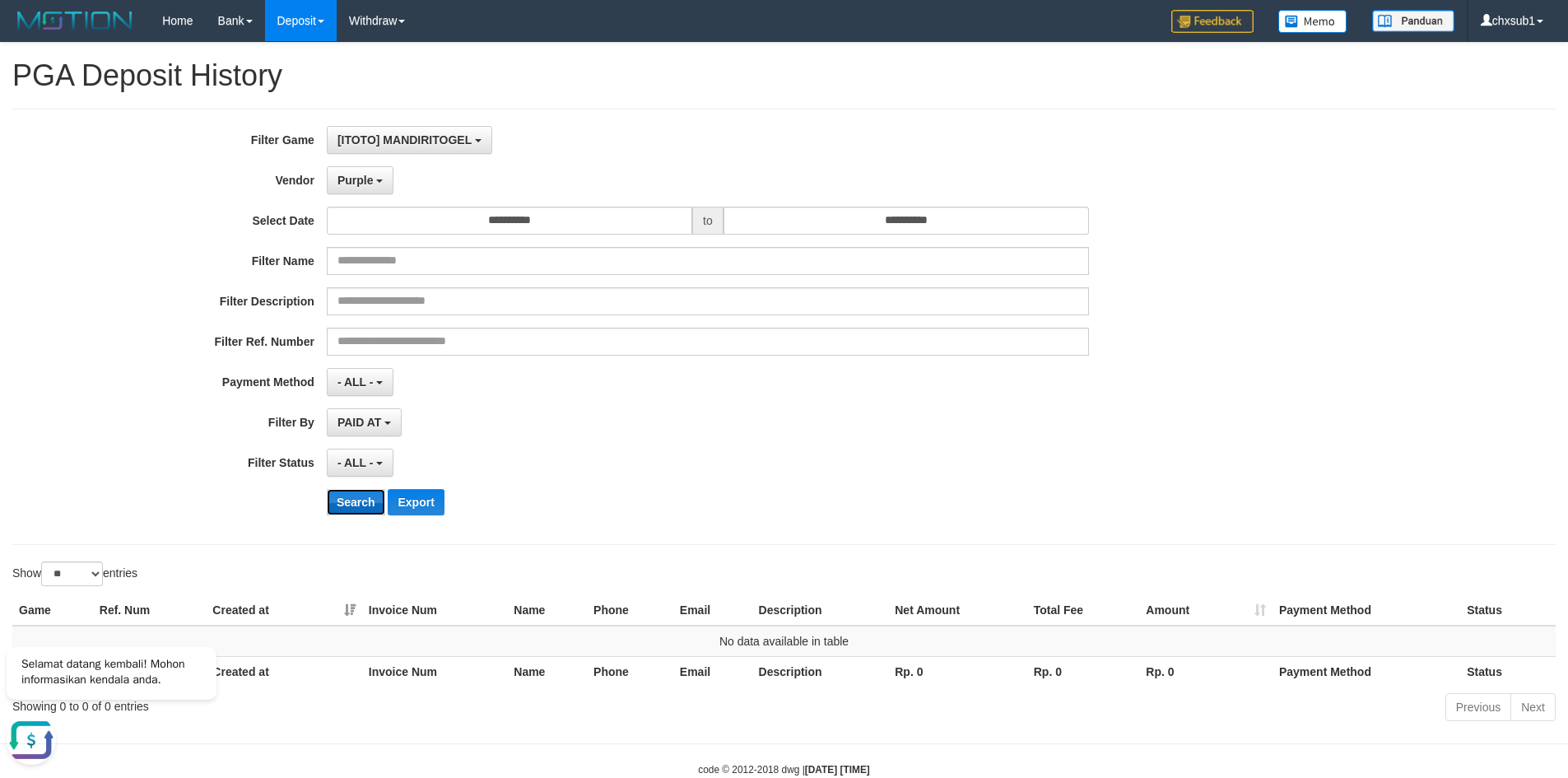 click on "Search" at bounding box center (356, 502) 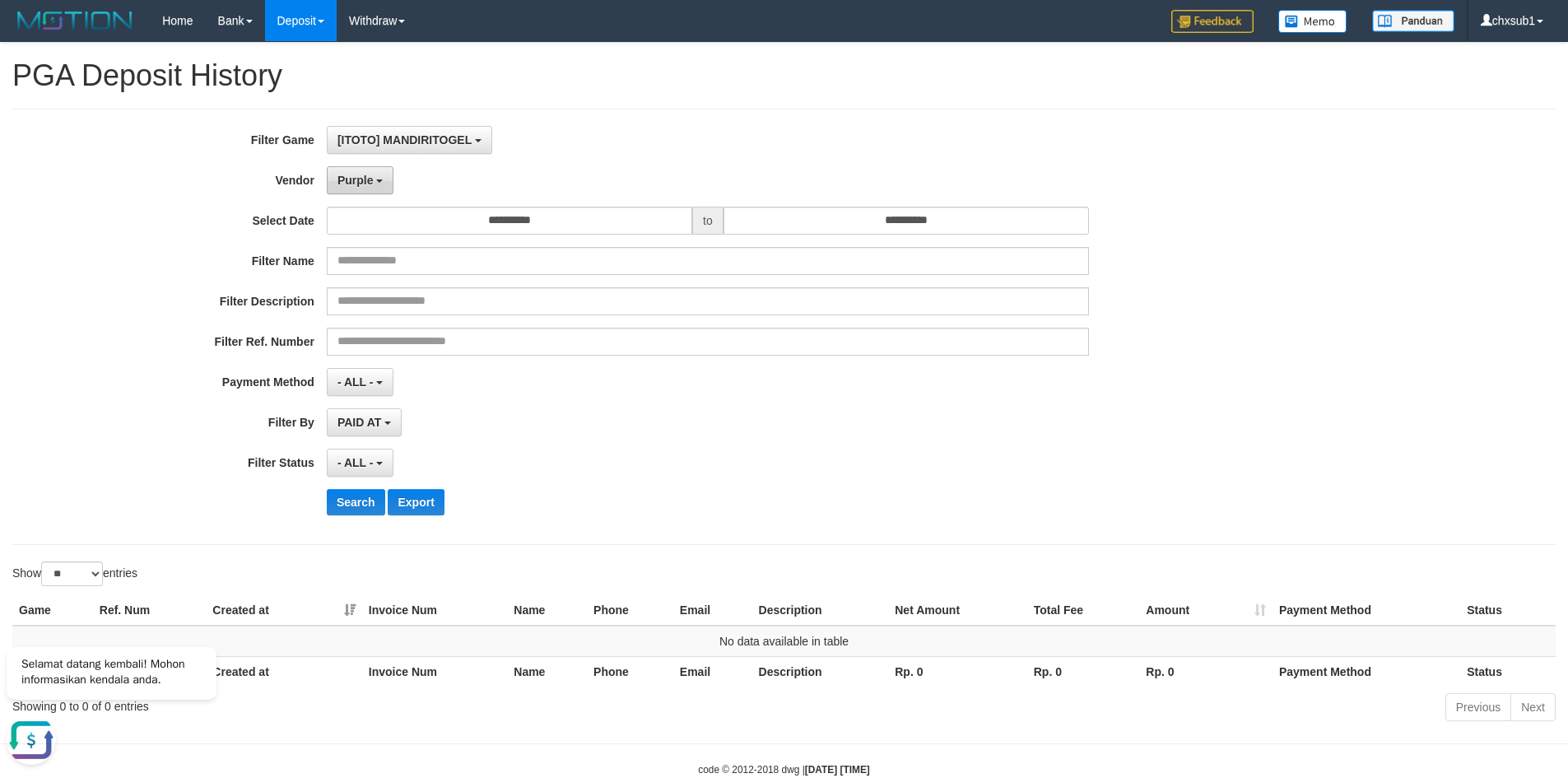 click at bounding box center (379, 181) 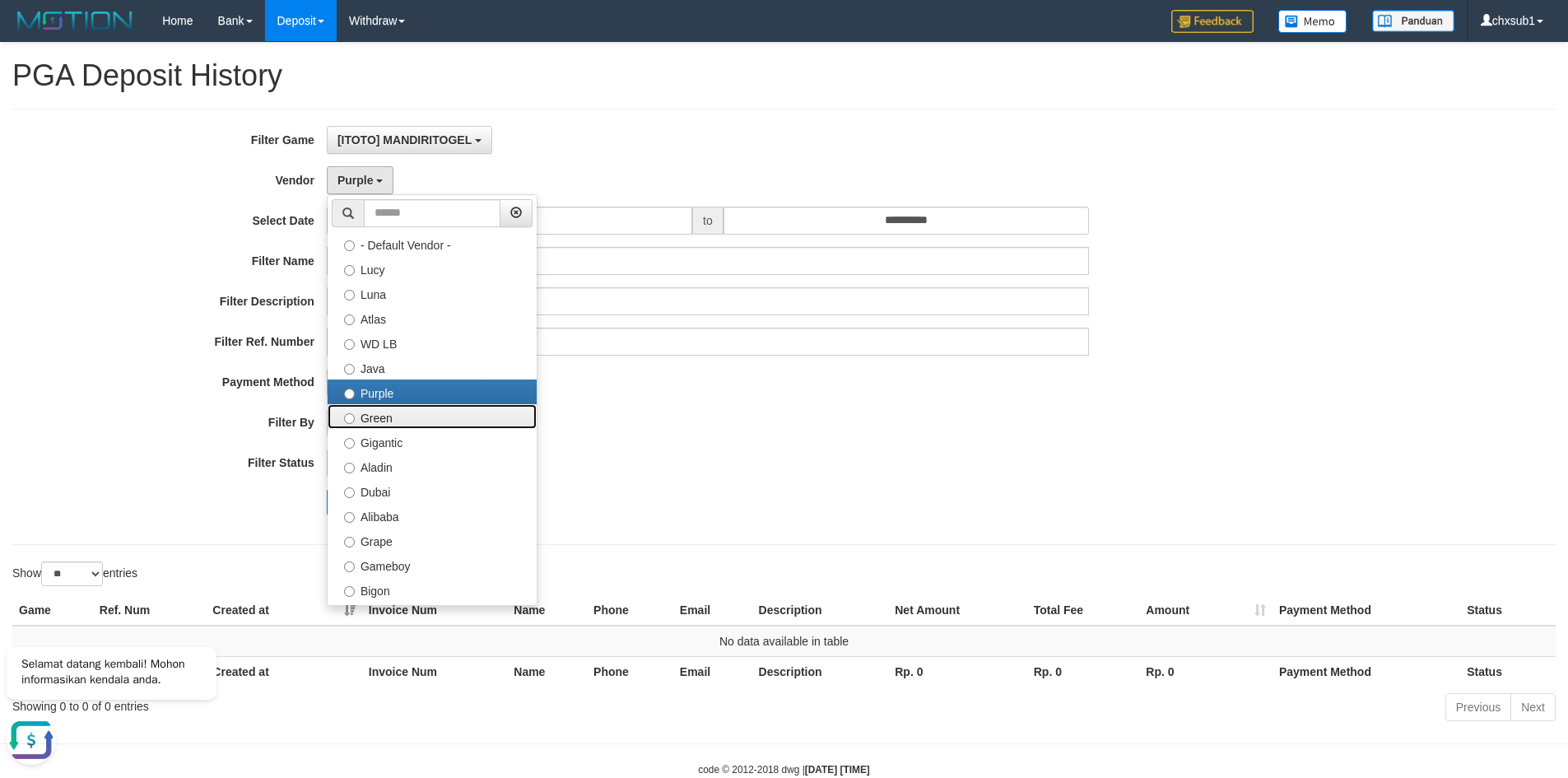 drag, startPoint x: 435, startPoint y: 422, endPoint x: 479, endPoint y: 419, distance: 44.10215 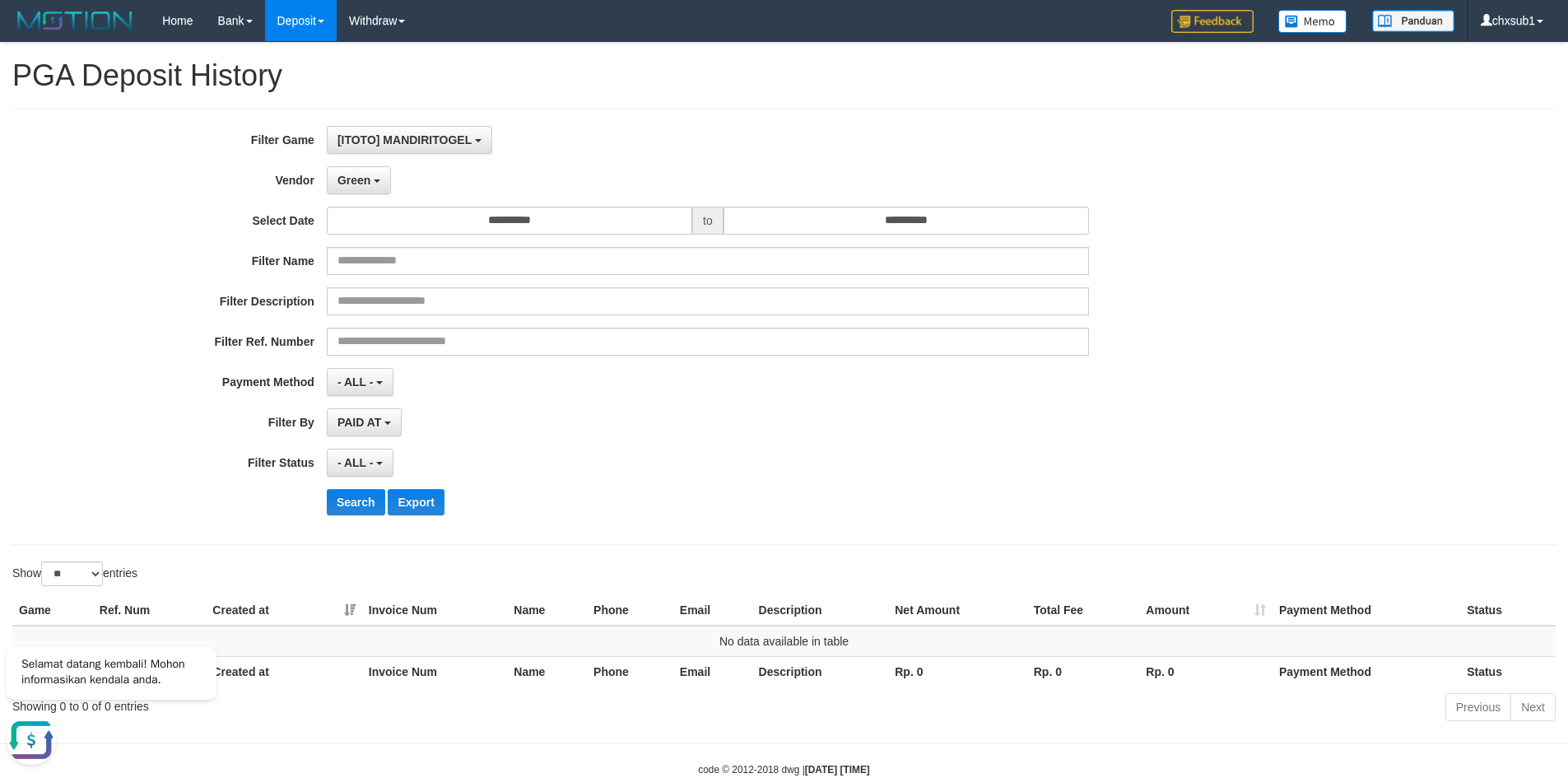click on "**********" at bounding box center (654, 327) 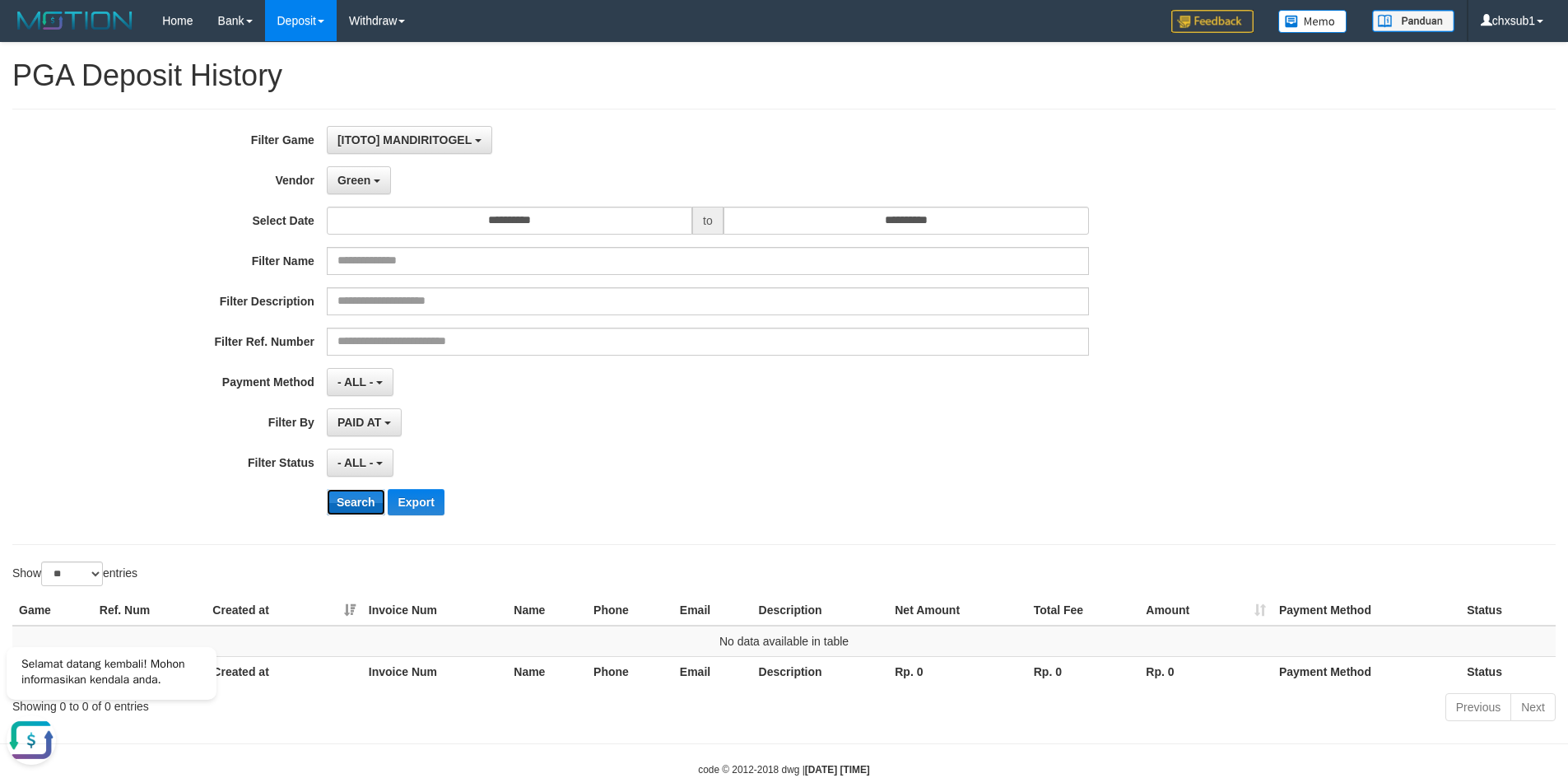 click on "Search" at bounding box center (356, 502) 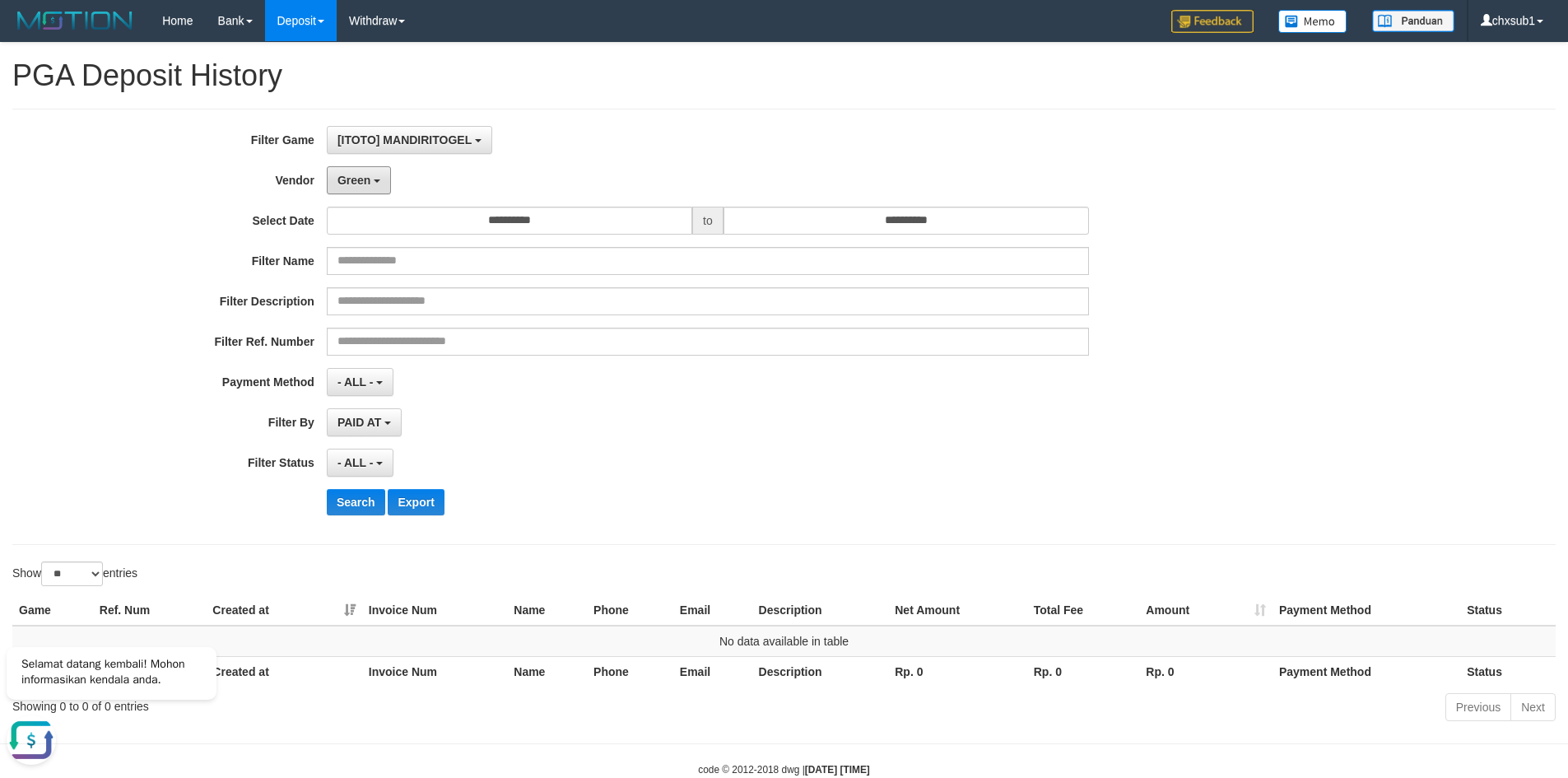 click on "**********" at bounding box center [654, 327] 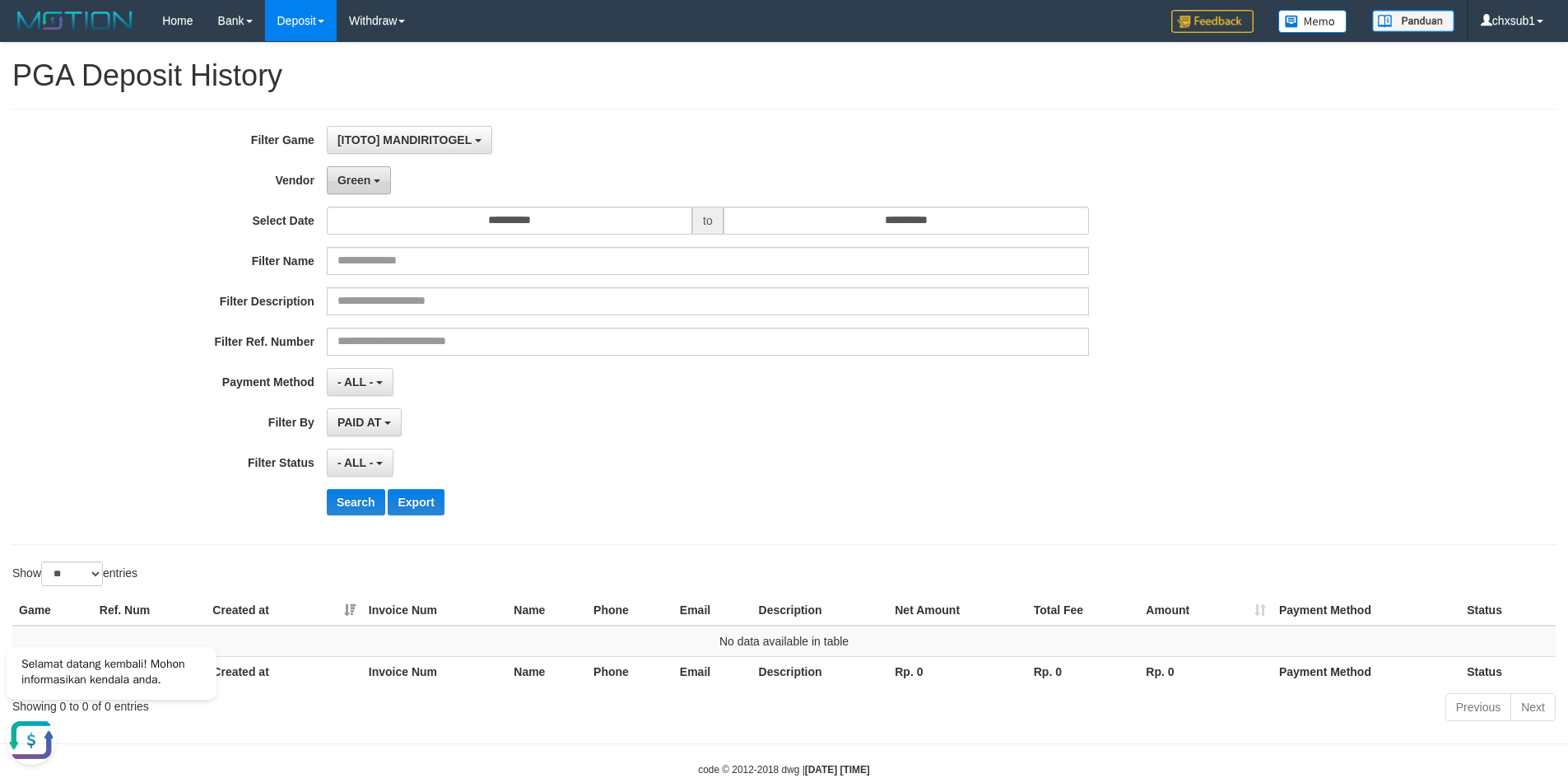 click on "Green" at bounding box center [359, 180] 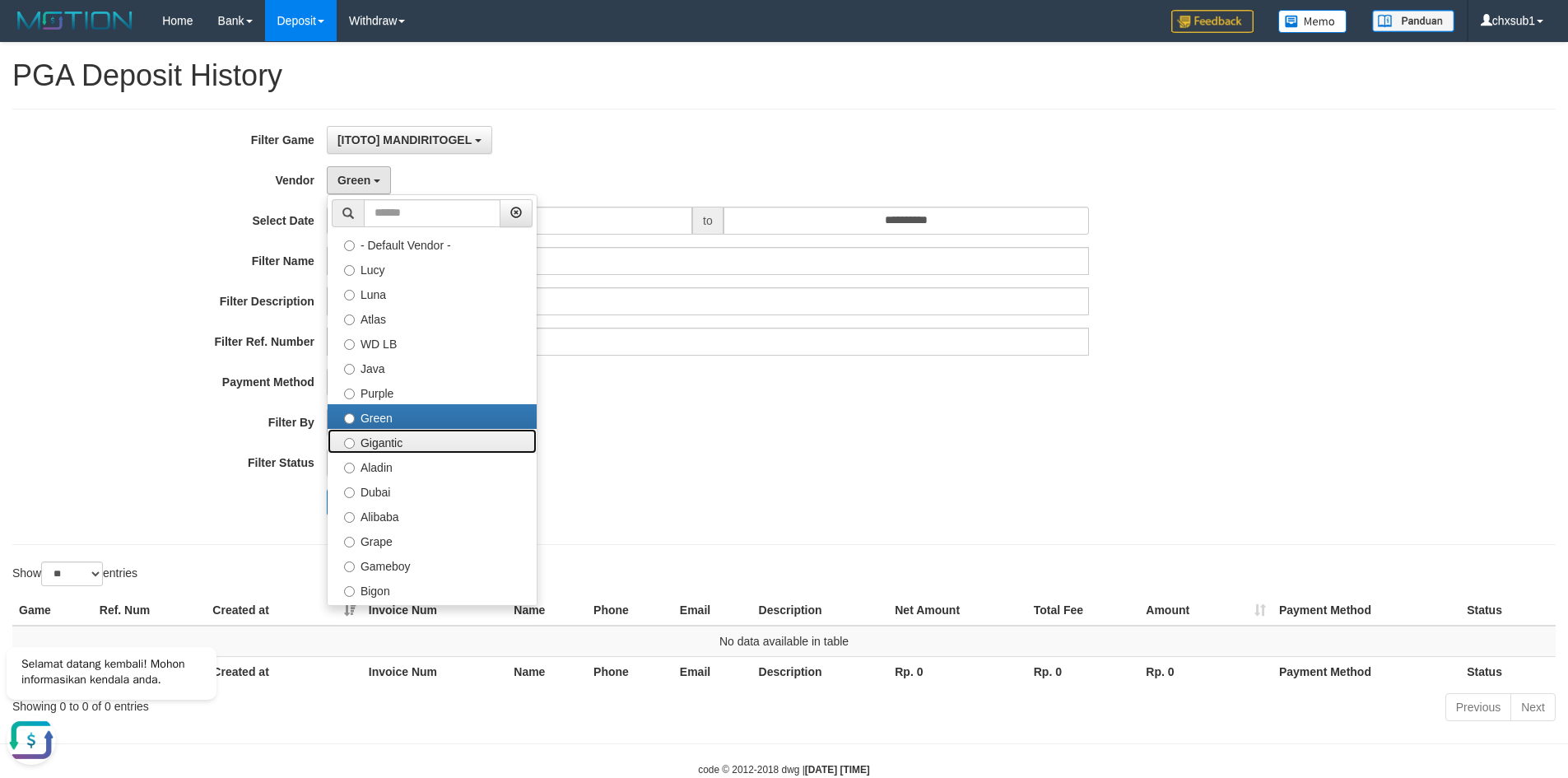 click on "Gigantic" at bounding box center [432, 441] 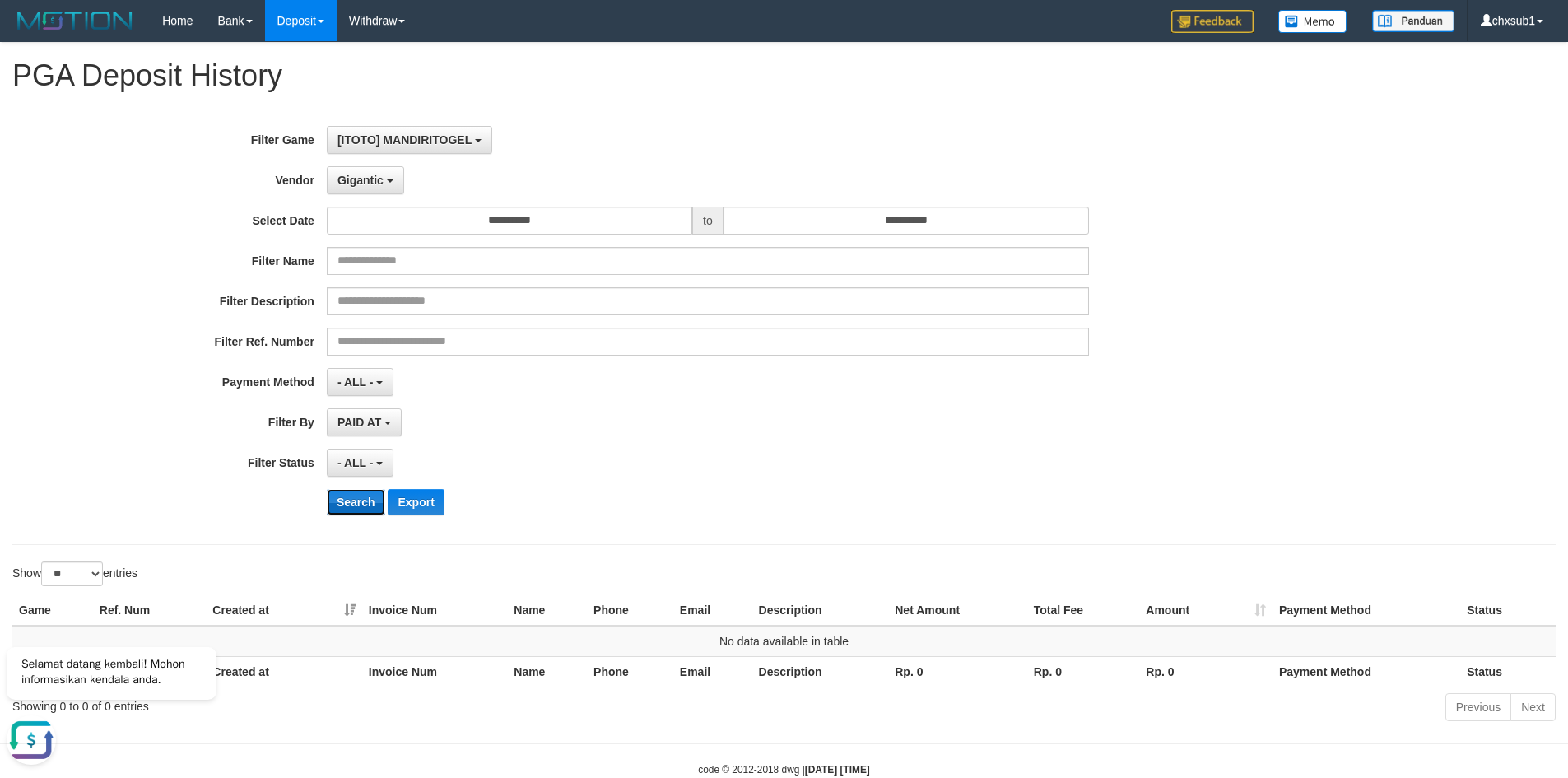 click on "Search" at bounding box center (356, 502) 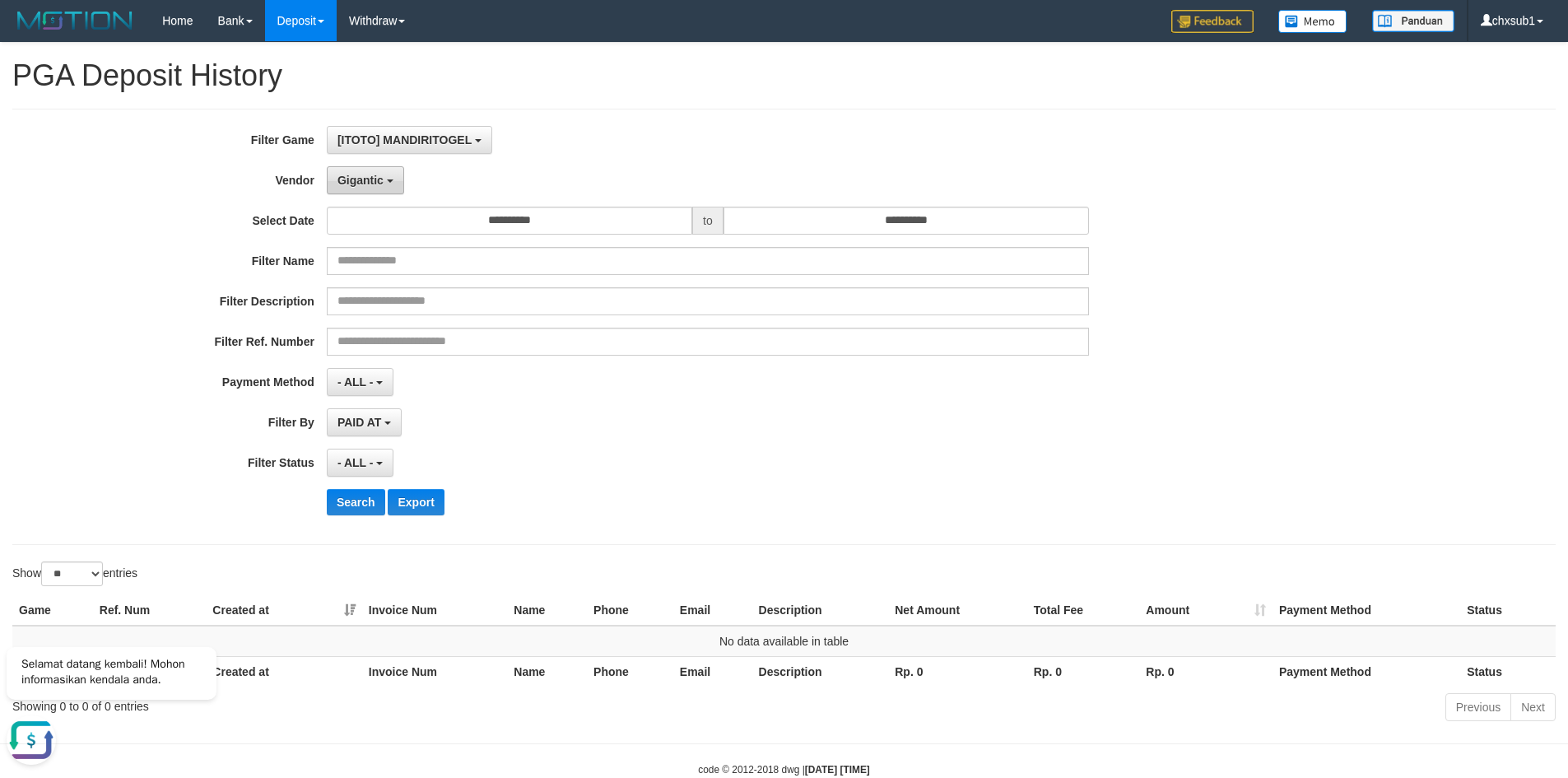 click on "Gigantic" at bounding box center (365, 180) 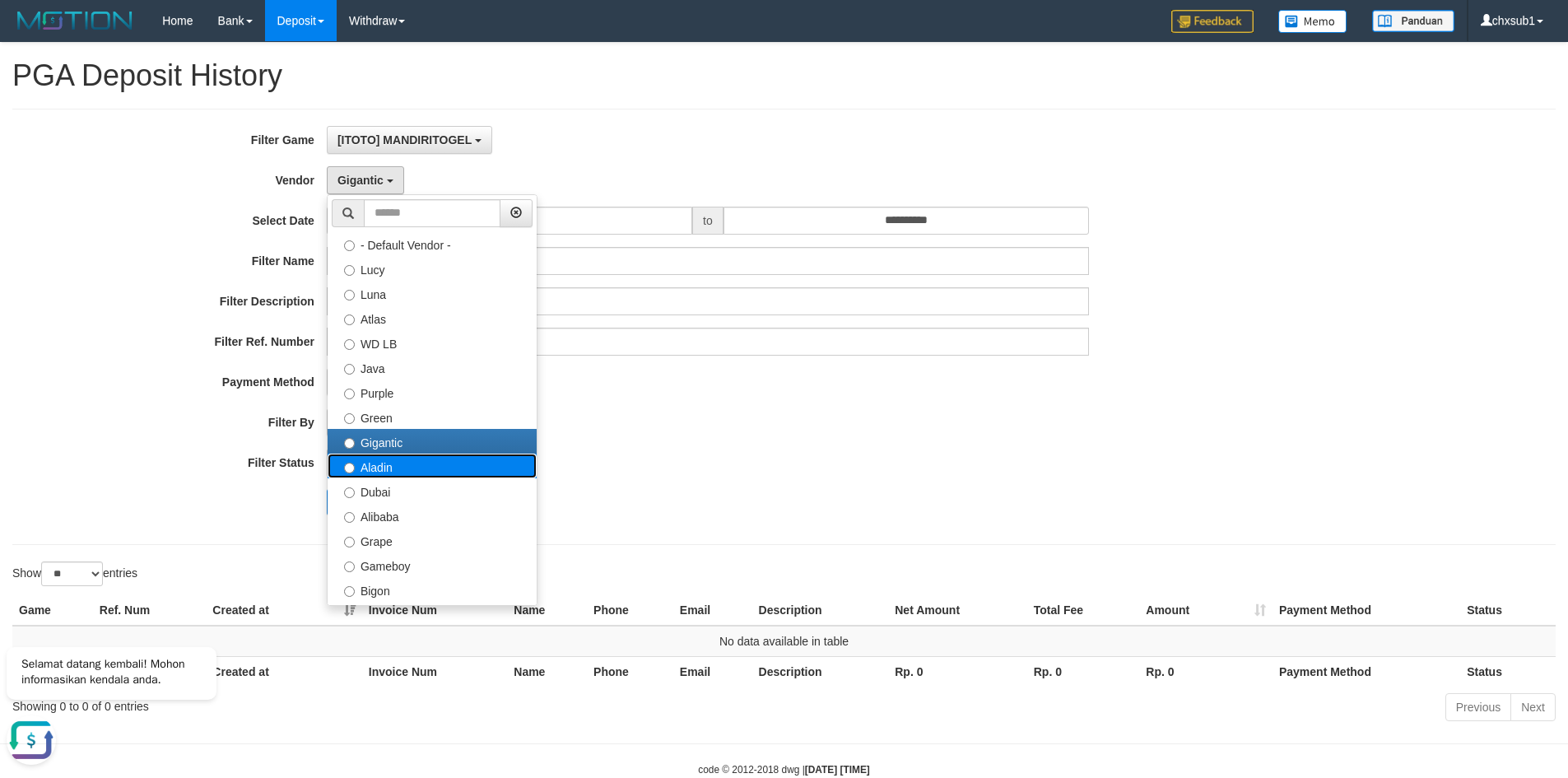 click on "Aladin" at bounding box center [432, 466] 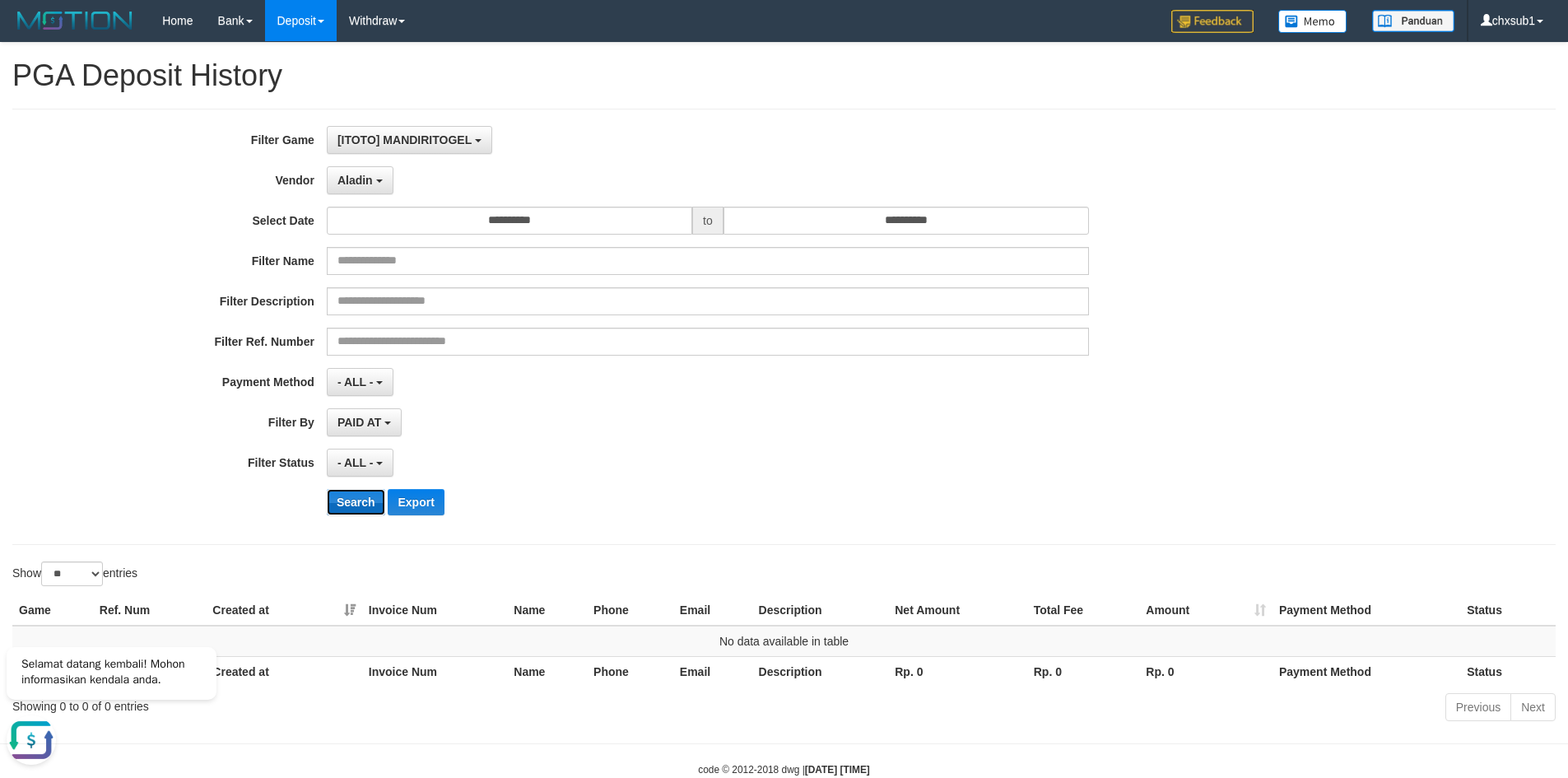 click on "Search" at bounding box center (356, 502) 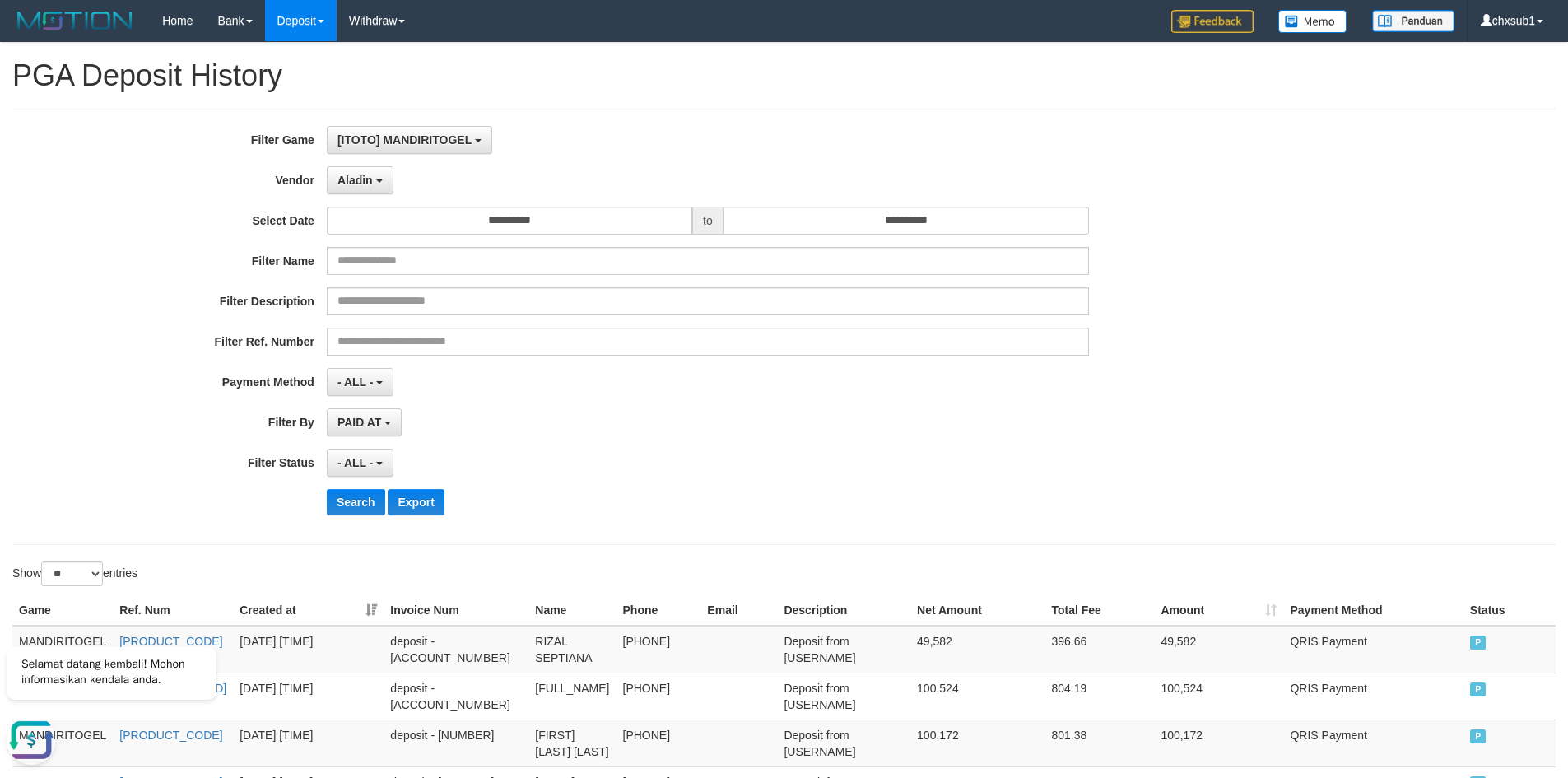 click on "PAID AT
PAID AT
CREATED AT" at bounding box center (708, 422) 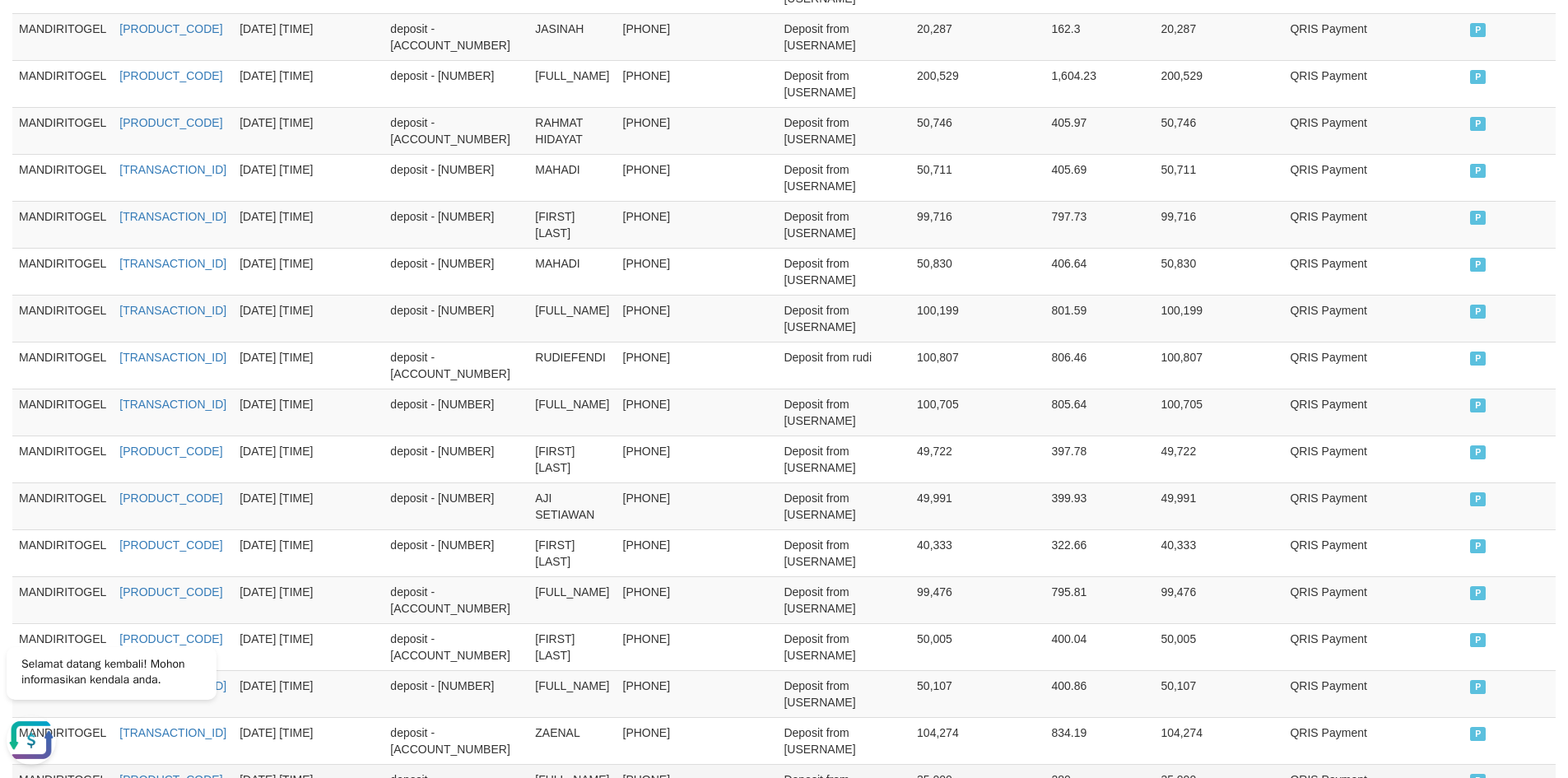 scroll, scrollTop: 1232, scrollLeft: 0, axis: vertical 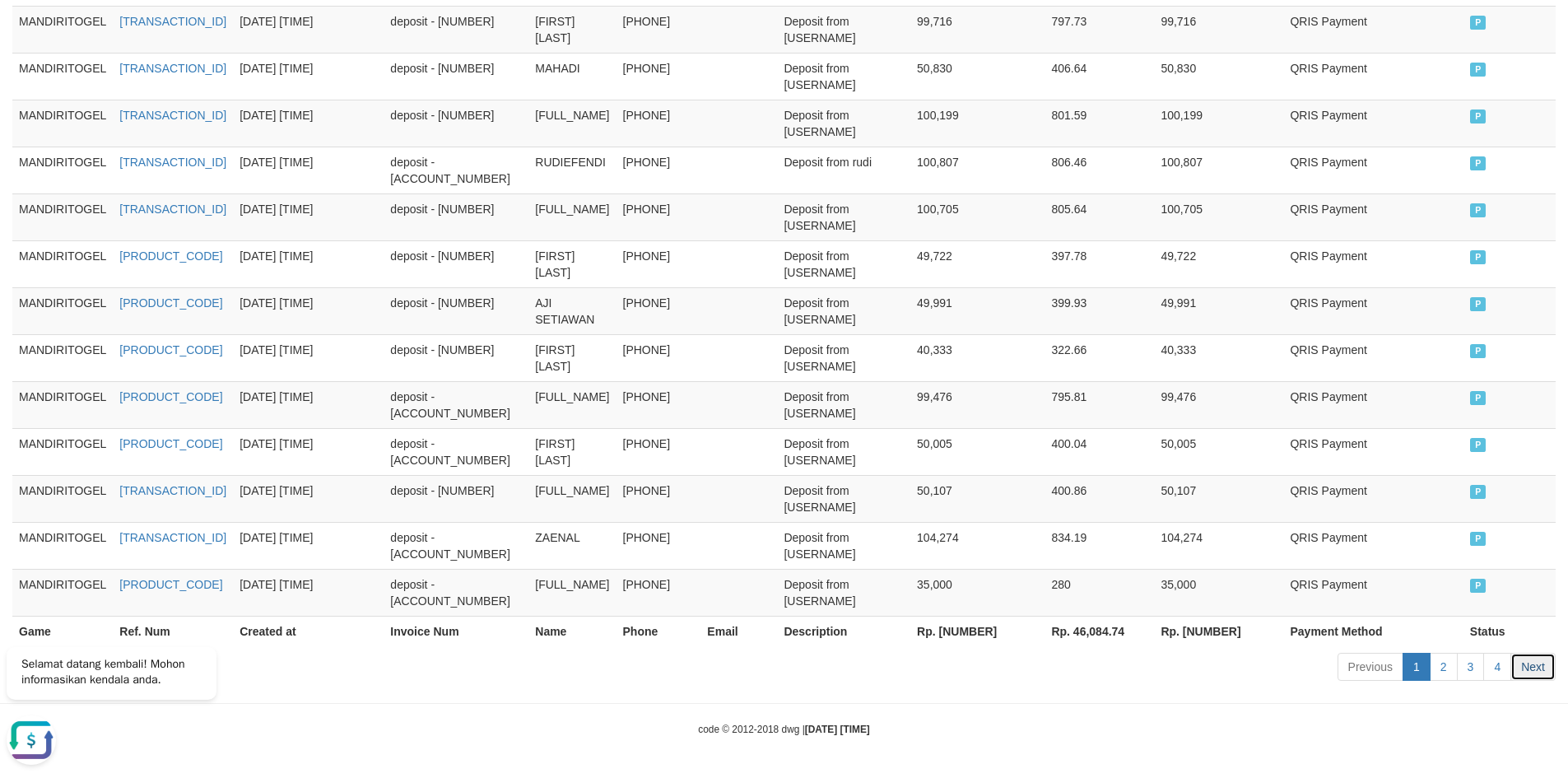 click on "Next" at bounding box center (1533, 667) 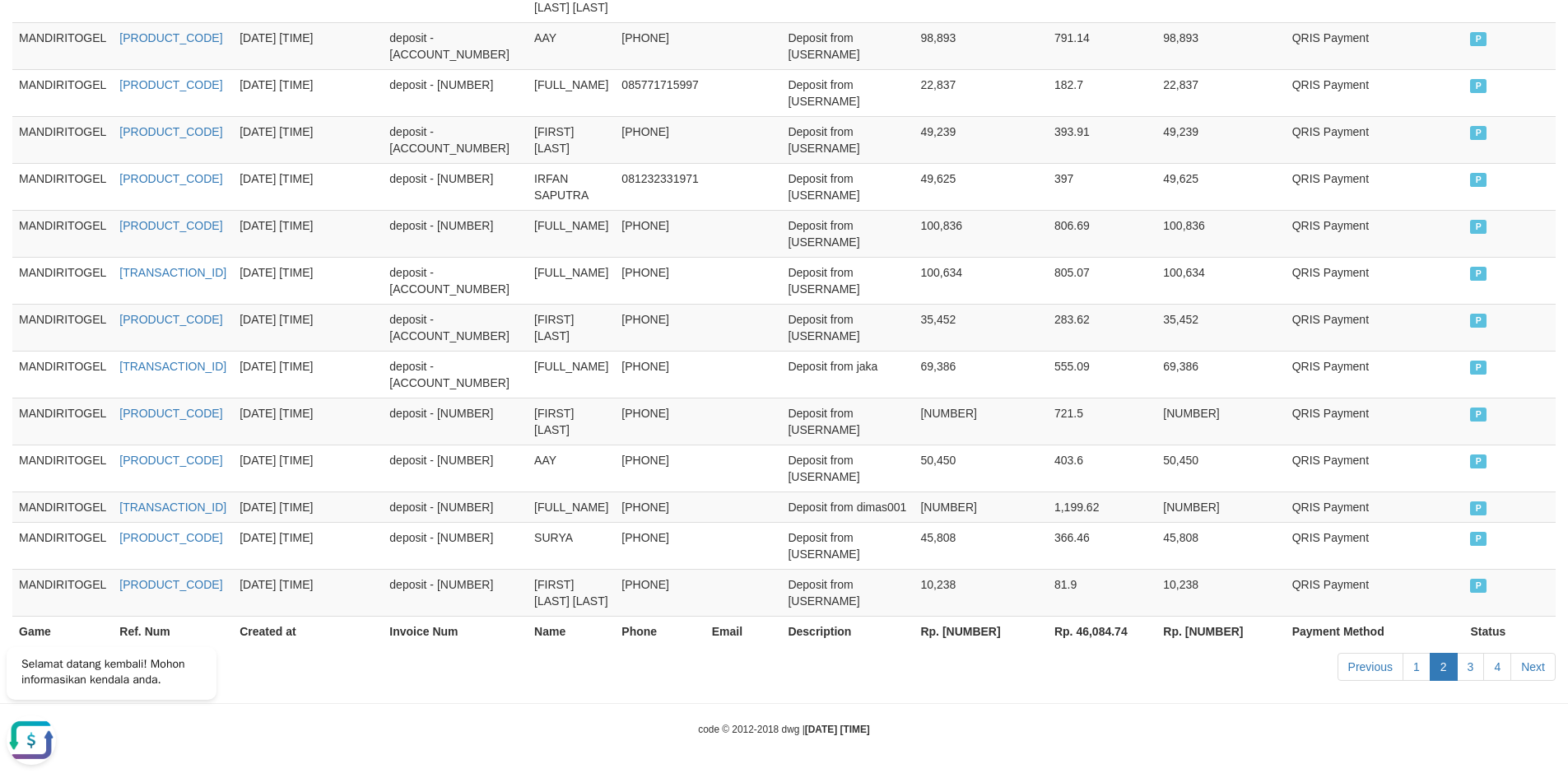 scroll, scrollTop: 1183, scrollLeft: 0, axis: vertical 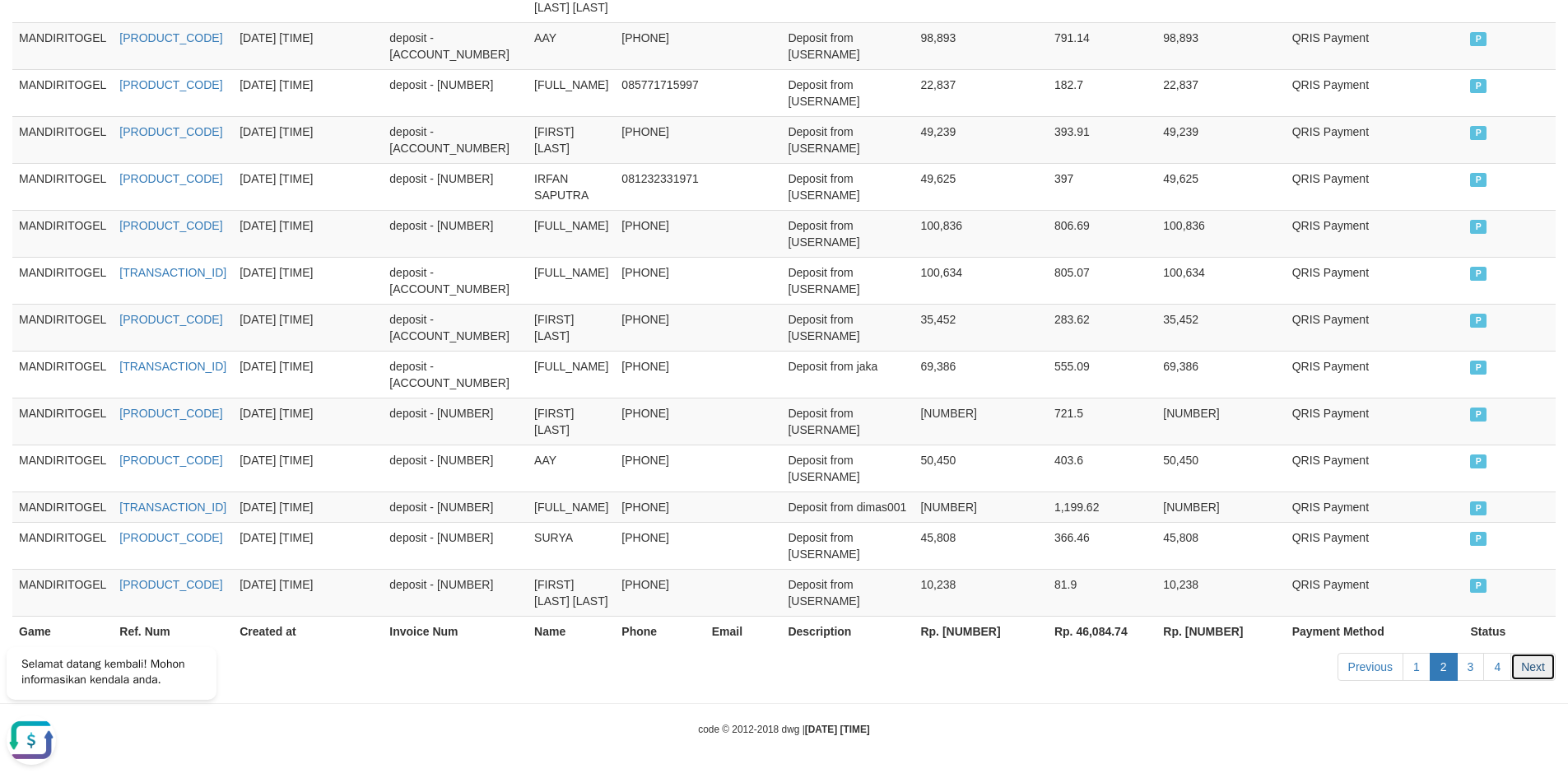 click on "Next" at bounding box center (1533, 667) 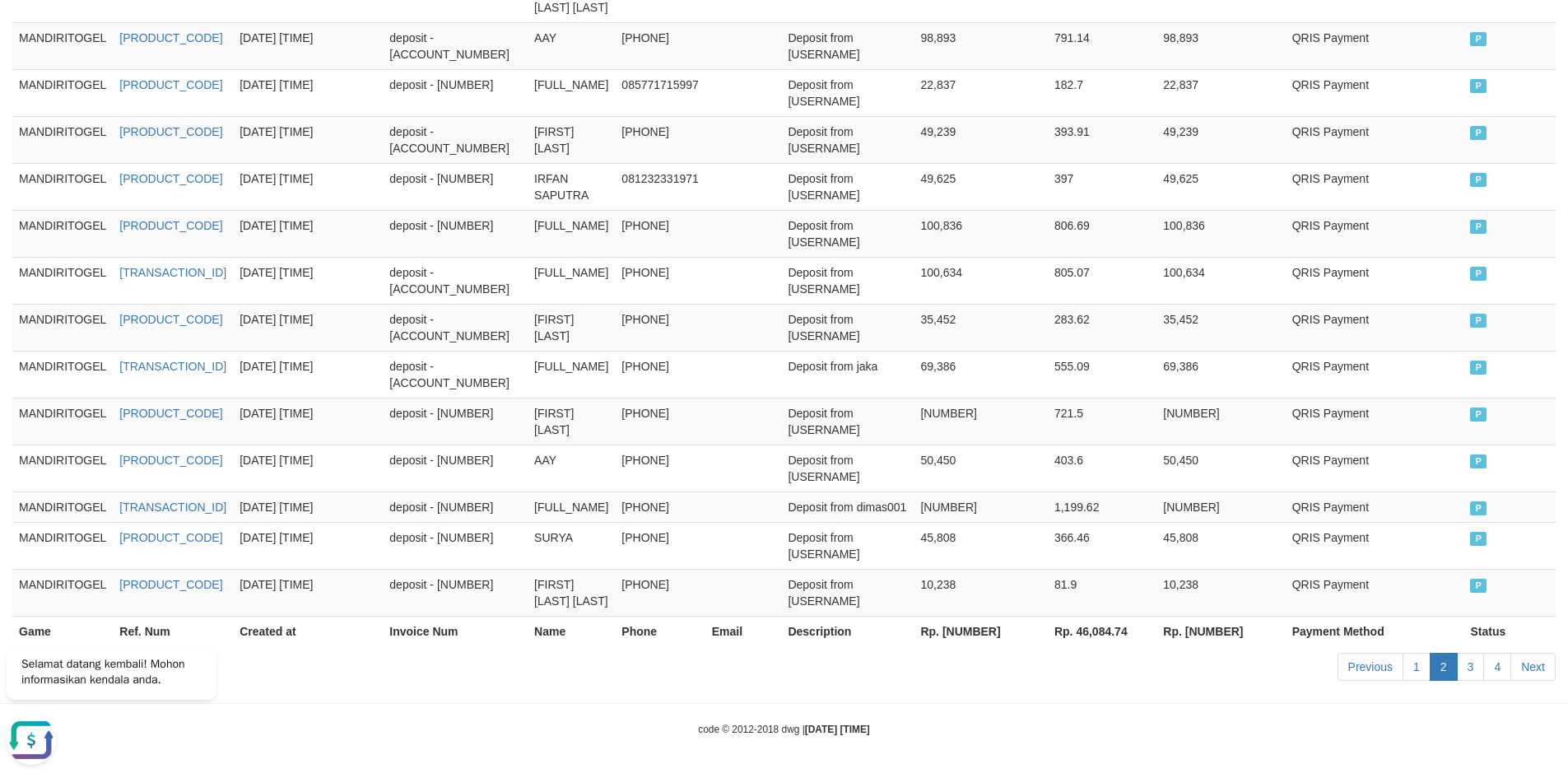 scroll, scrollTop: 1084, scrollLeft: 0, axis: vertical 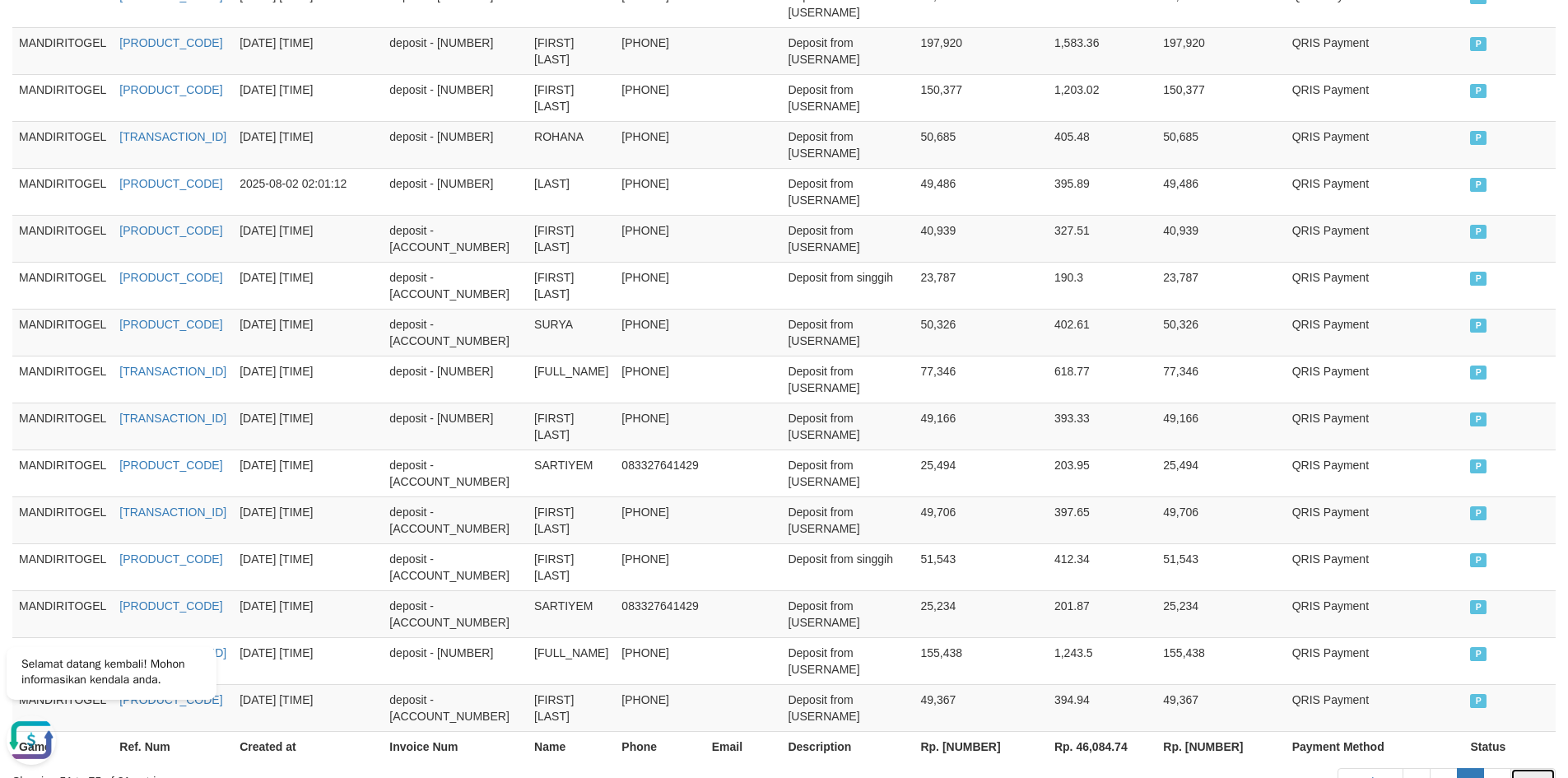 click on "Next" at bounding box center (1533, 782) 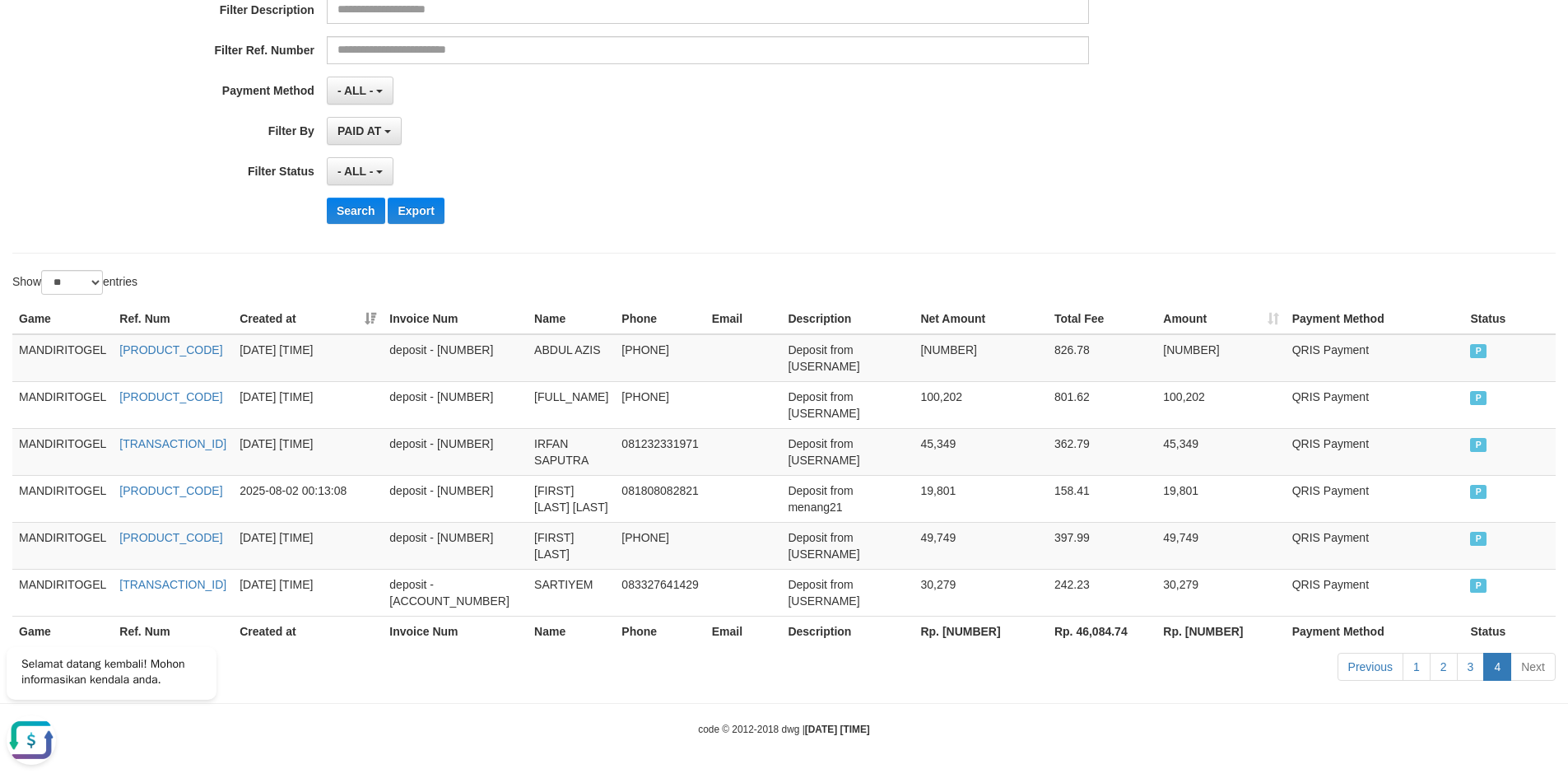 scroll, scrollTop: 0, scrollLeft: 0, axis: both 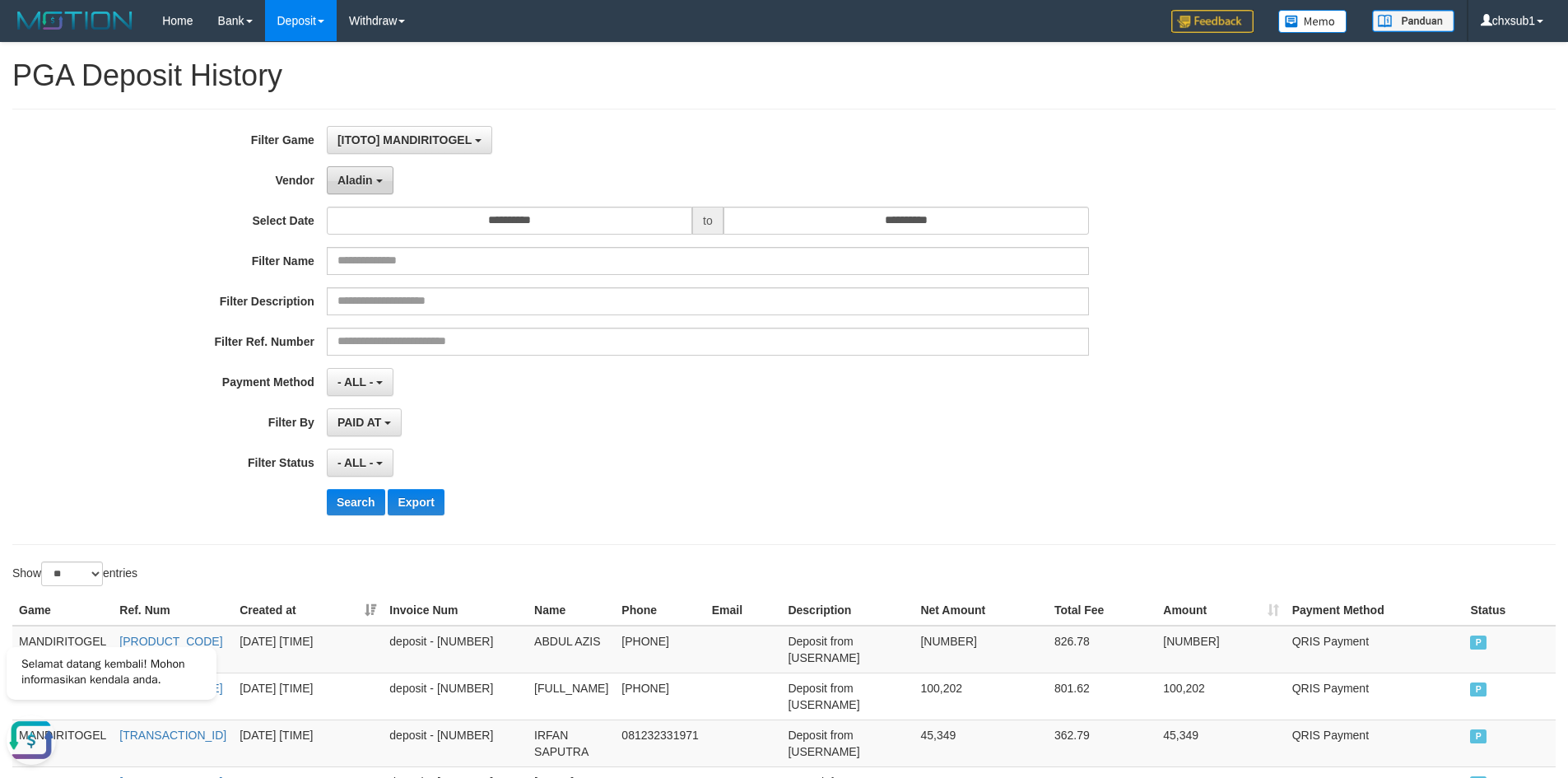 click on "Aladin" at bounding box center [355, 180] 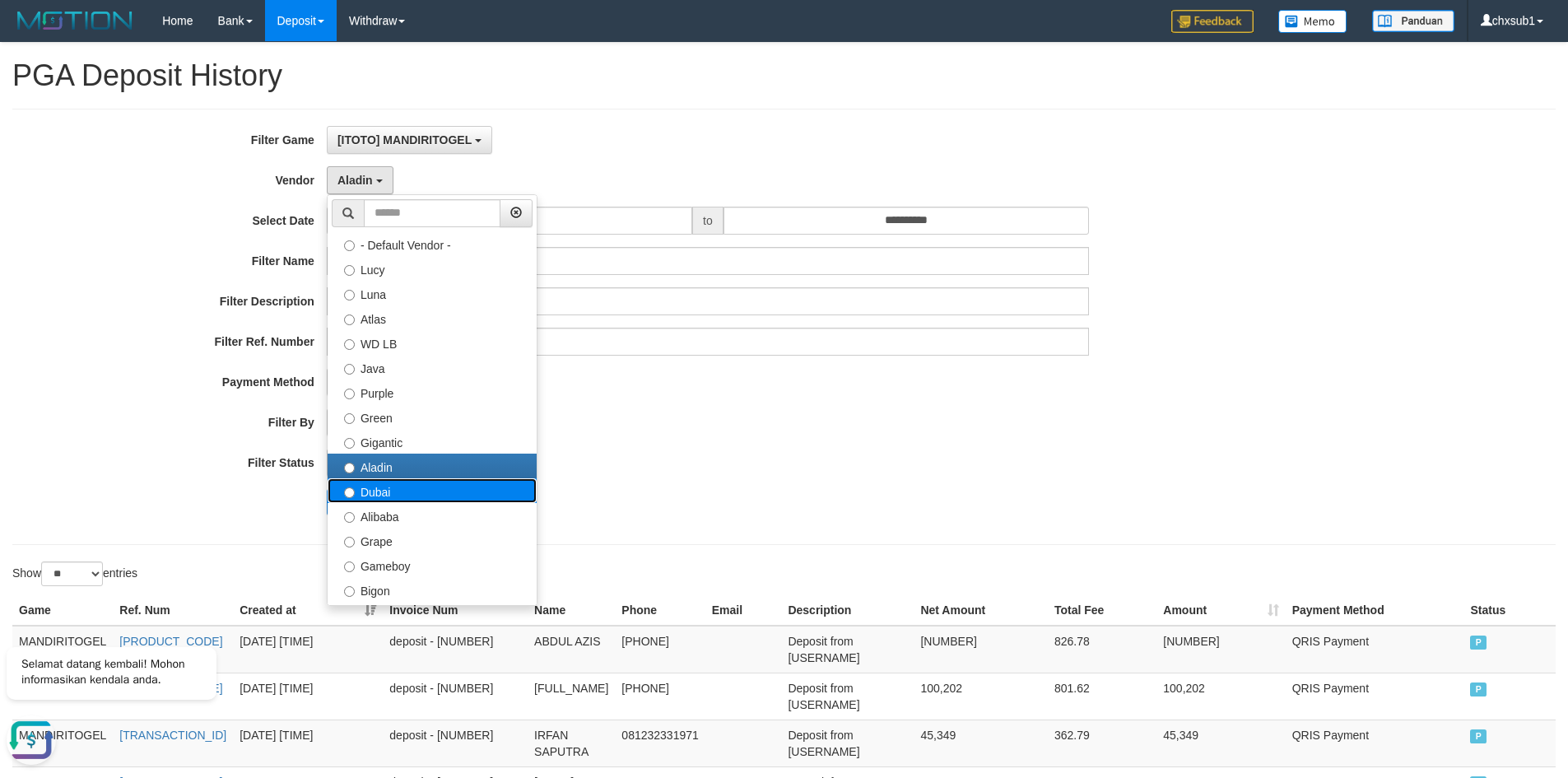 click on "Dubai" at bounding box center [432, 491] 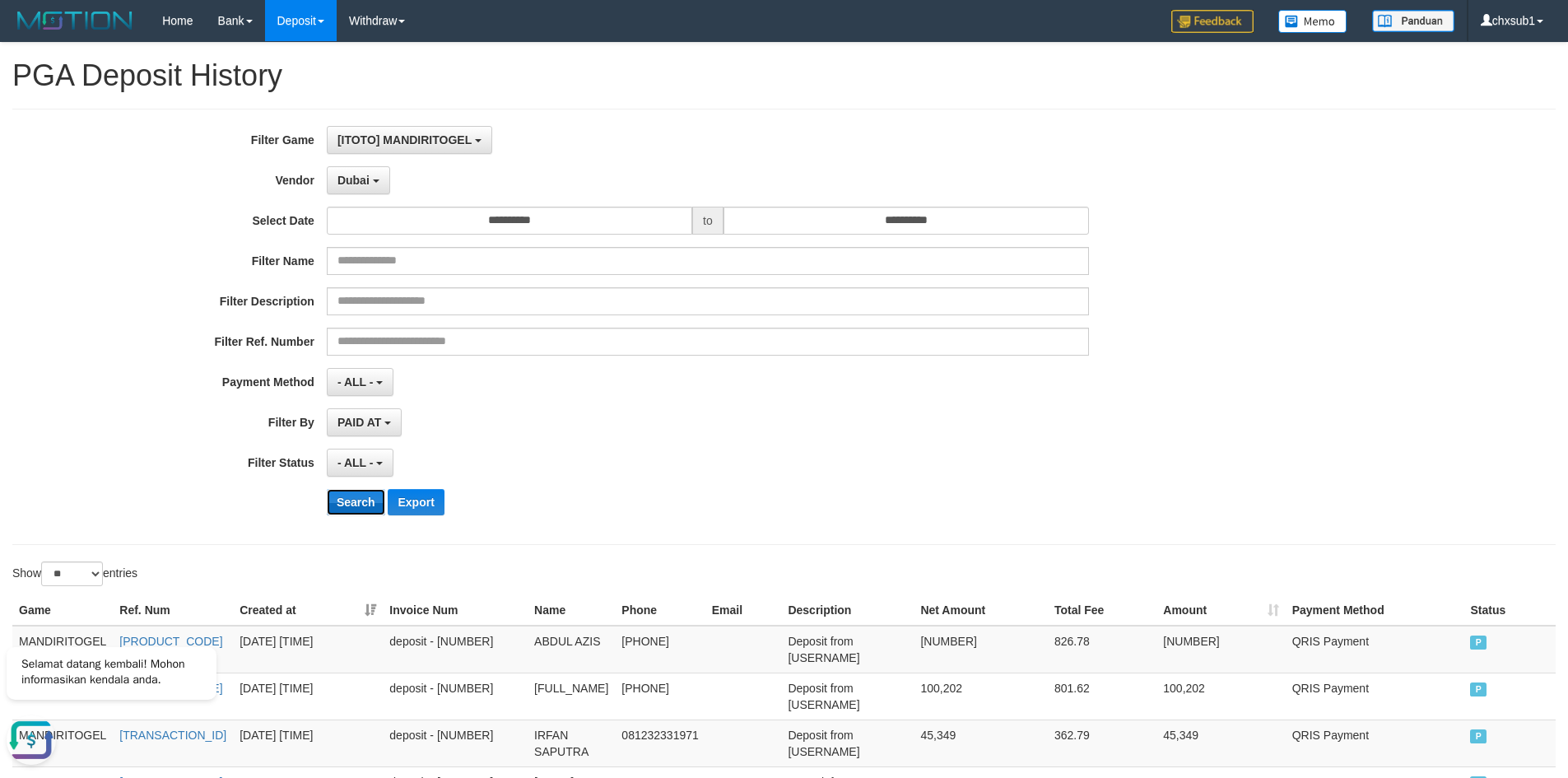 click on "Search" at bounding box center [356, 502] 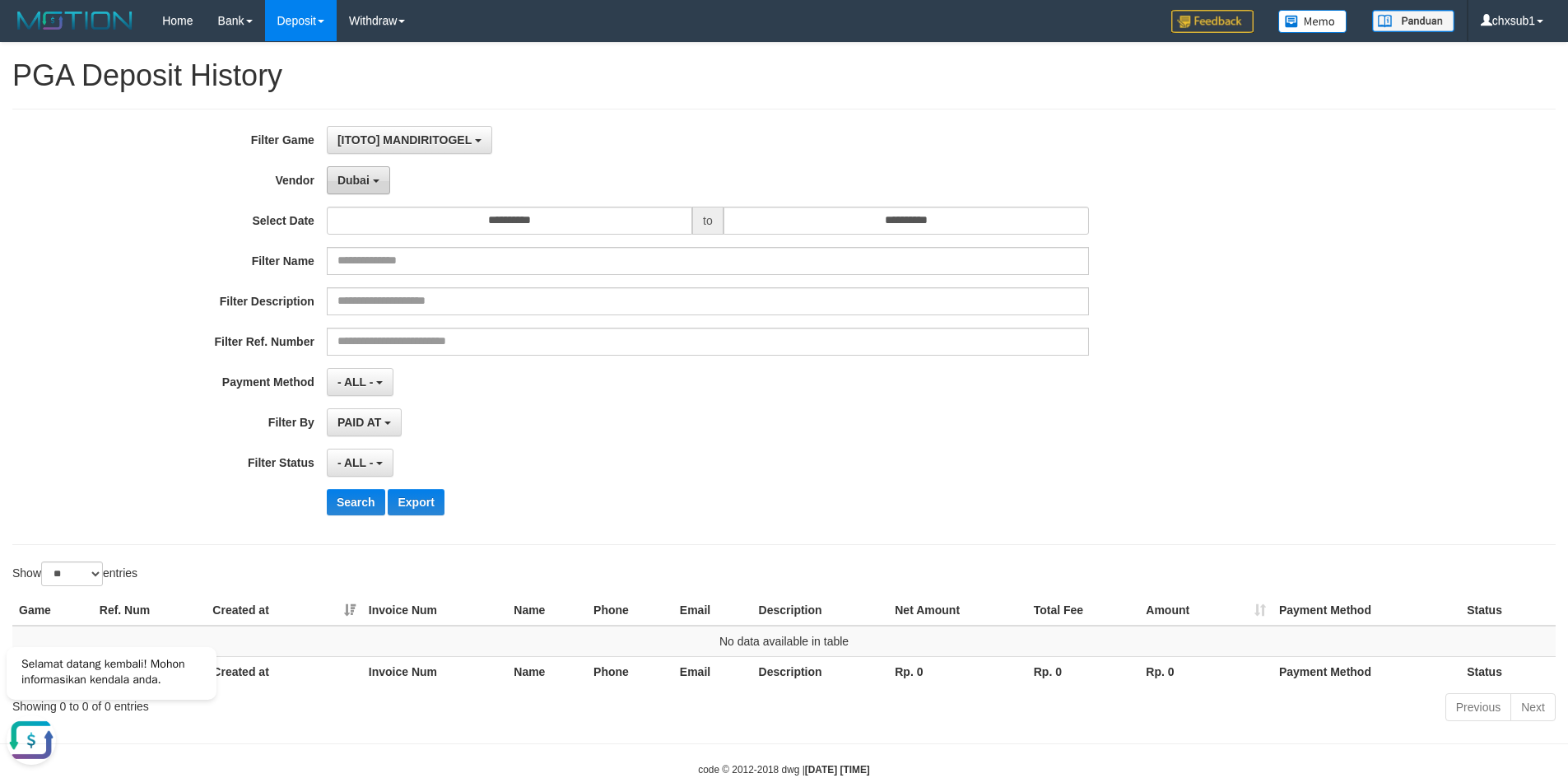 click on "Dubai" at bounding box center (358, 180) 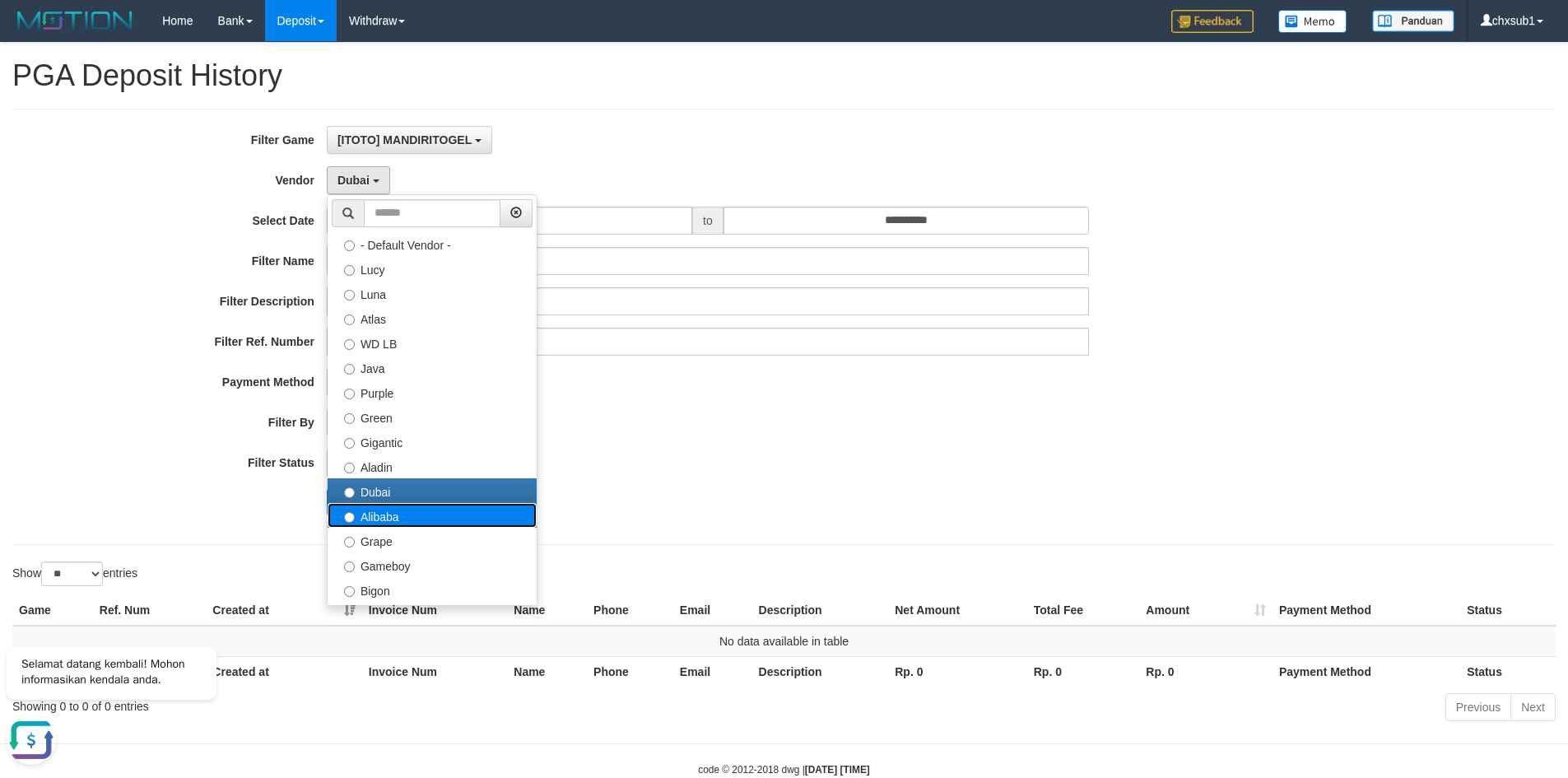 click on "Alibaba" at bounding box center (432, 515) 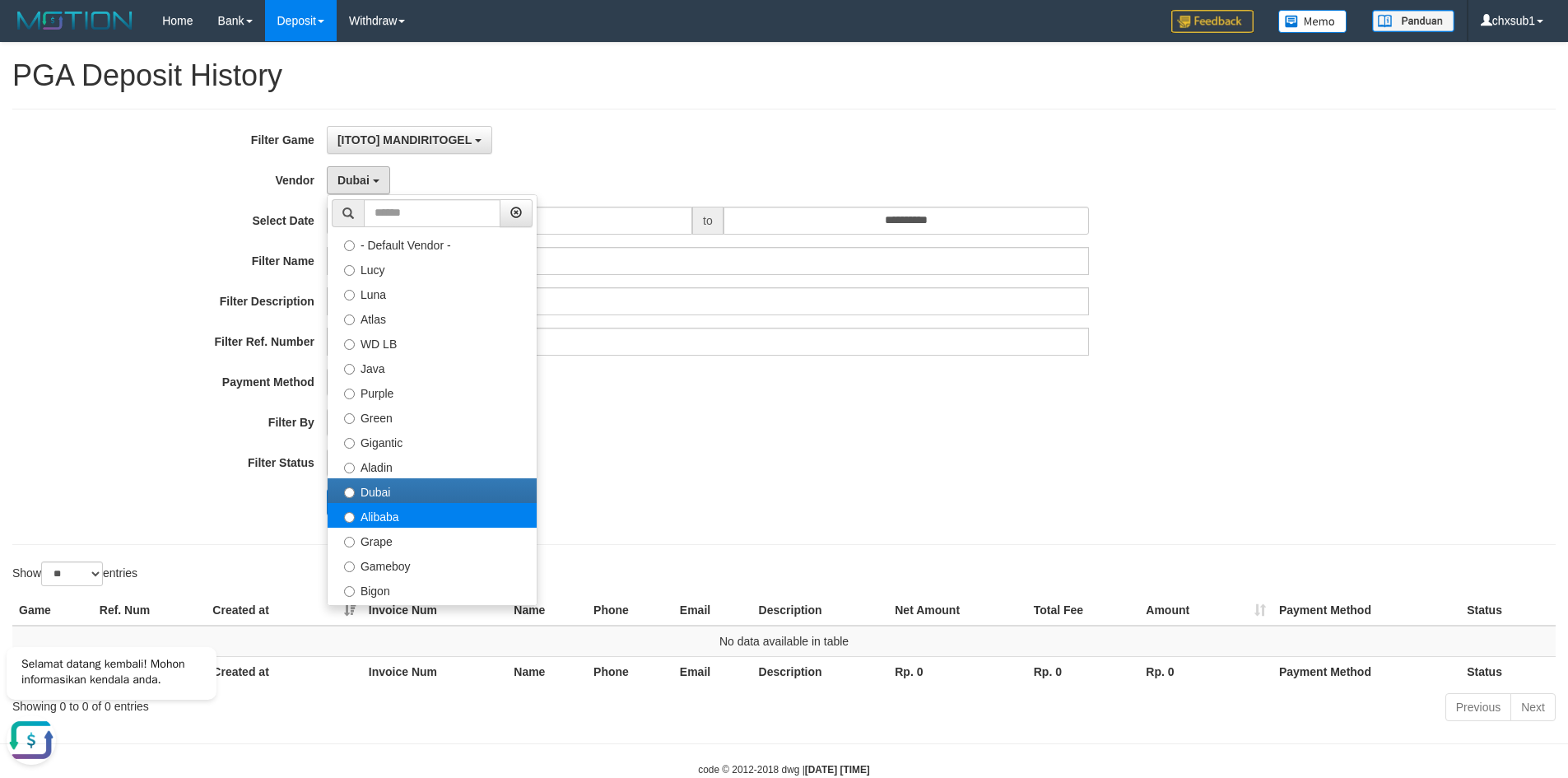 select on "**********" 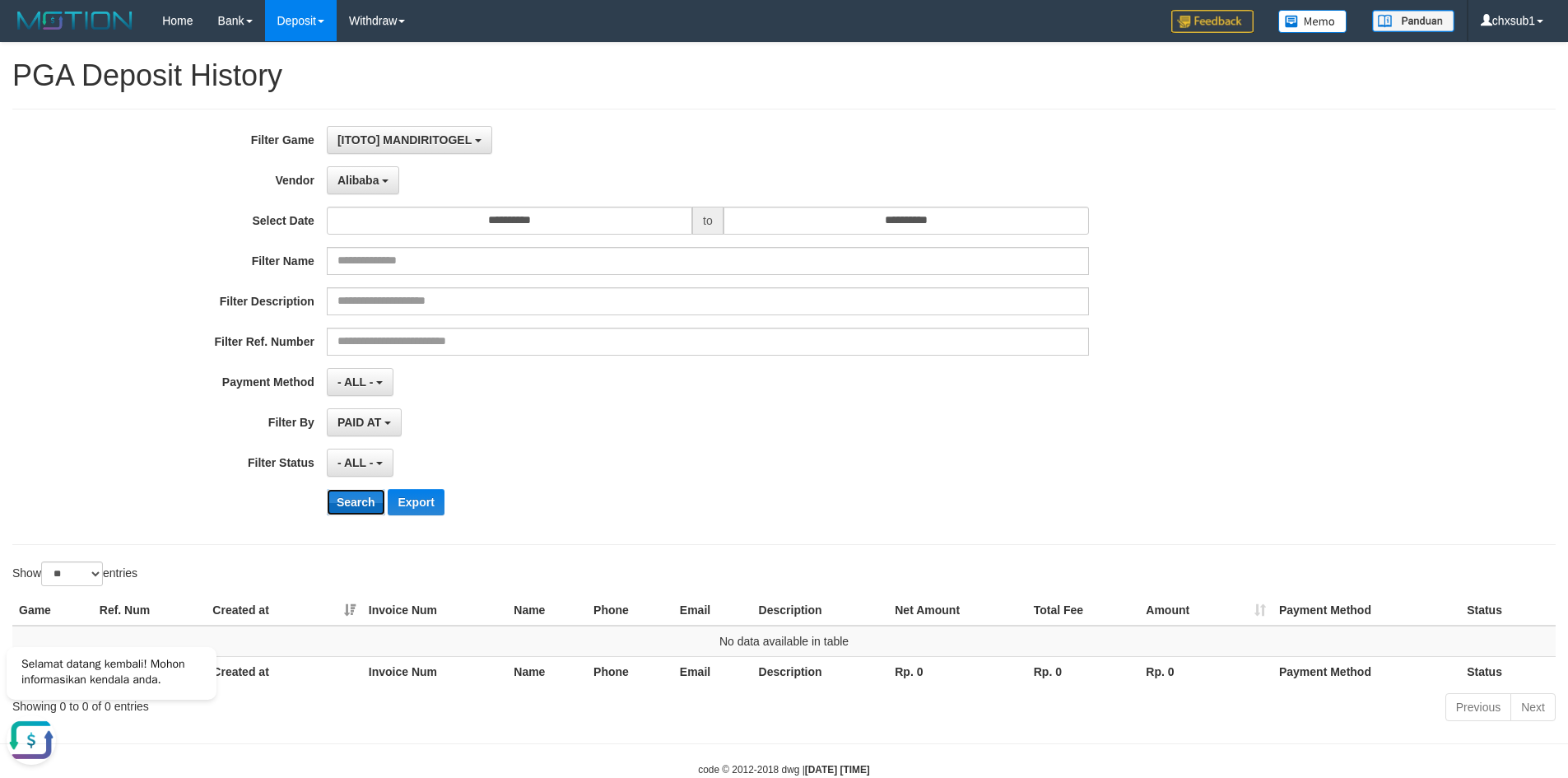 click on "Search" at bounding box center [356, 502] 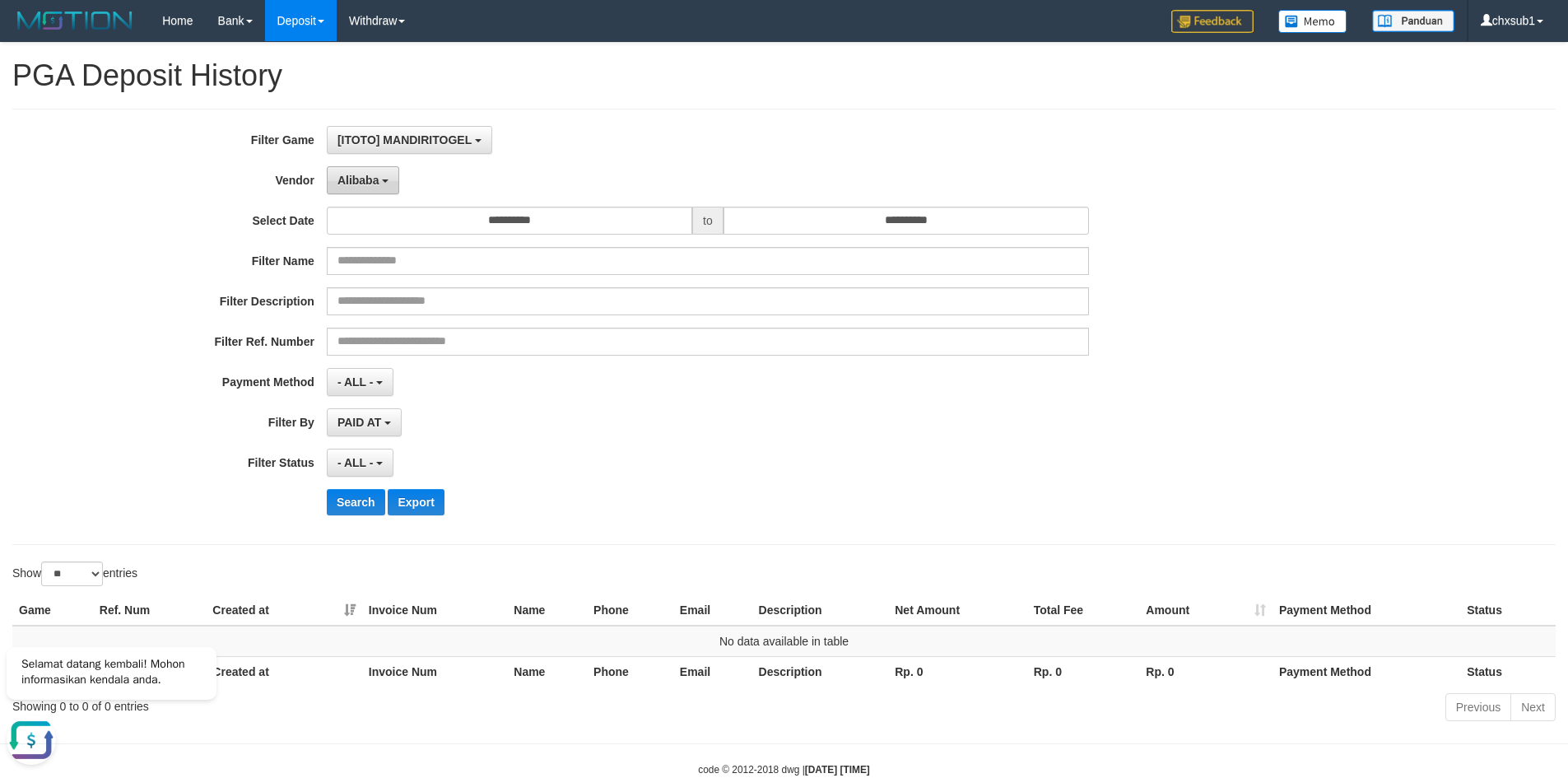 click on "Alibaba" at bounding box center [363, 180] 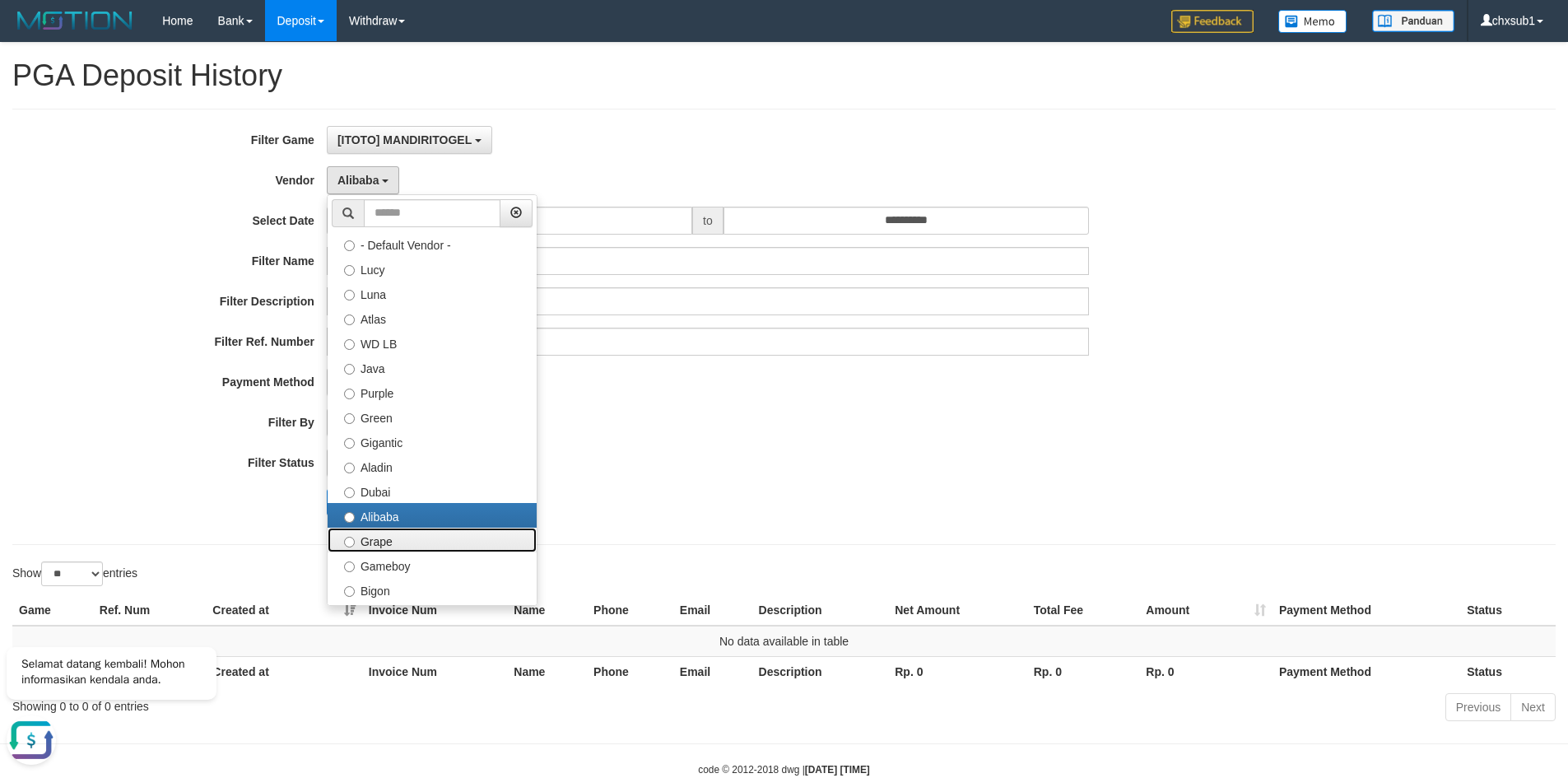 click on "Grape" at bounding box center [432, 540] 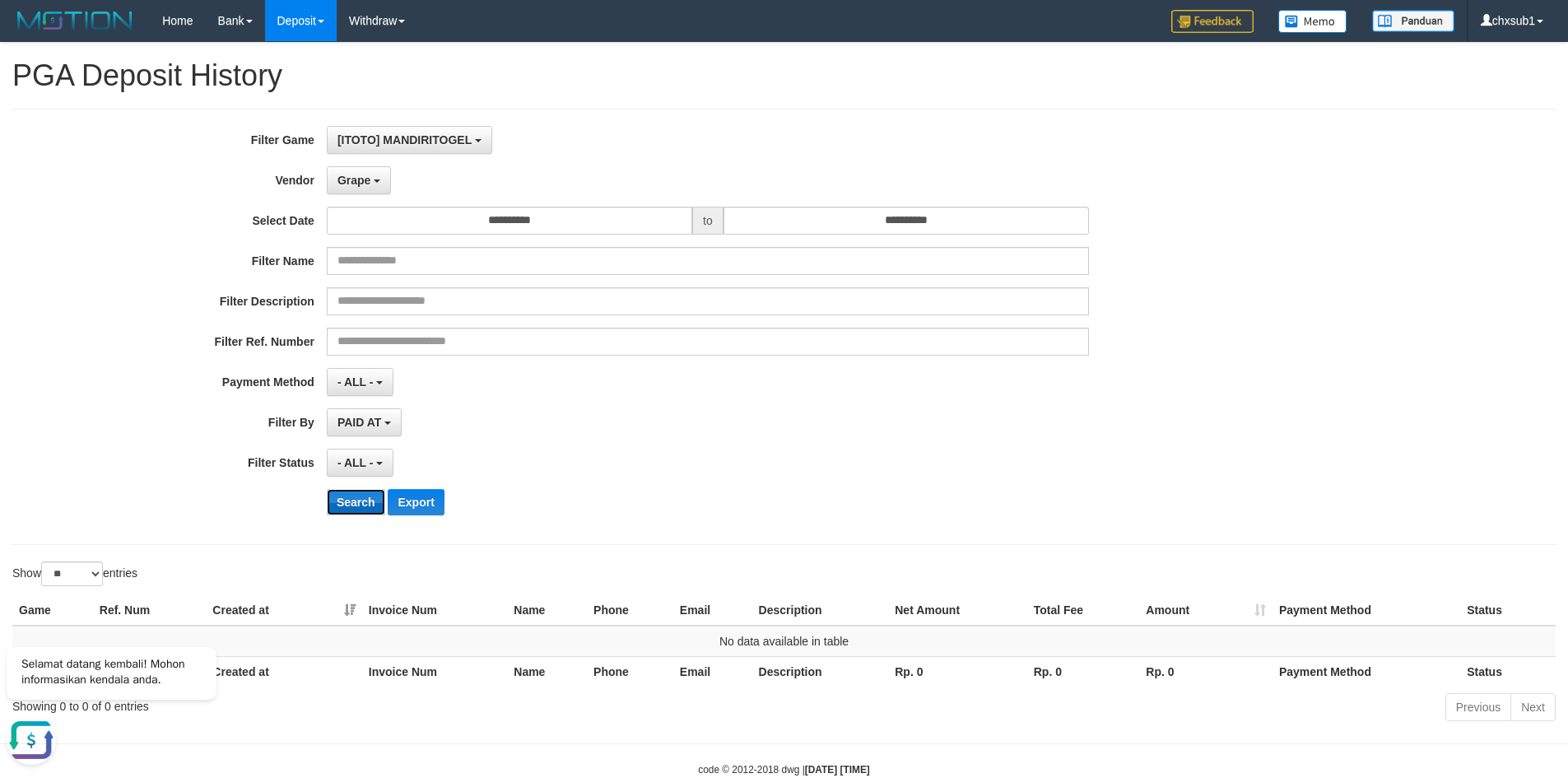drag, startPoint x: 358, startPoint y: 507, endPoint x: 370, endPoint y: 510, distance: 12.3693169 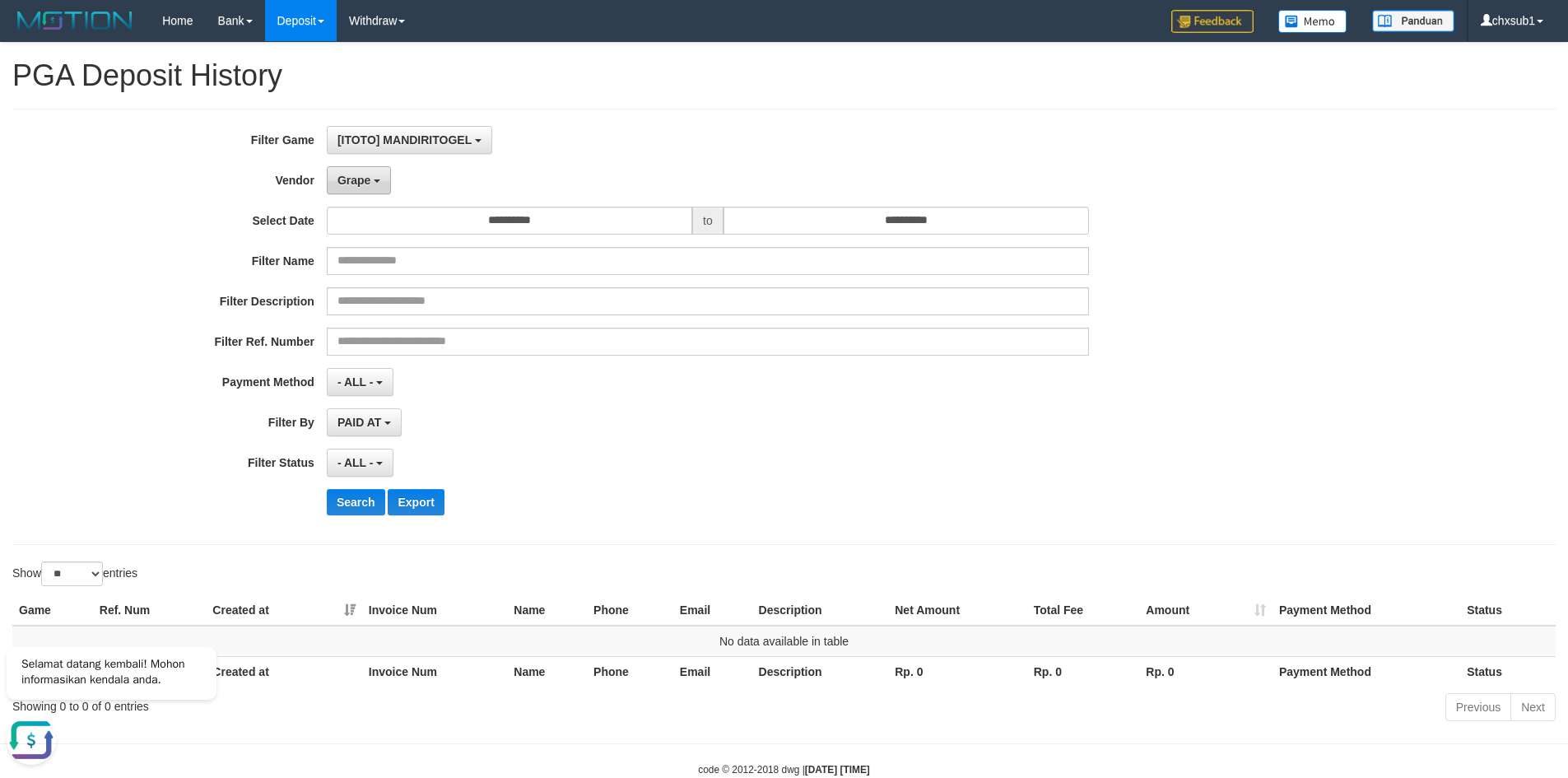 click on "Grape" at bounding box center [359, 180] 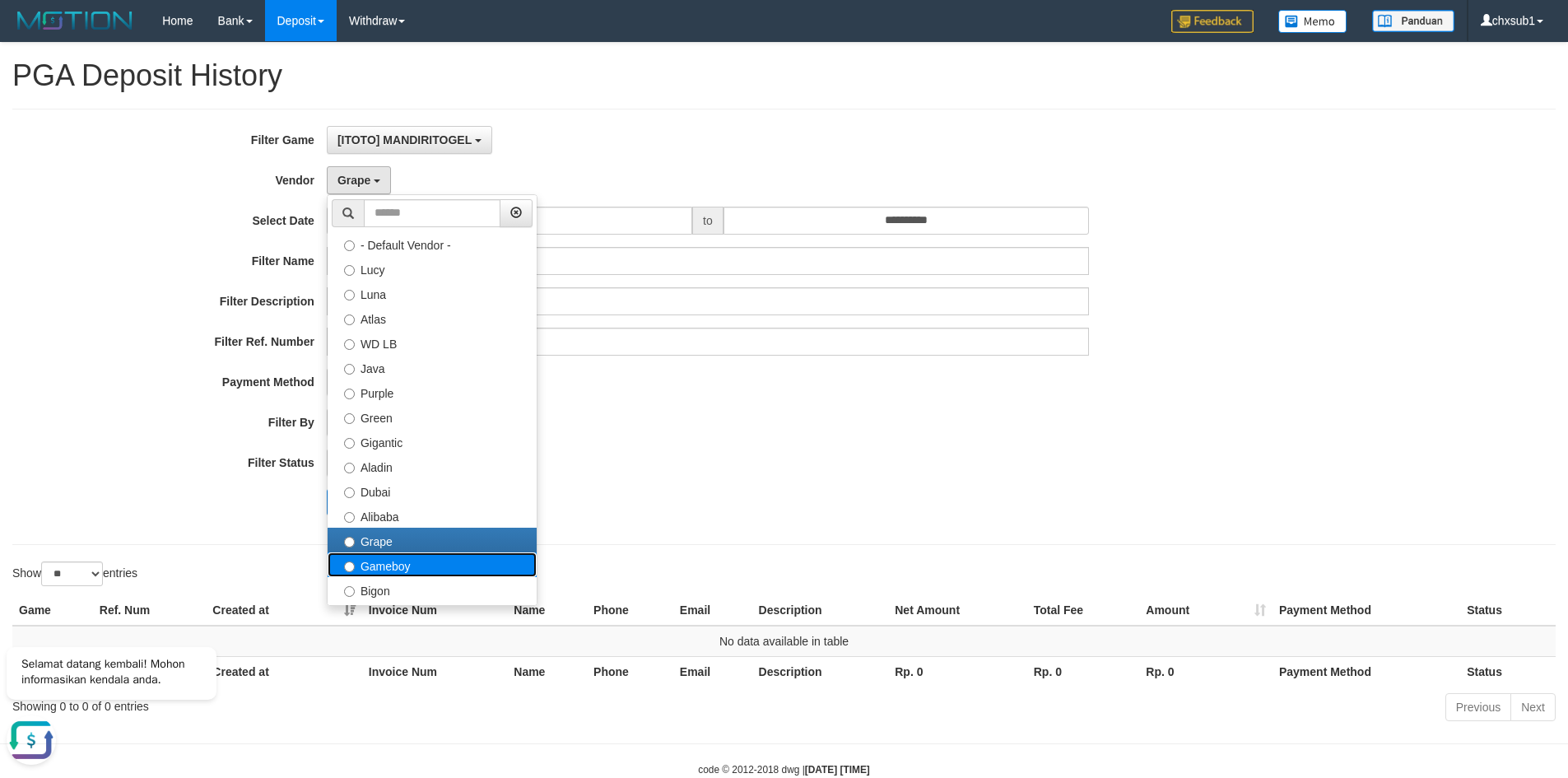 click on "Gameboy" at bounding box center [432, 565] 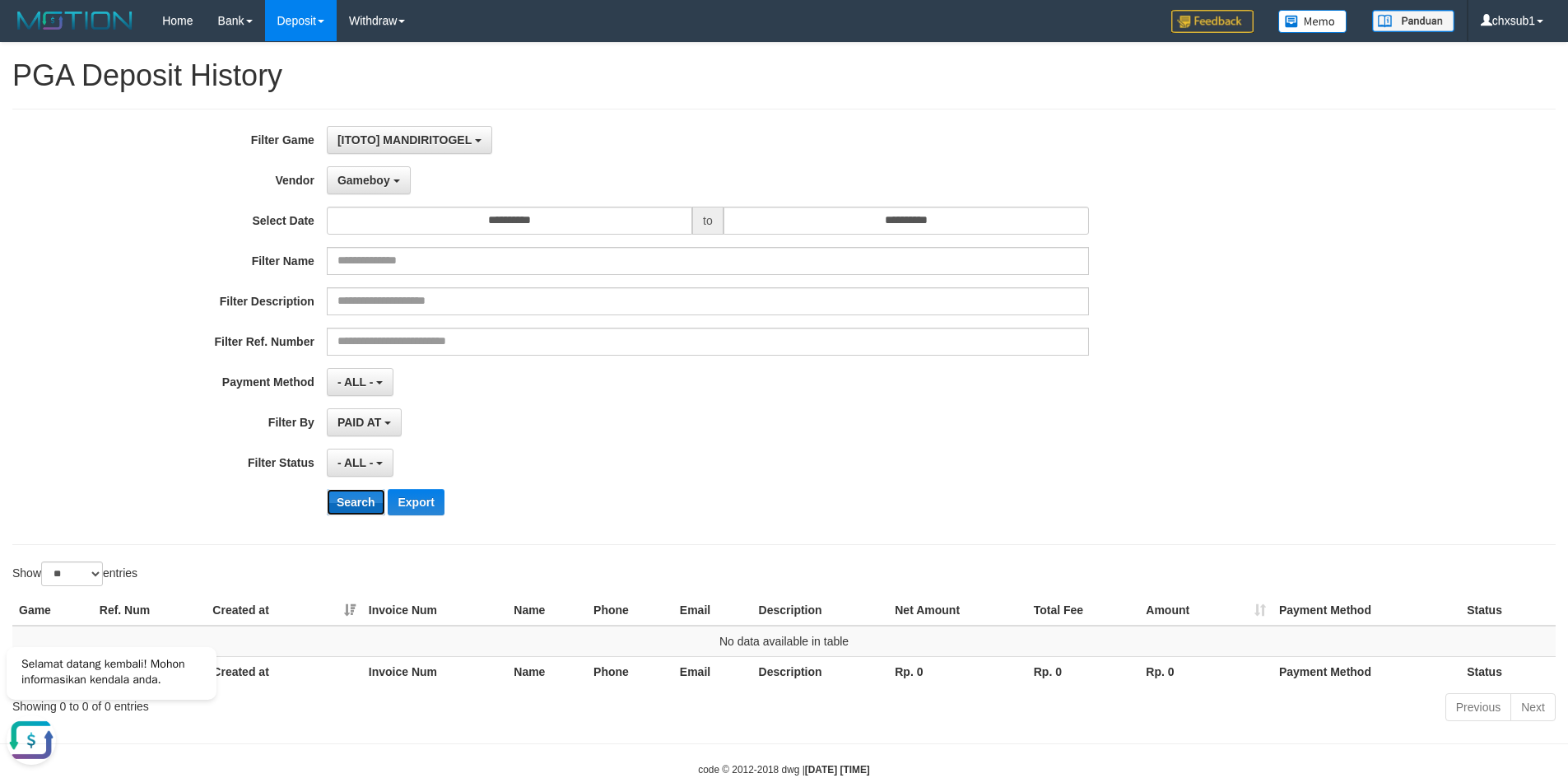 click on "Search" at bounding box center [356, 502] 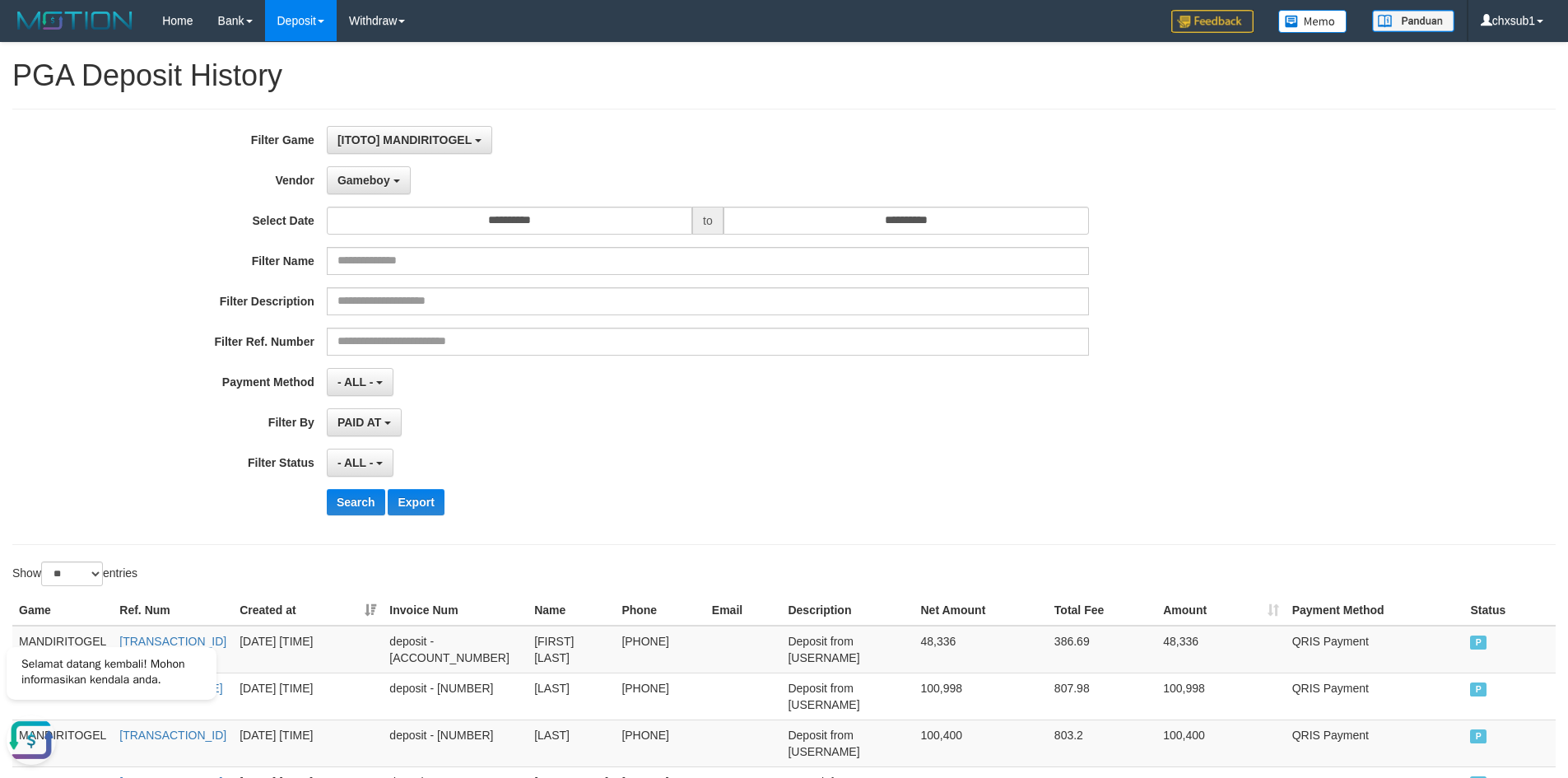 click on "- ALL -    SELECT ALL  - ALL -  SELECT STATUS
PENDING/UNPAID
PAID
CANCELED
EXPIRED" at bounding box center [708, 463] 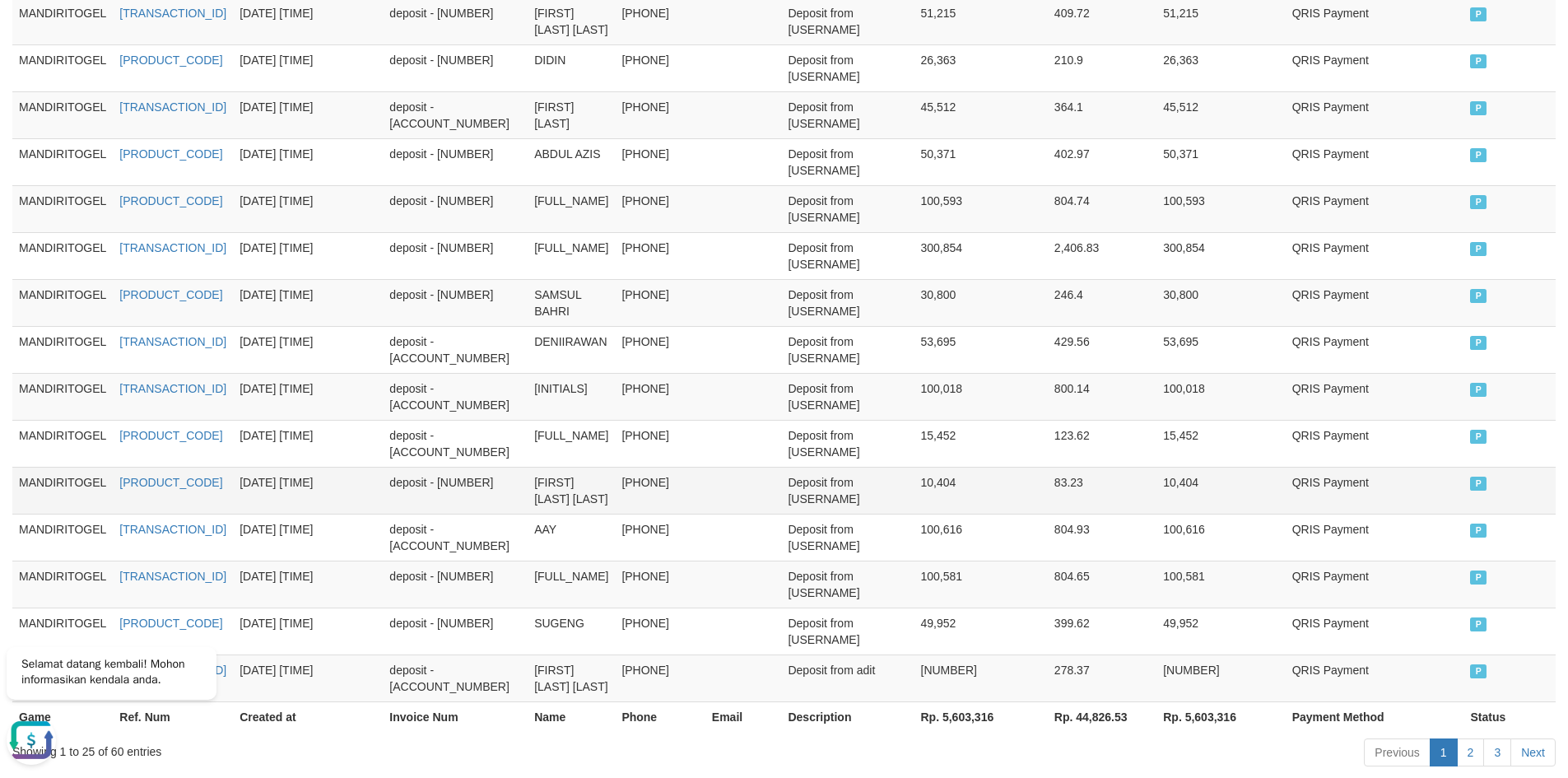 scroll, scrollTop: 1101, scrollLeft: 0, axis: vertical 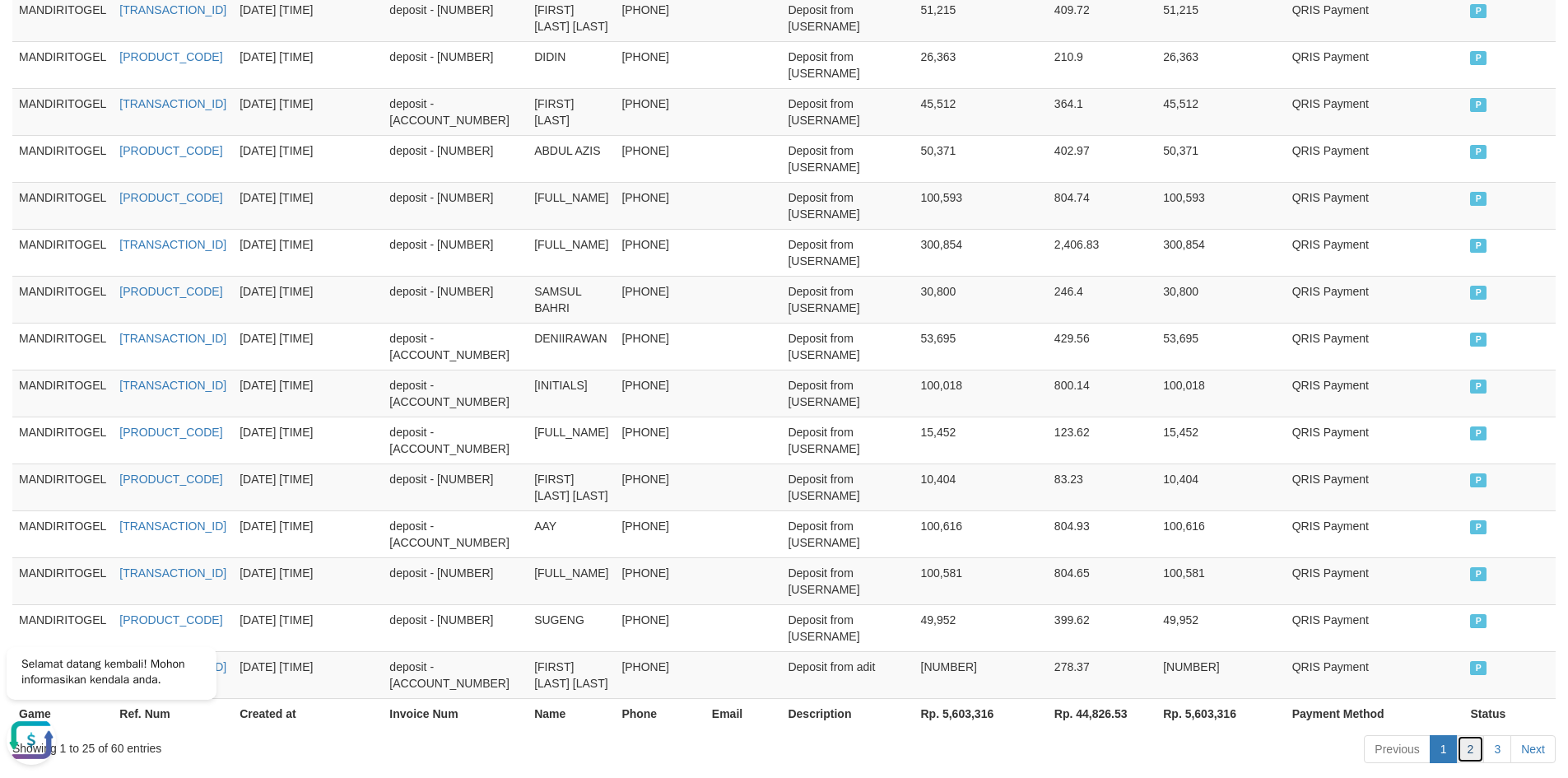 click on "2" at bounding box center [1471, 749] 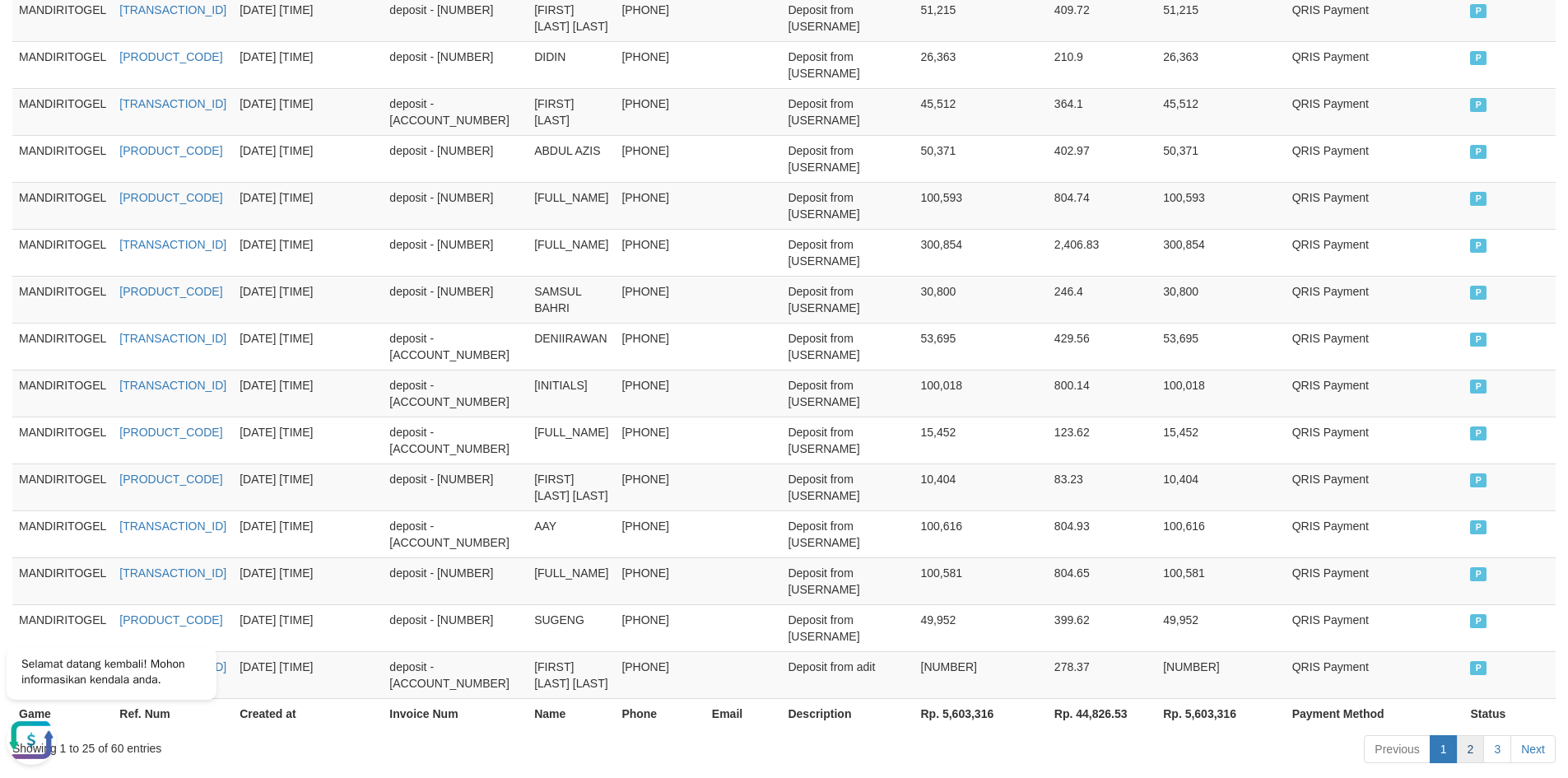 scroll, scrollTop: 1084, scrollLeft: 0, axis: vertical 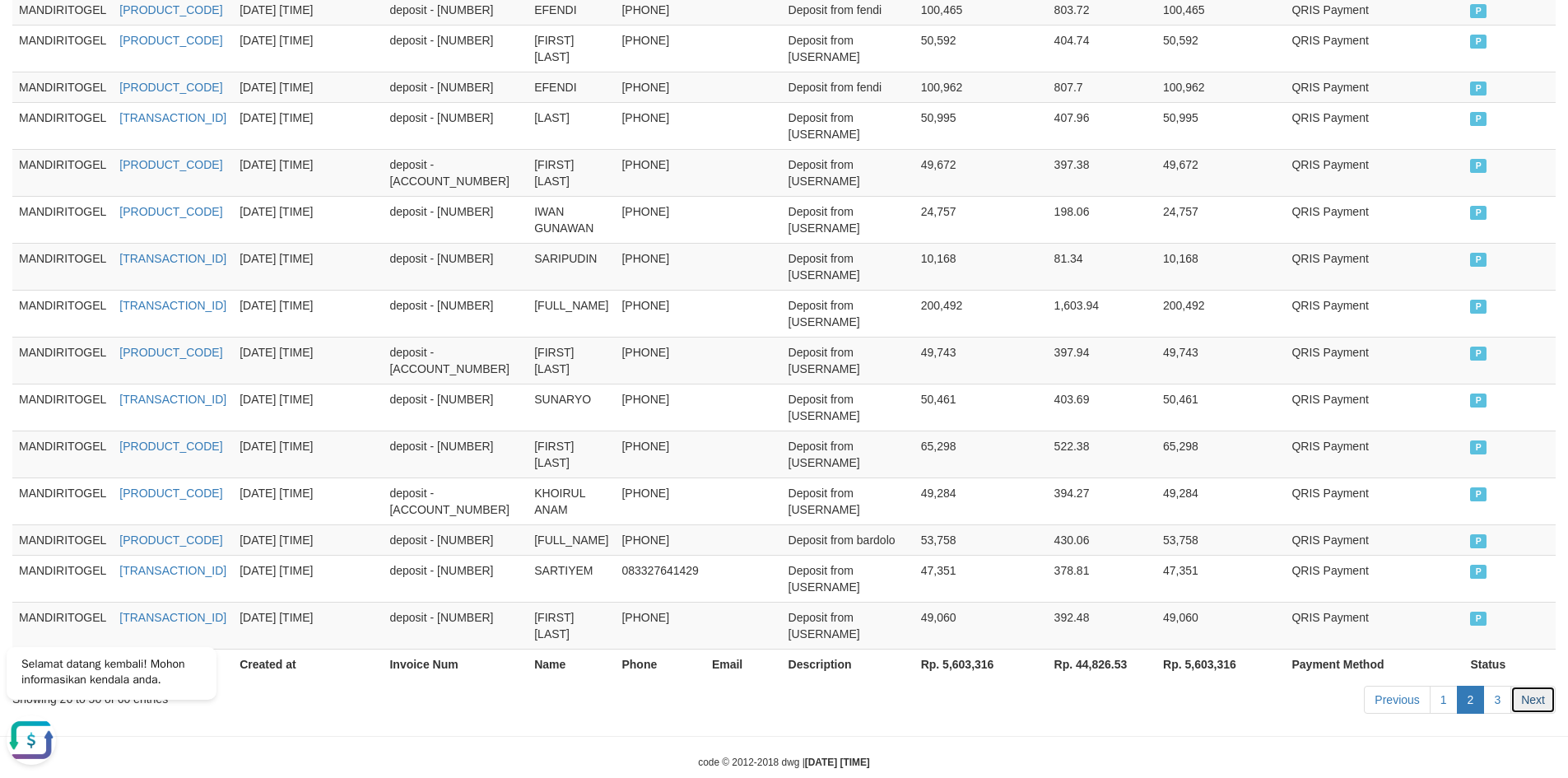 click on "Next" at bounding box center (1533, 700) 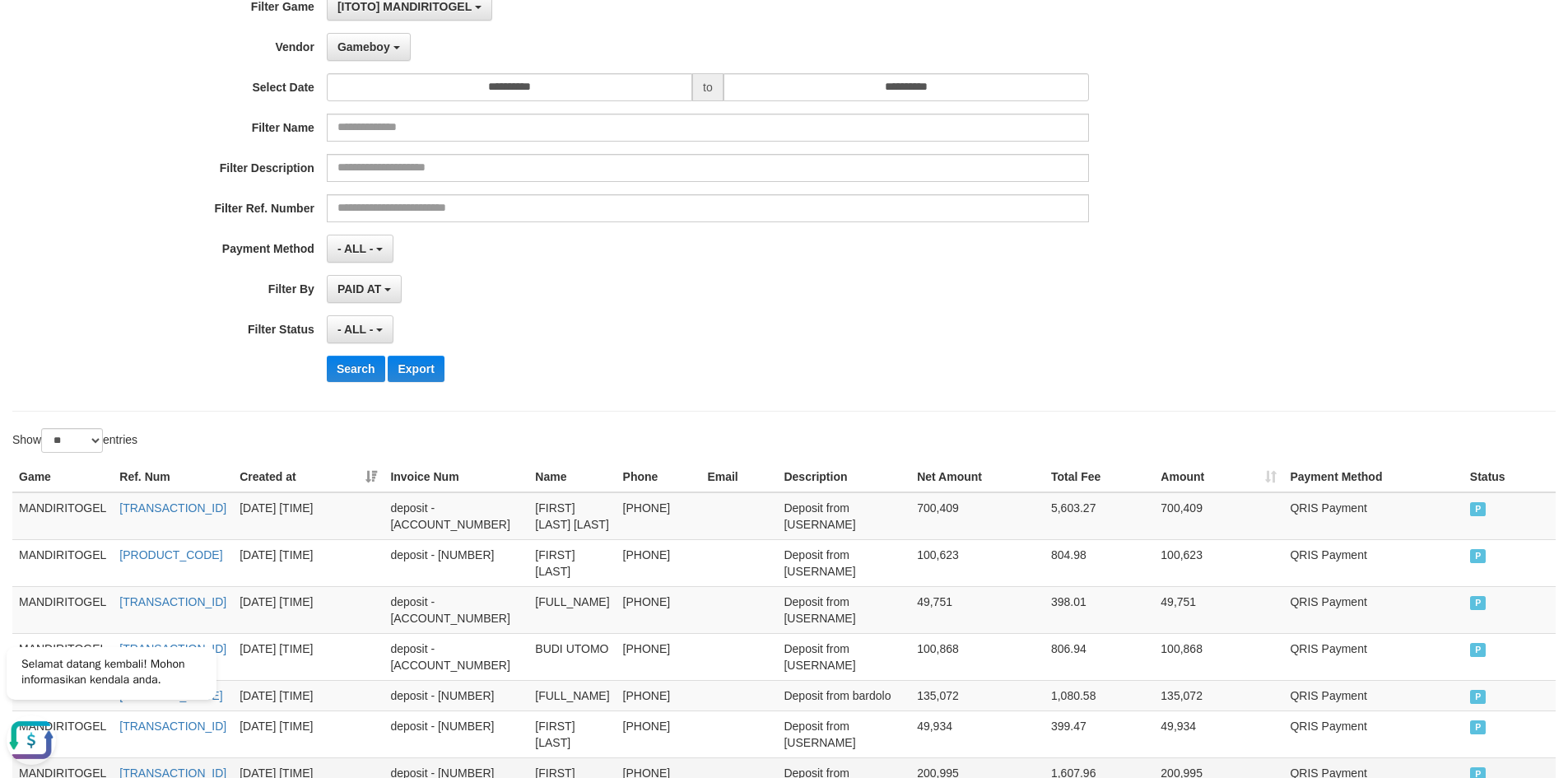 scroll, scrollTop: 0, scrollLeft: 0, axis: both 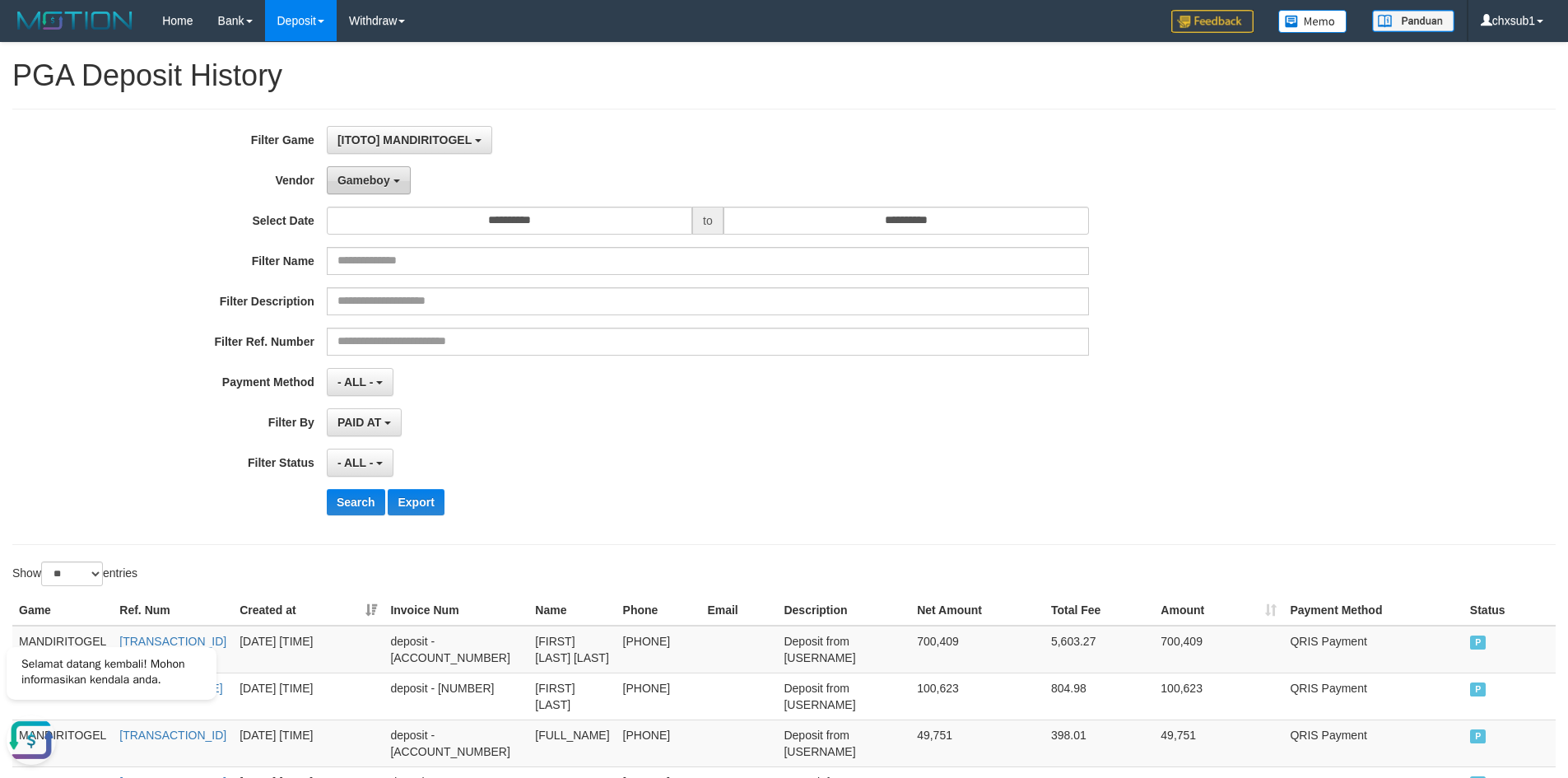 click on "Gameboy" at bounding box center (369, 180) 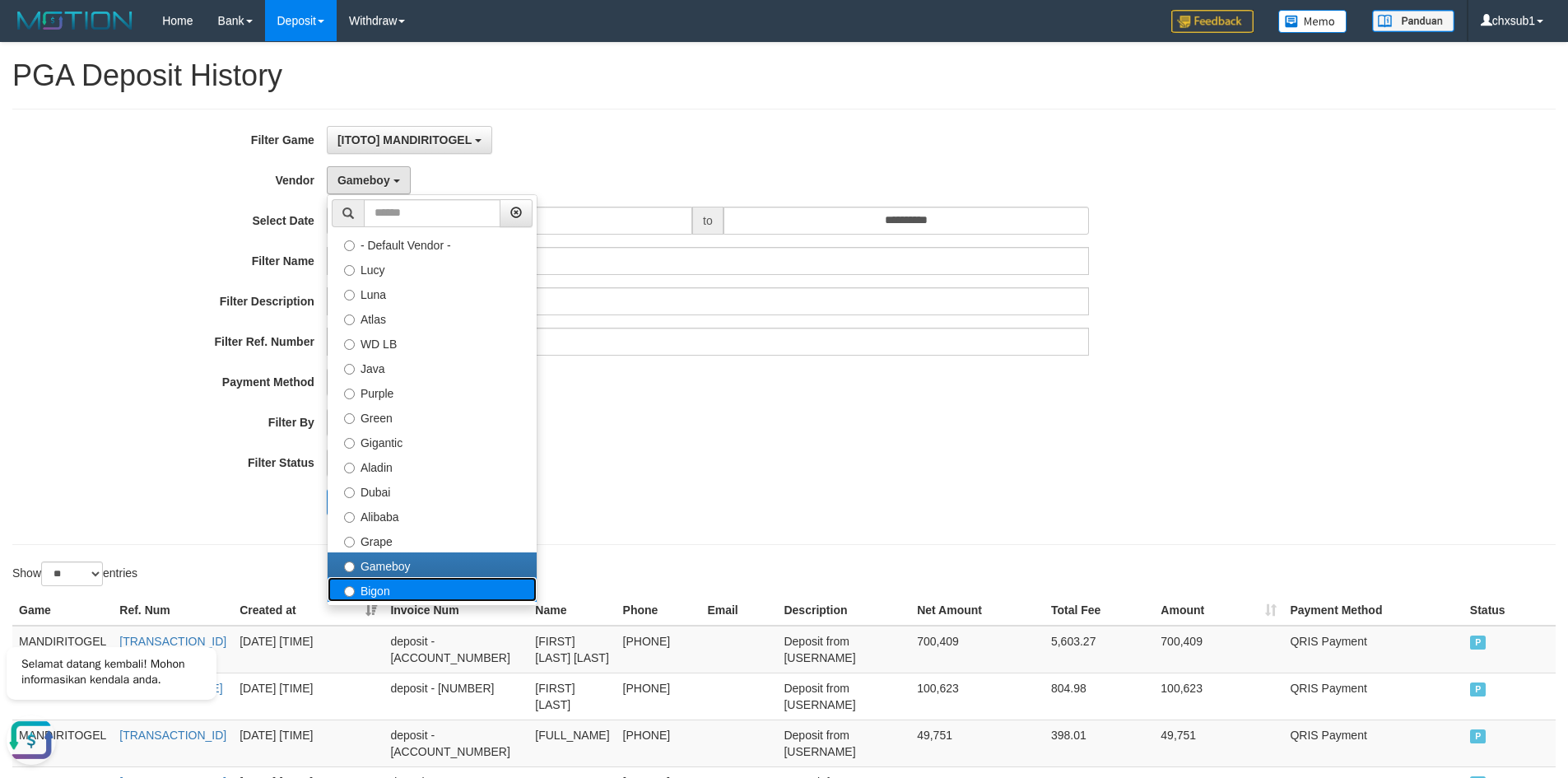 click on "Bigon" at bounding box center (432, 589) 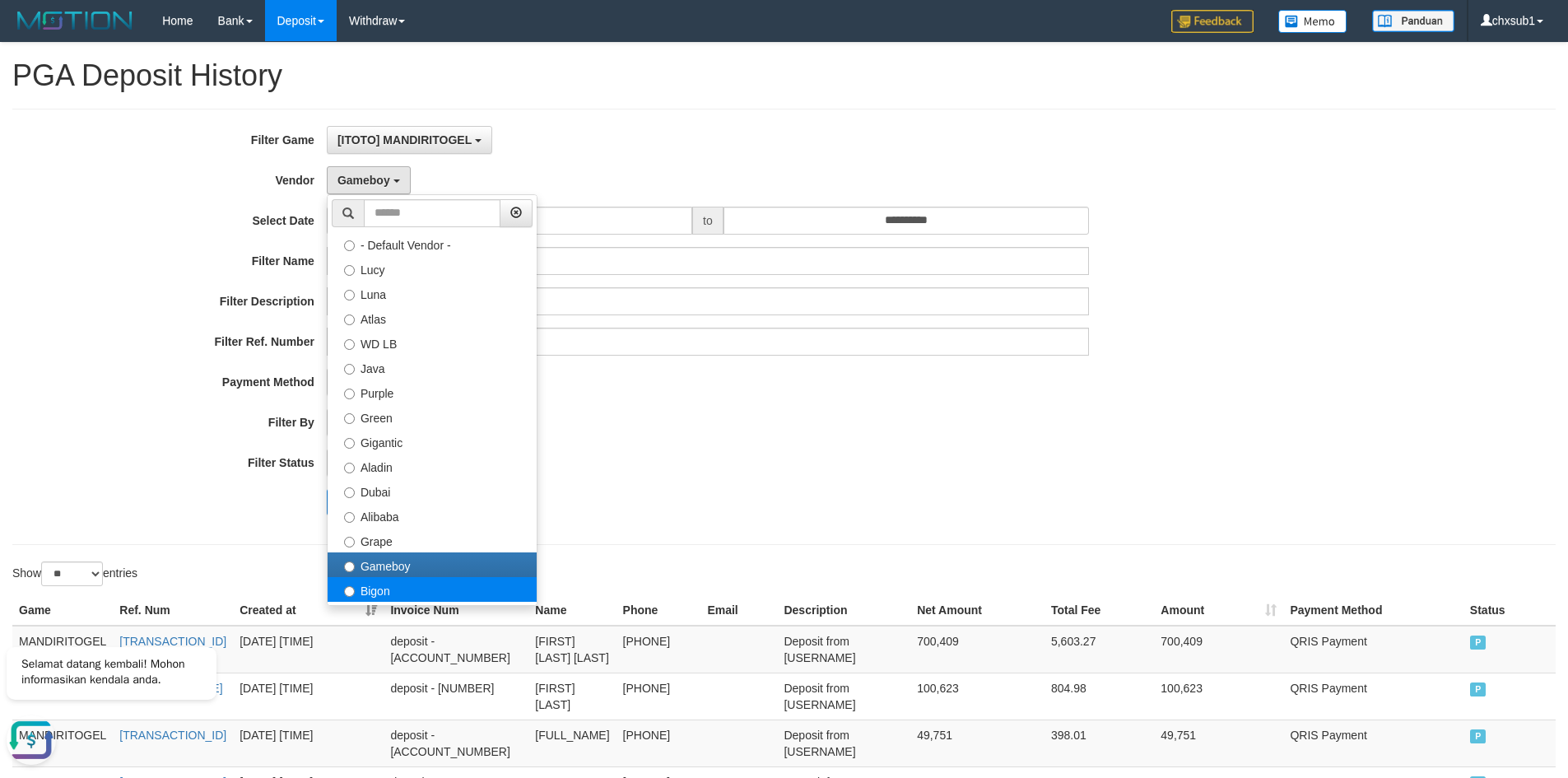 select on "**********" 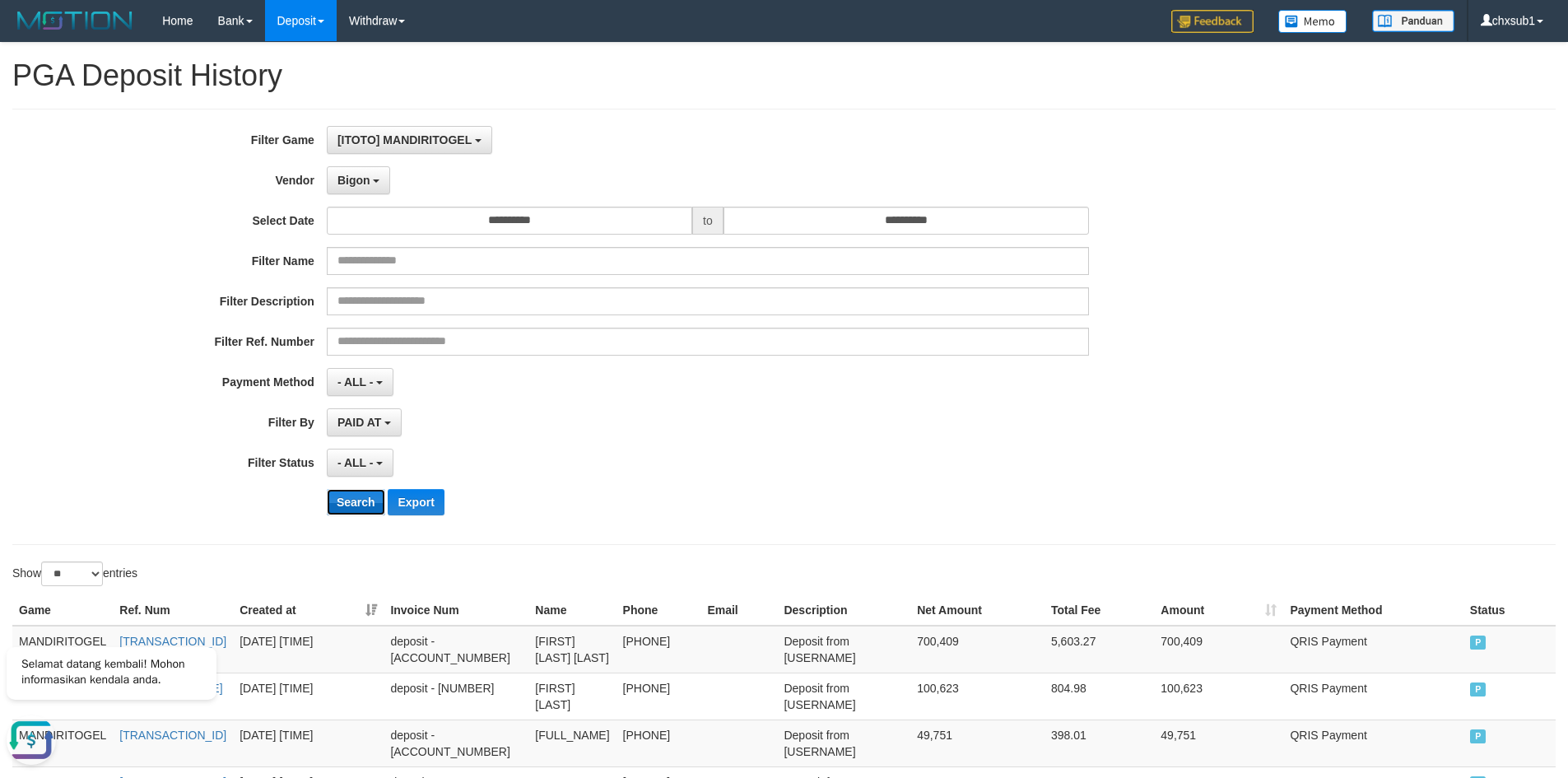 click on "Search" at bounding box center [356, 502] 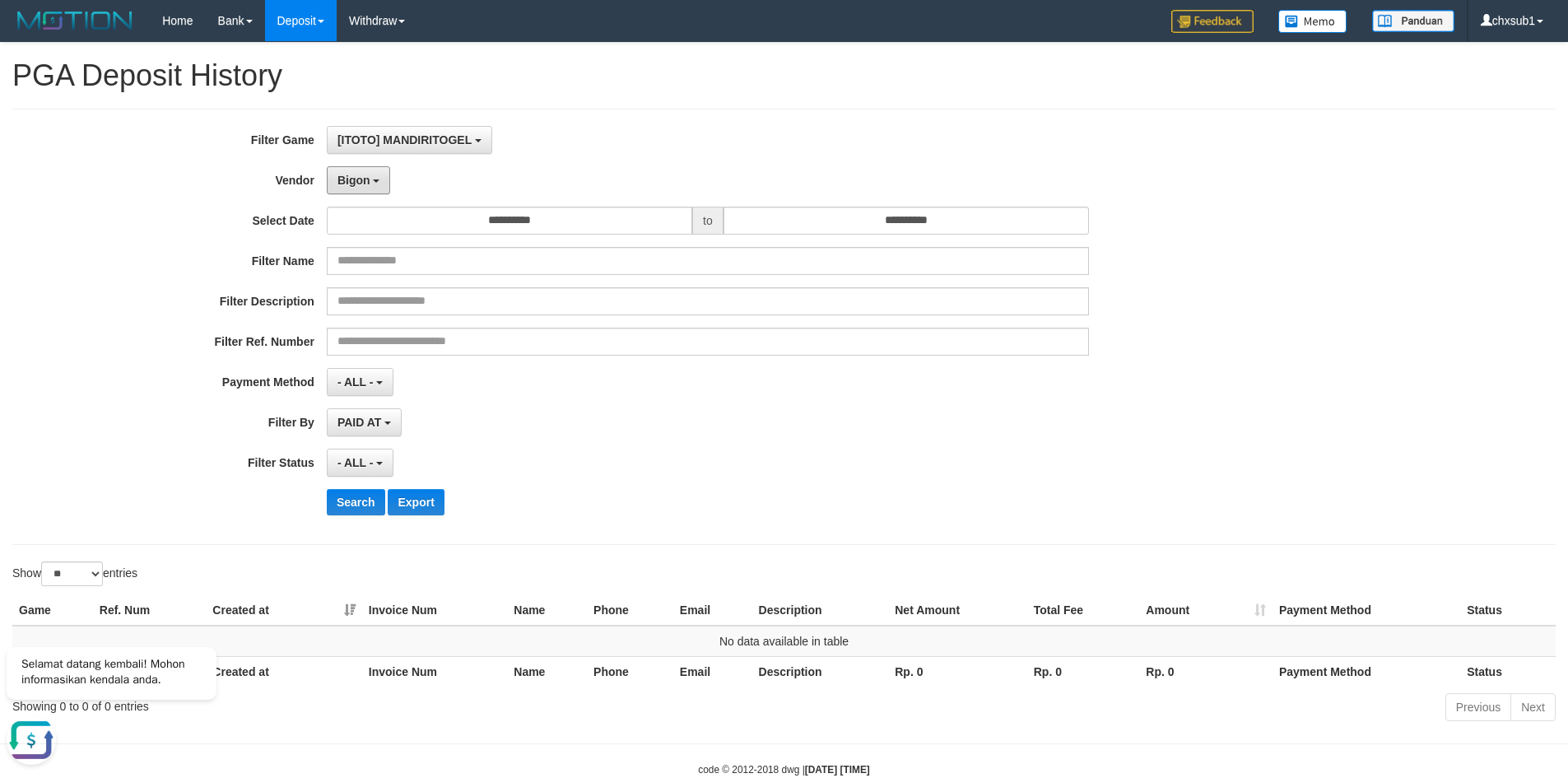 drag, startPoint x: 375, startPoint y: 180, endPoint x: 375, endPoint y: 197, distance: 17 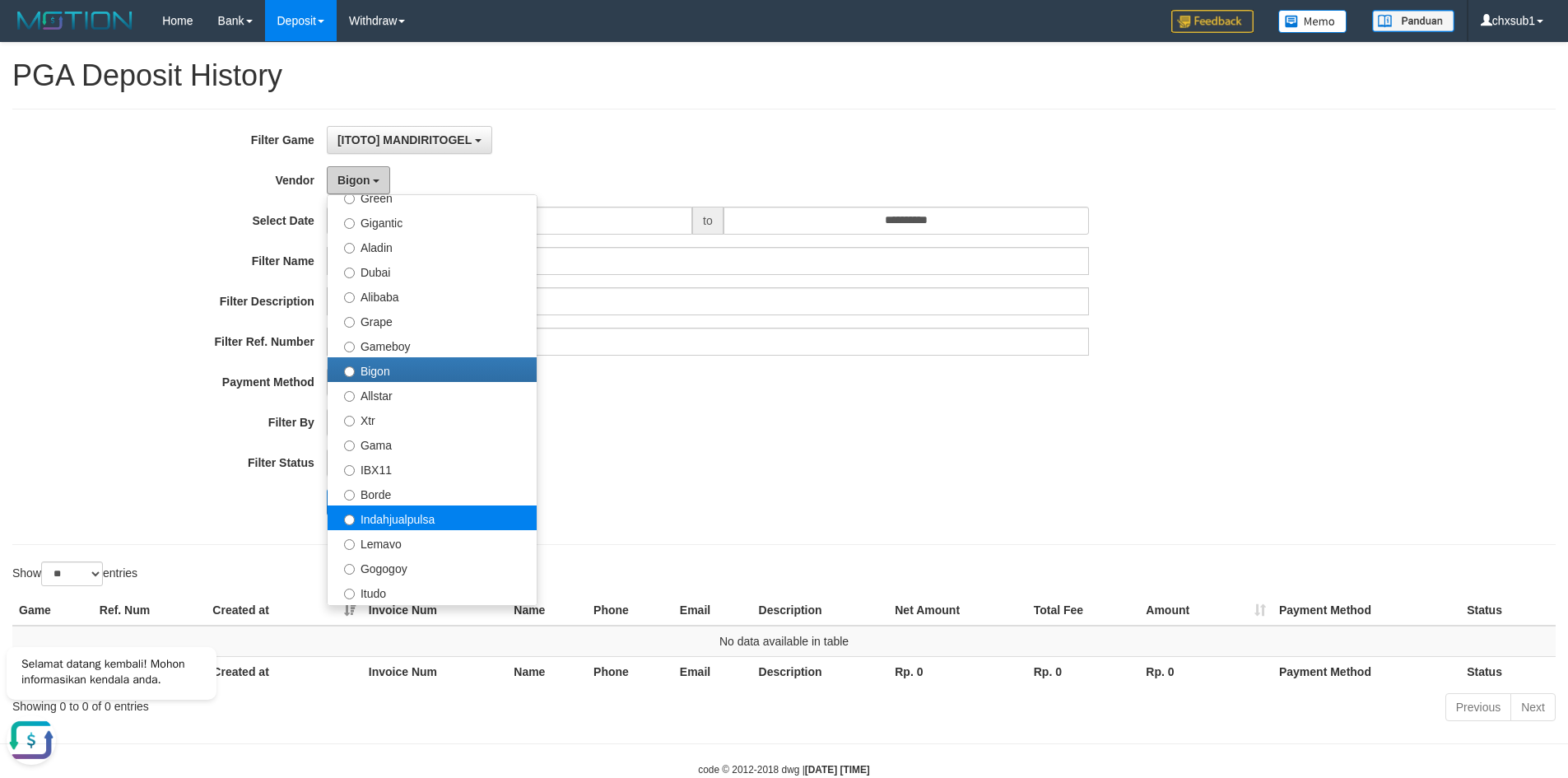scroll, scrollTop: 329, scrollLeft: 0, axis: vertical 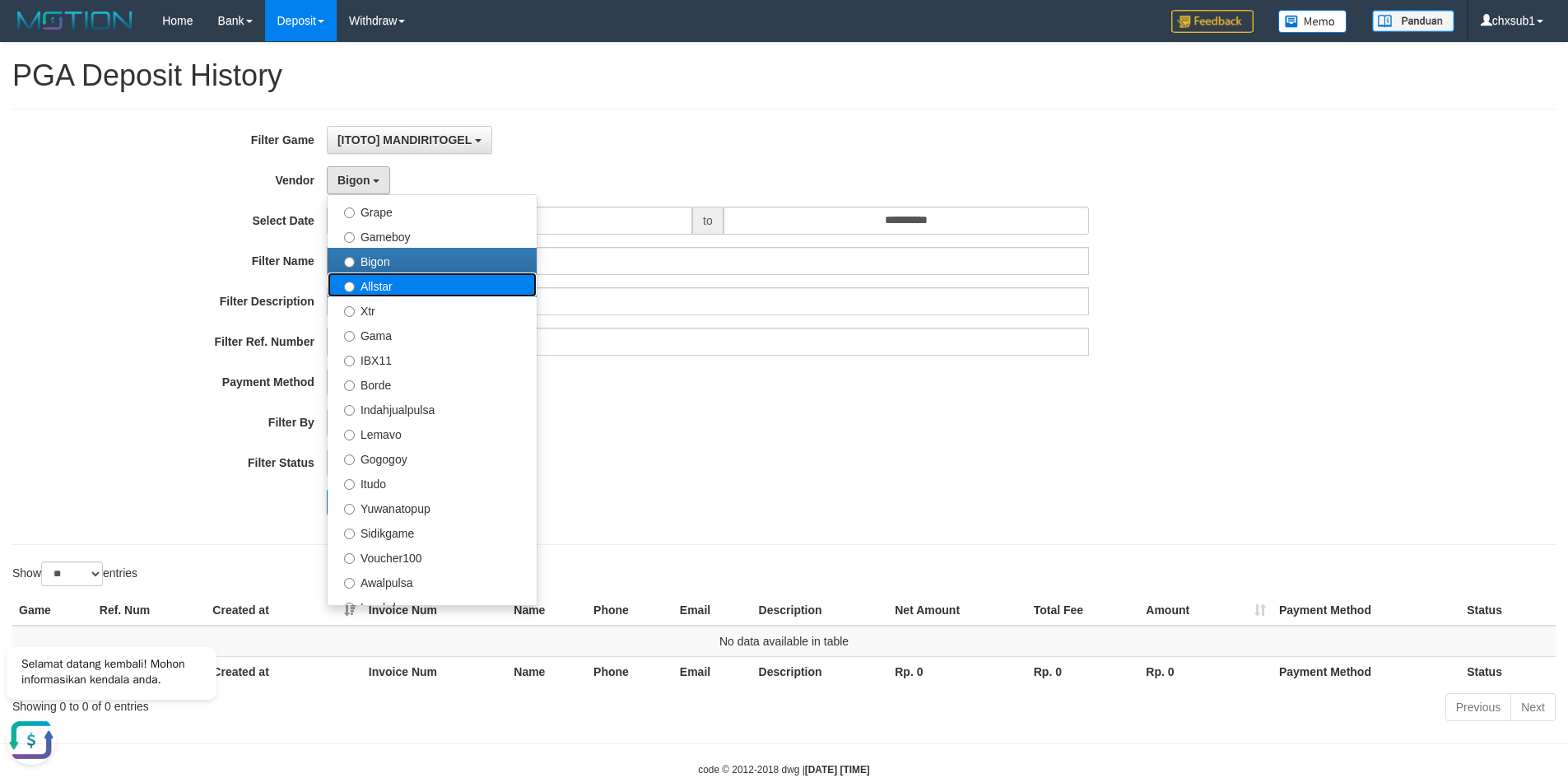 click on "Allstar" at bounding box center (432, 285) 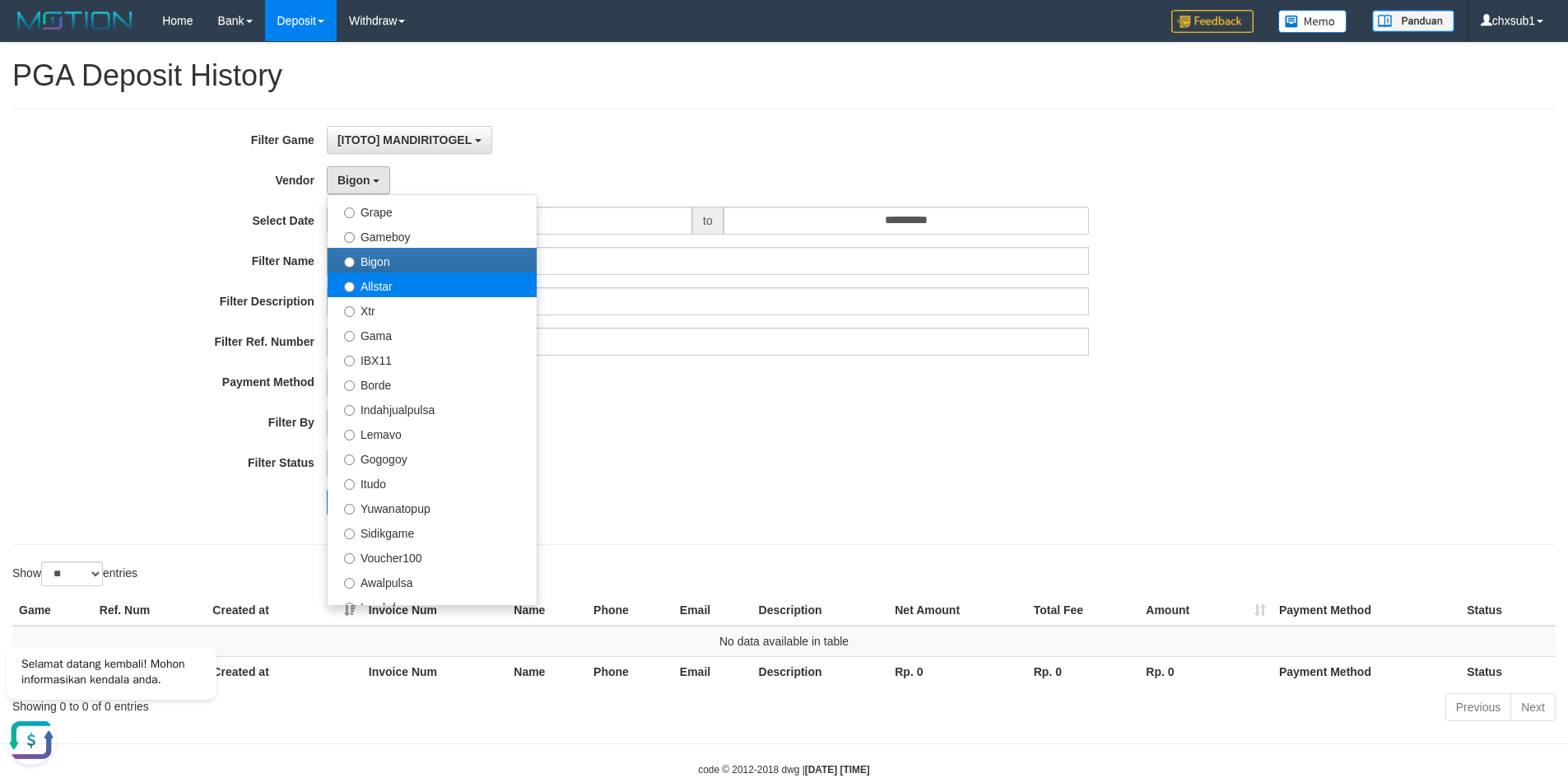 select on "**********" 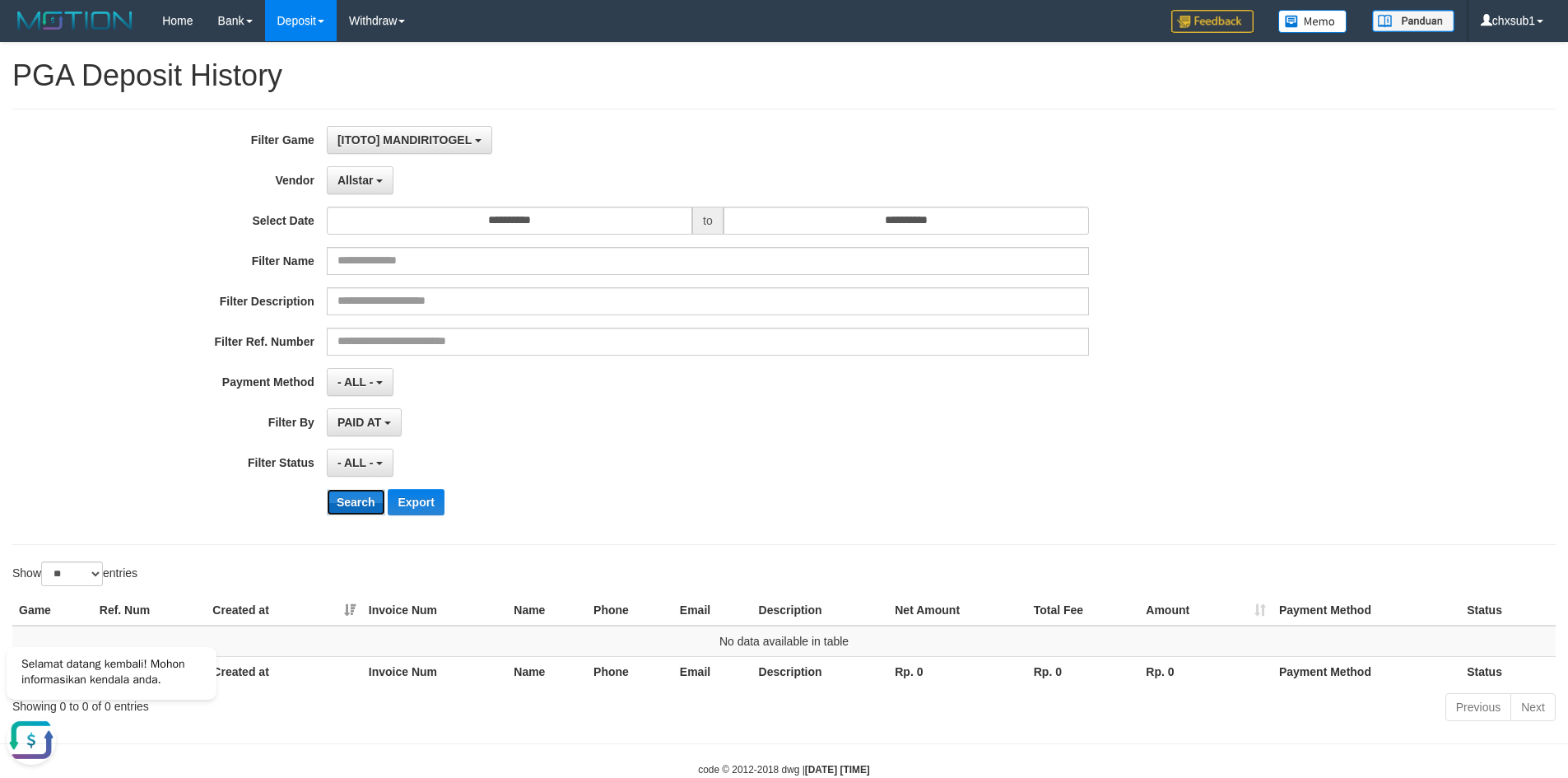 click on "Search" at bounding box center [356, 502] 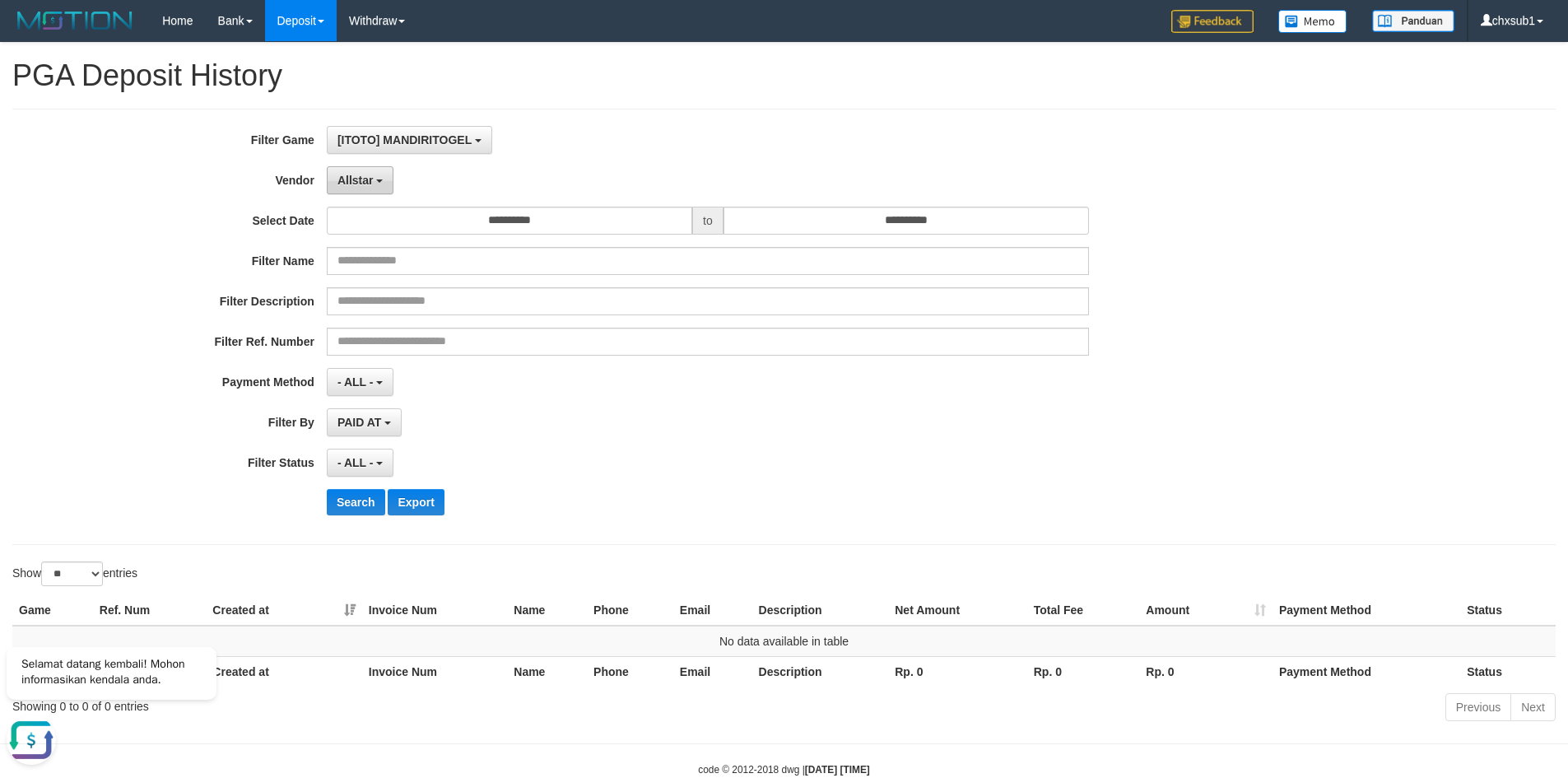 click on "Allstar" at bounding box center [360, 180] 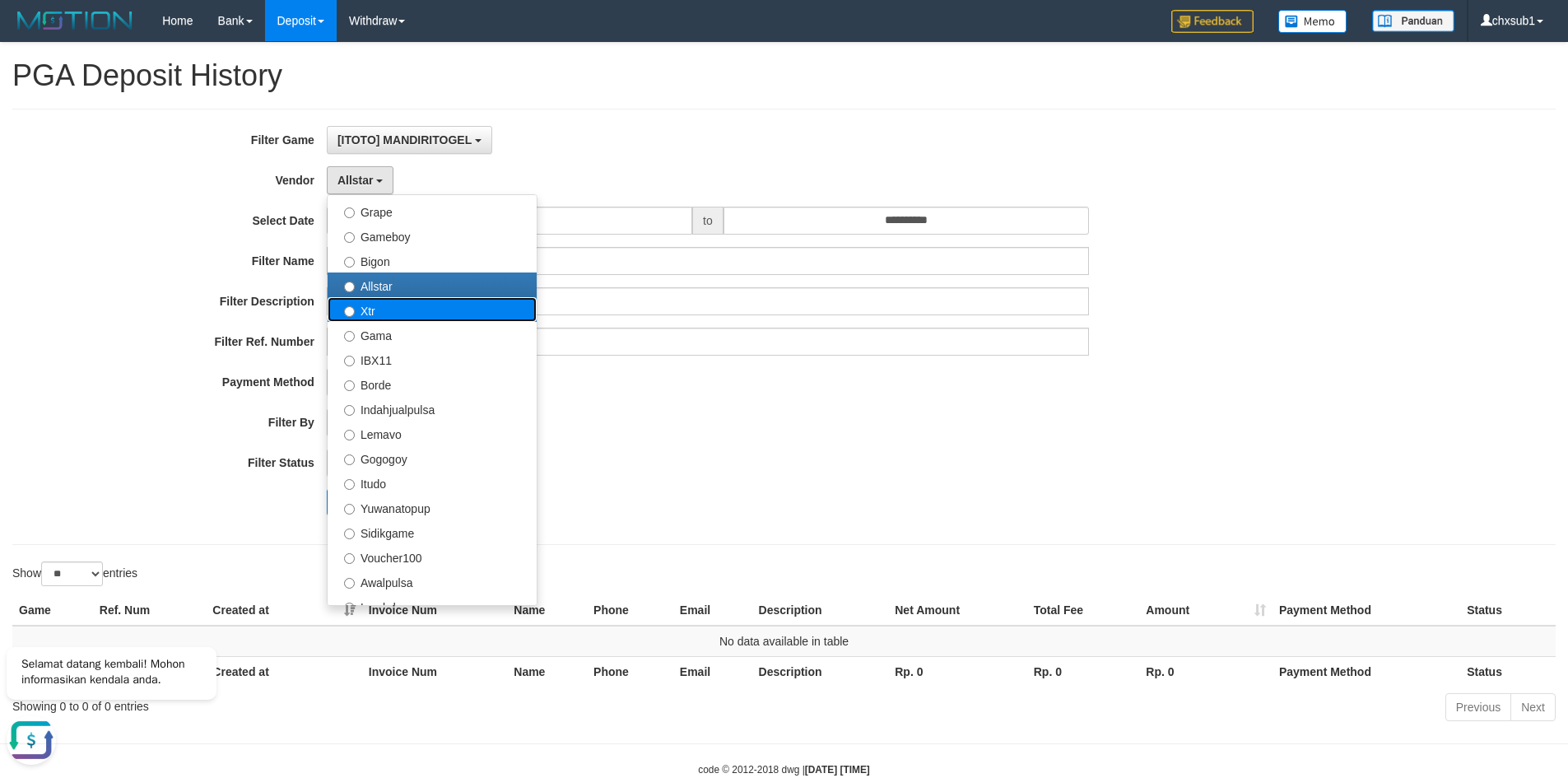 click on "Xtr" at bounding box center (432, 310) 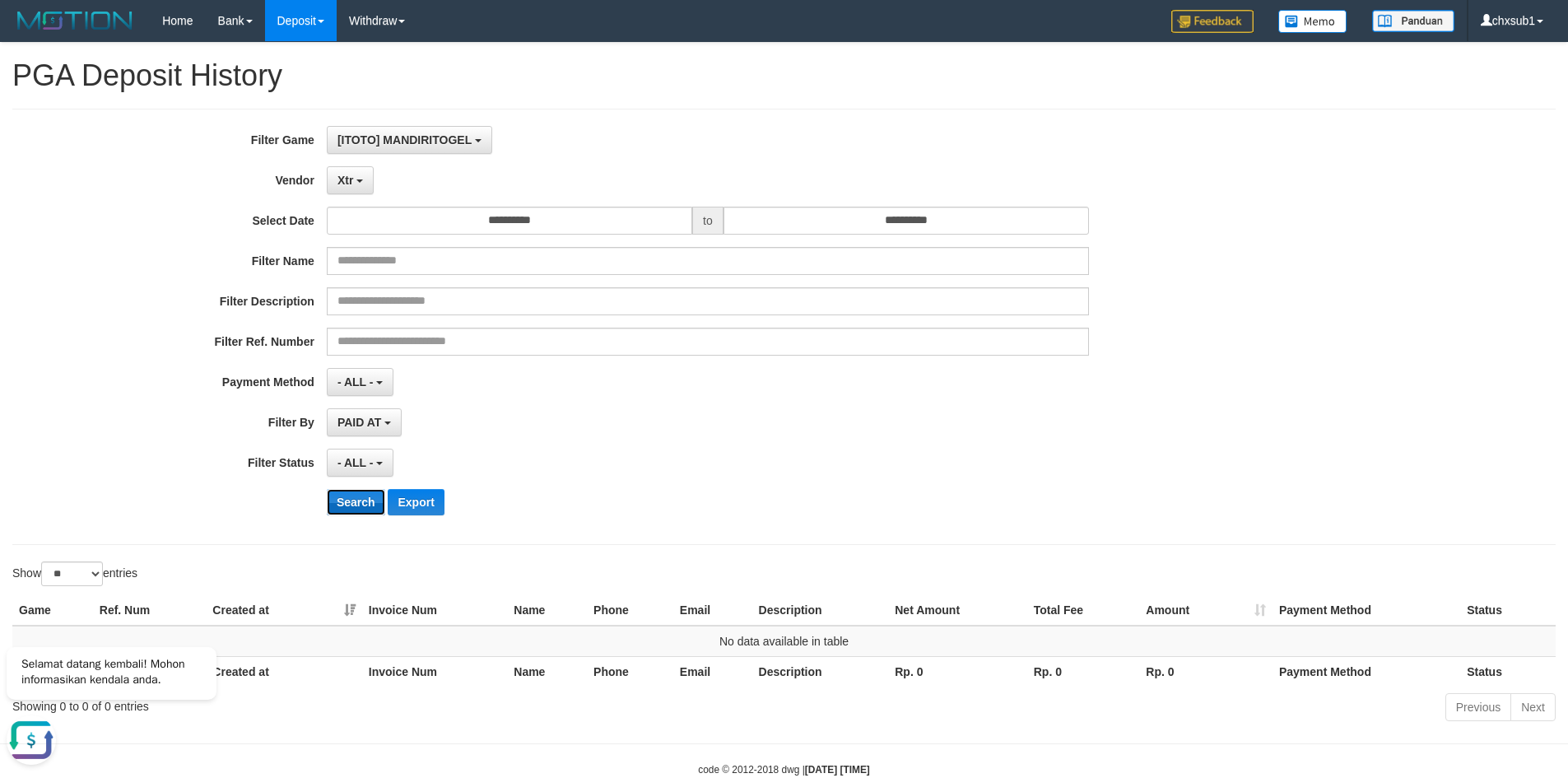 click on "Search" at bounding box center [356, 502] 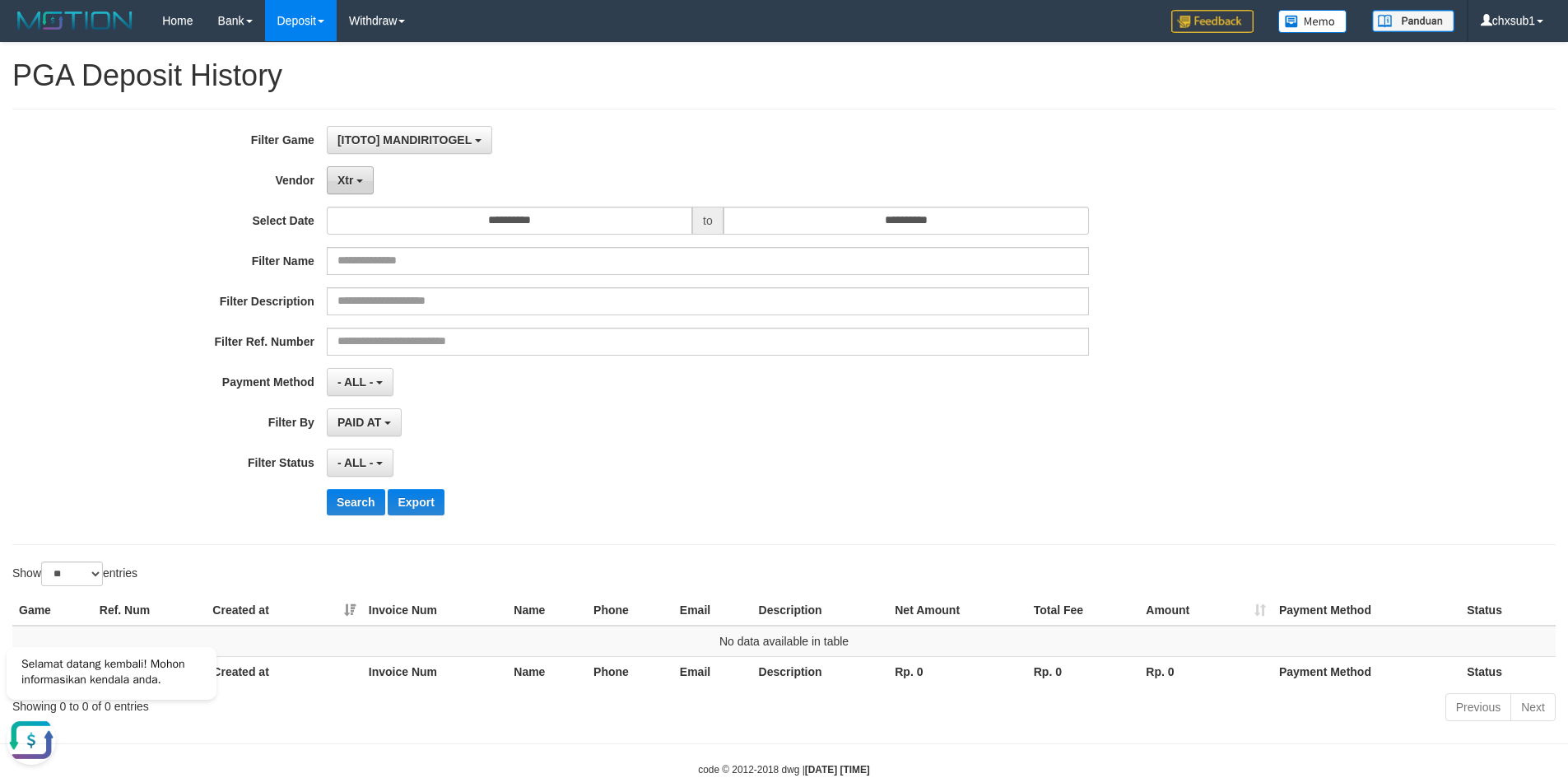 drag, startPoint x: 347, startPoint y: 177, endPoint x: 347, endPoint y: 192, distance: 15 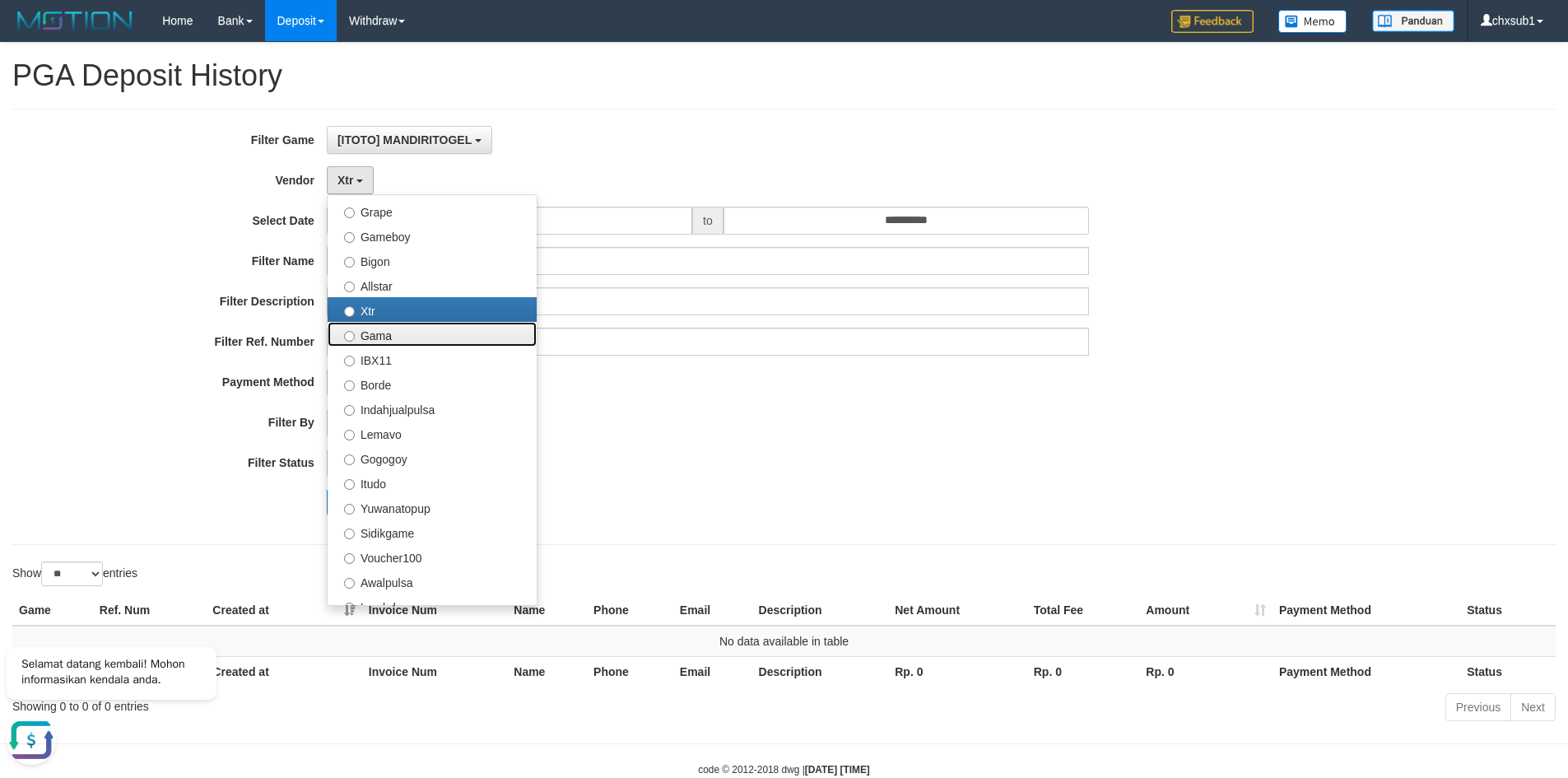 click on "Gama" at bounding box center [432, 334] 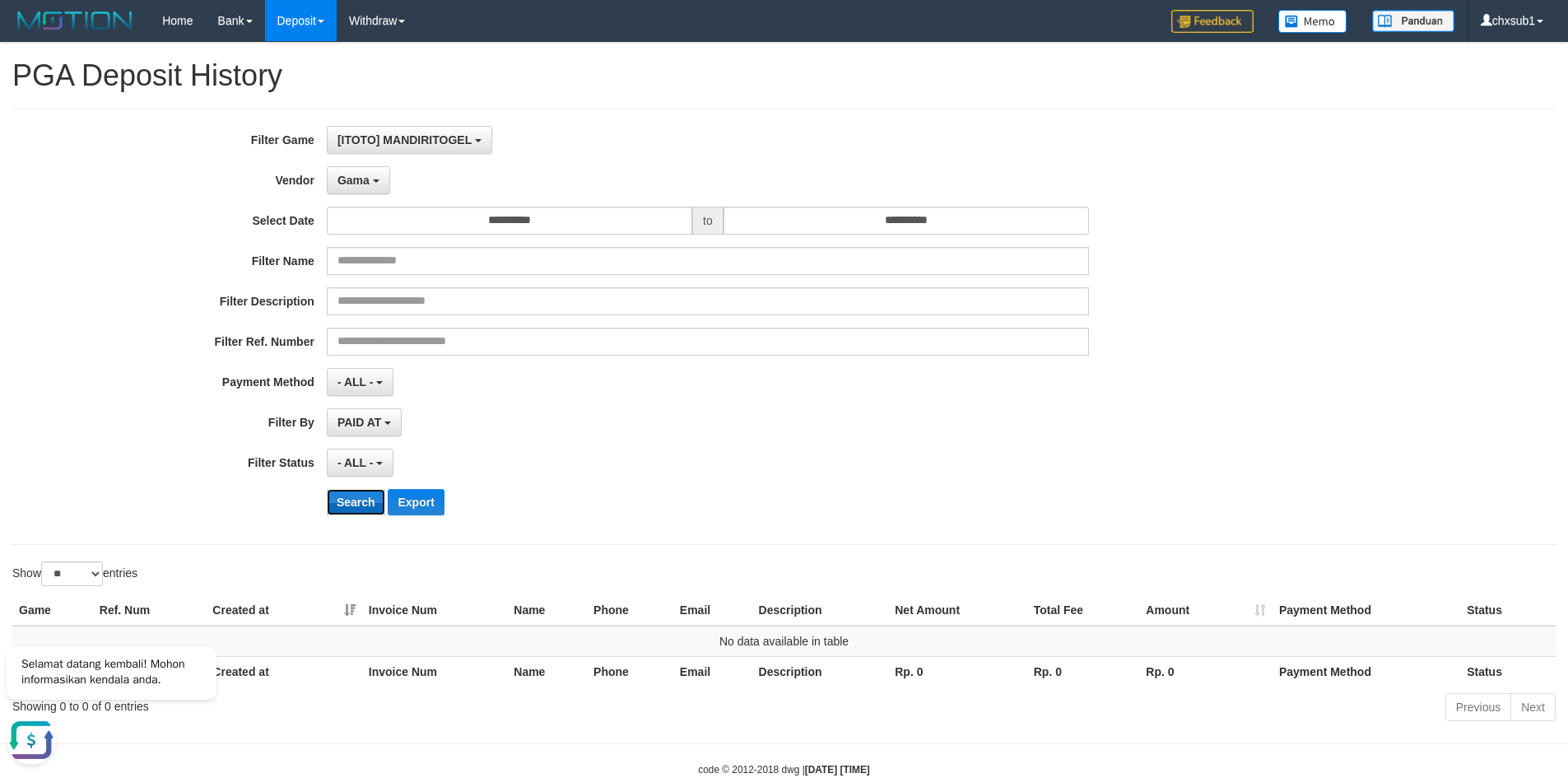 click on "Search" at bounding box center (356, 502) 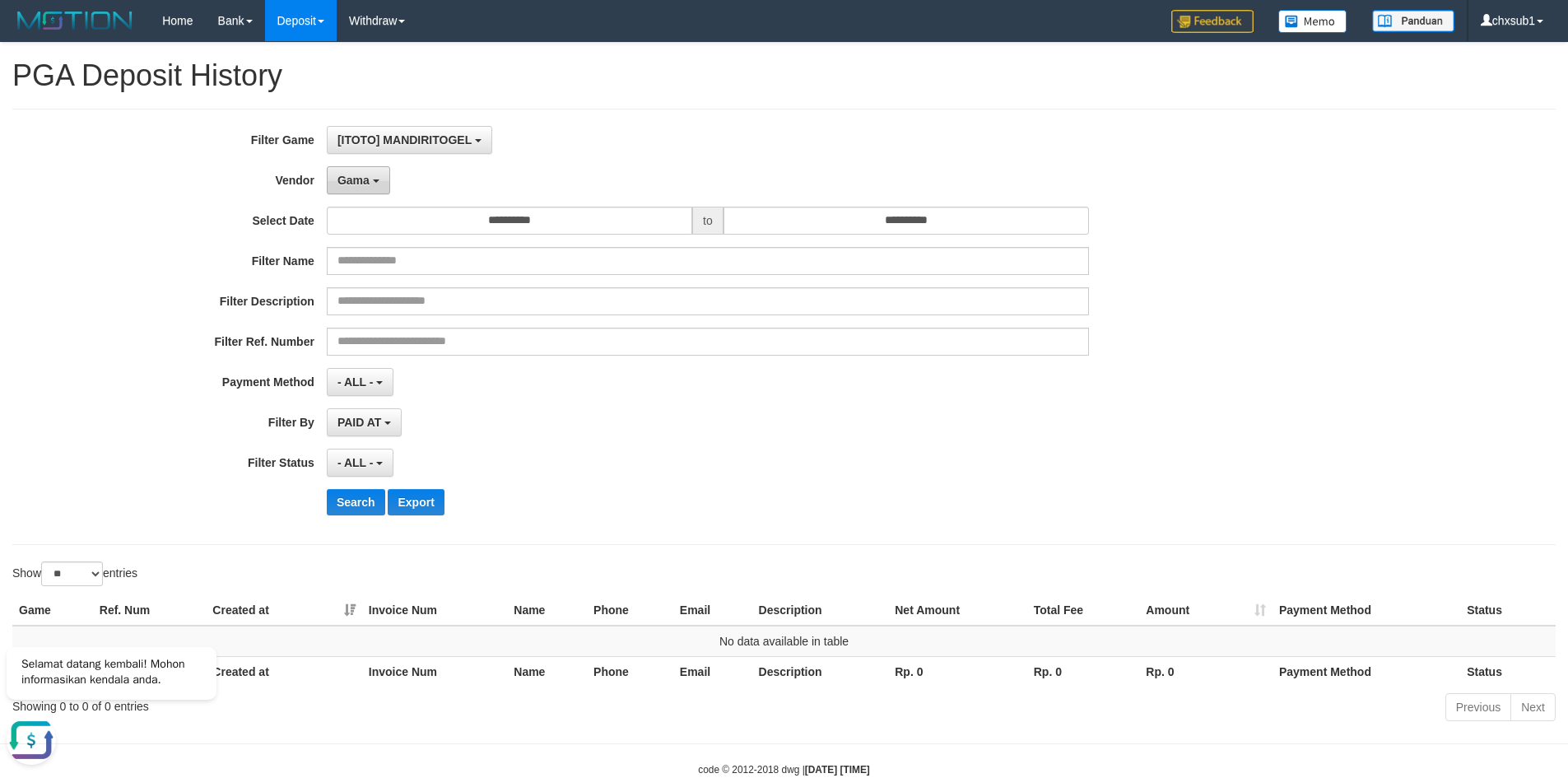 click on "Gama" at bounding box center [353, 180] 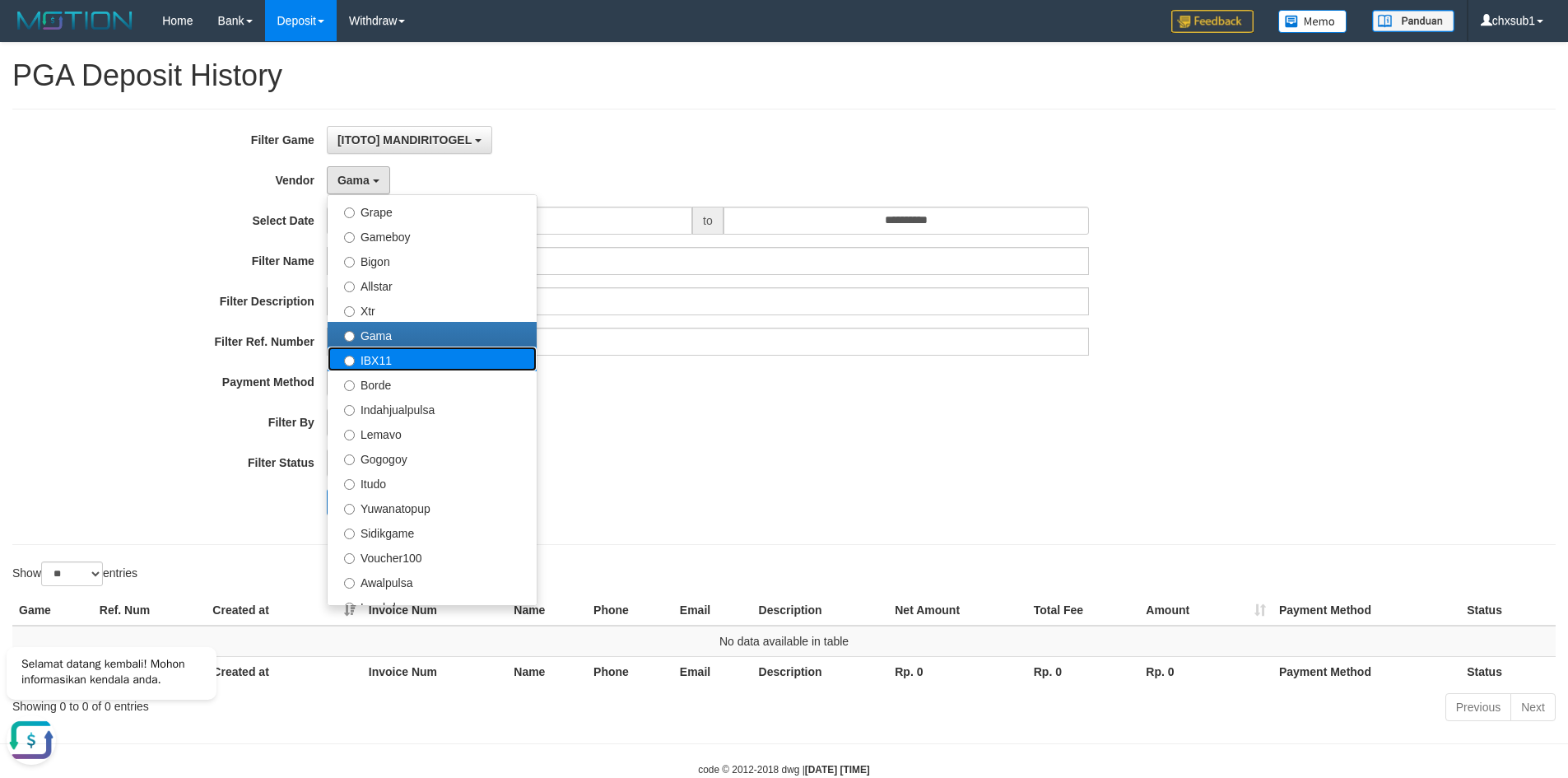 click on "IBX11" at bounding box center (432, 359) 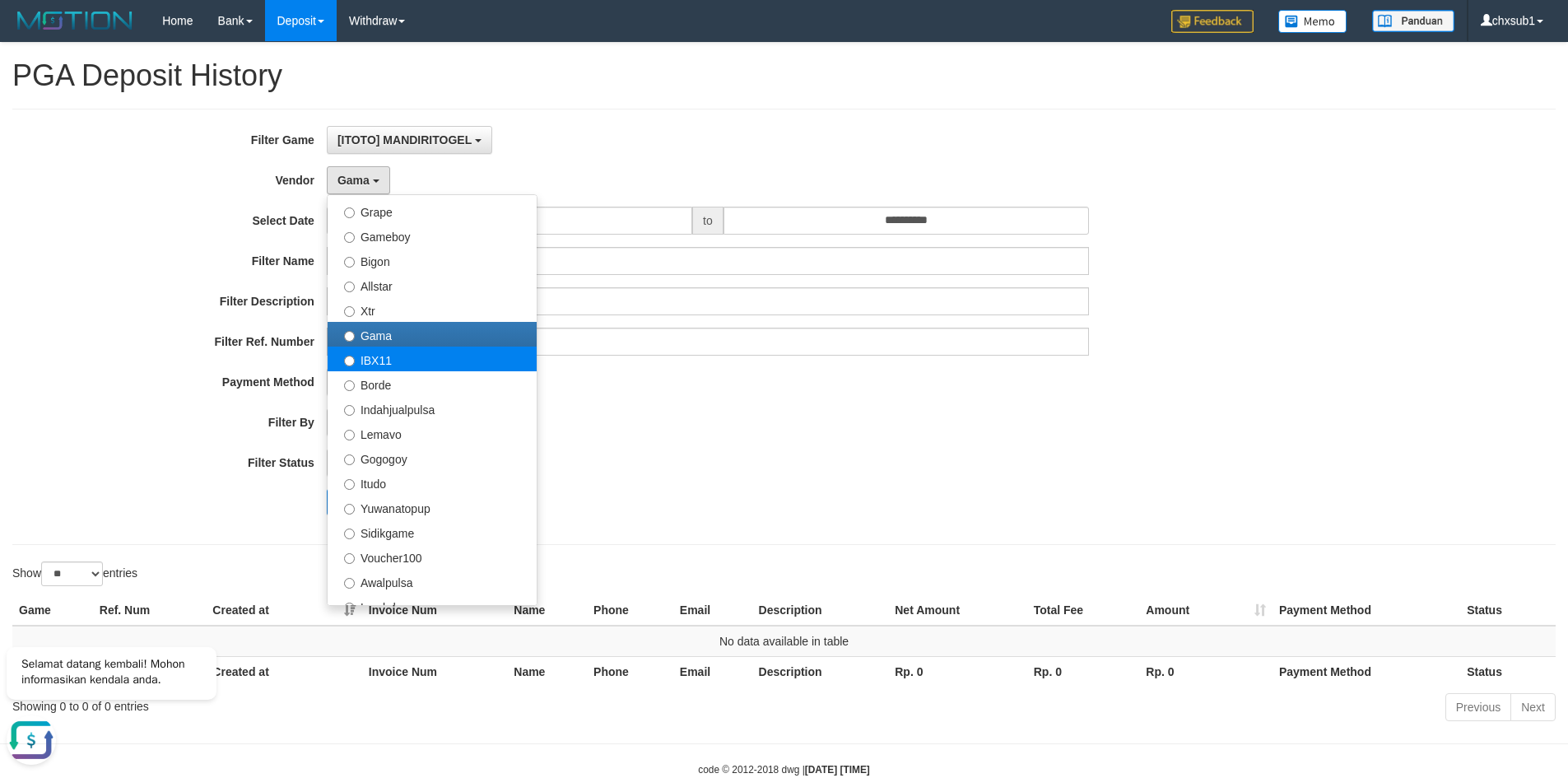 select on "**********" 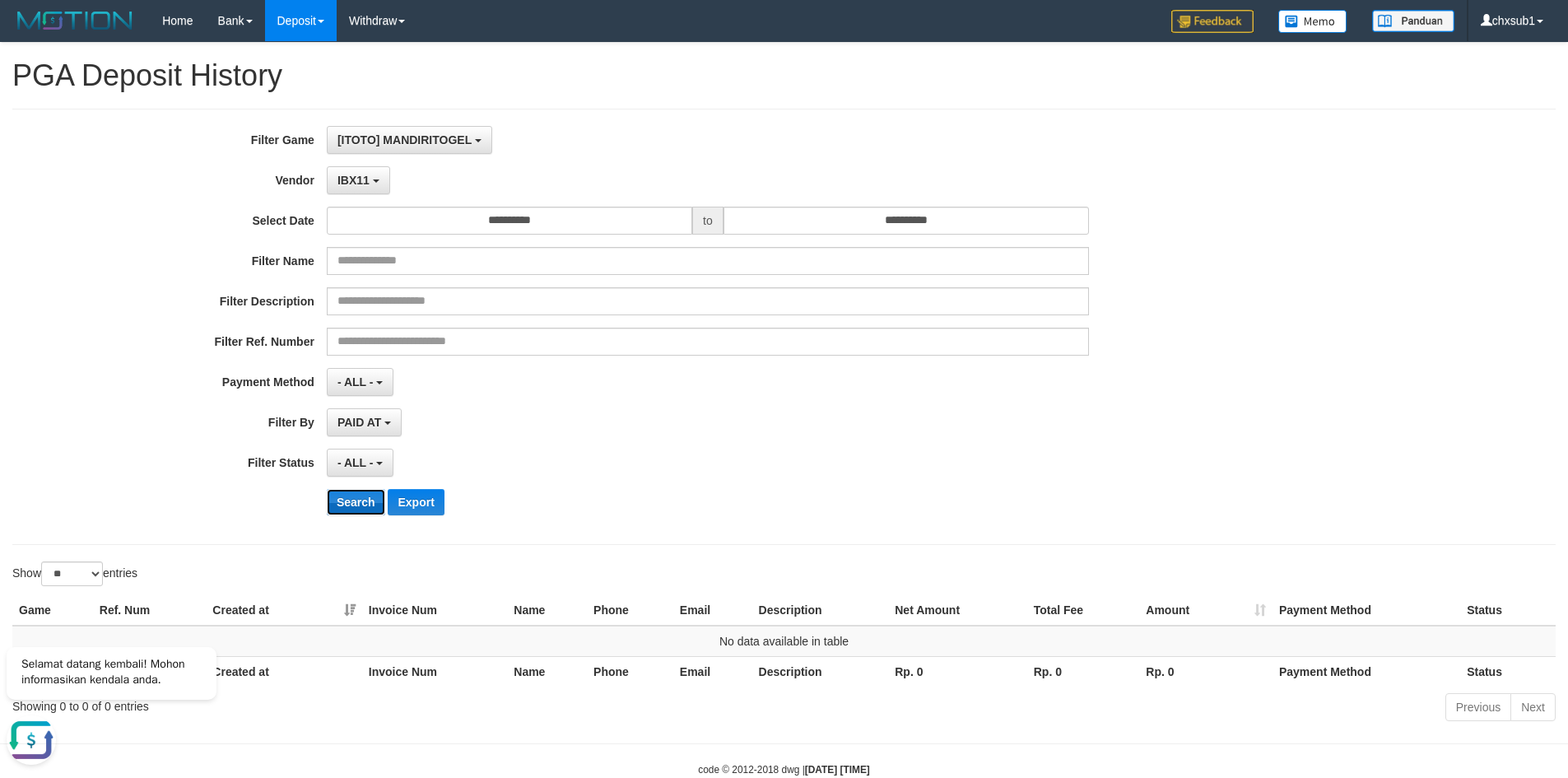 click on "Search" at bounding box center [356, 502] 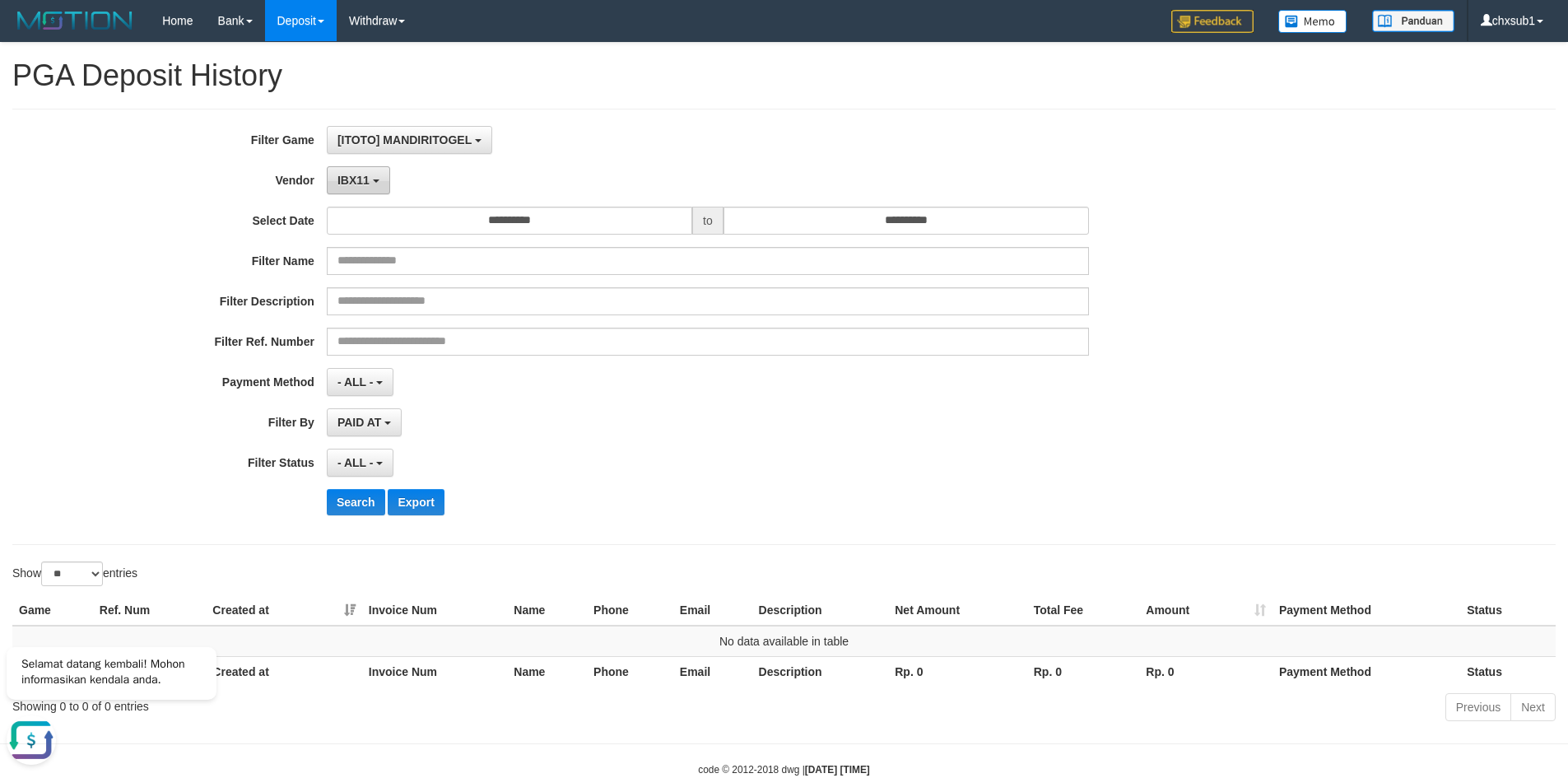 click on "IBX11" at bounding box center (353, 180) 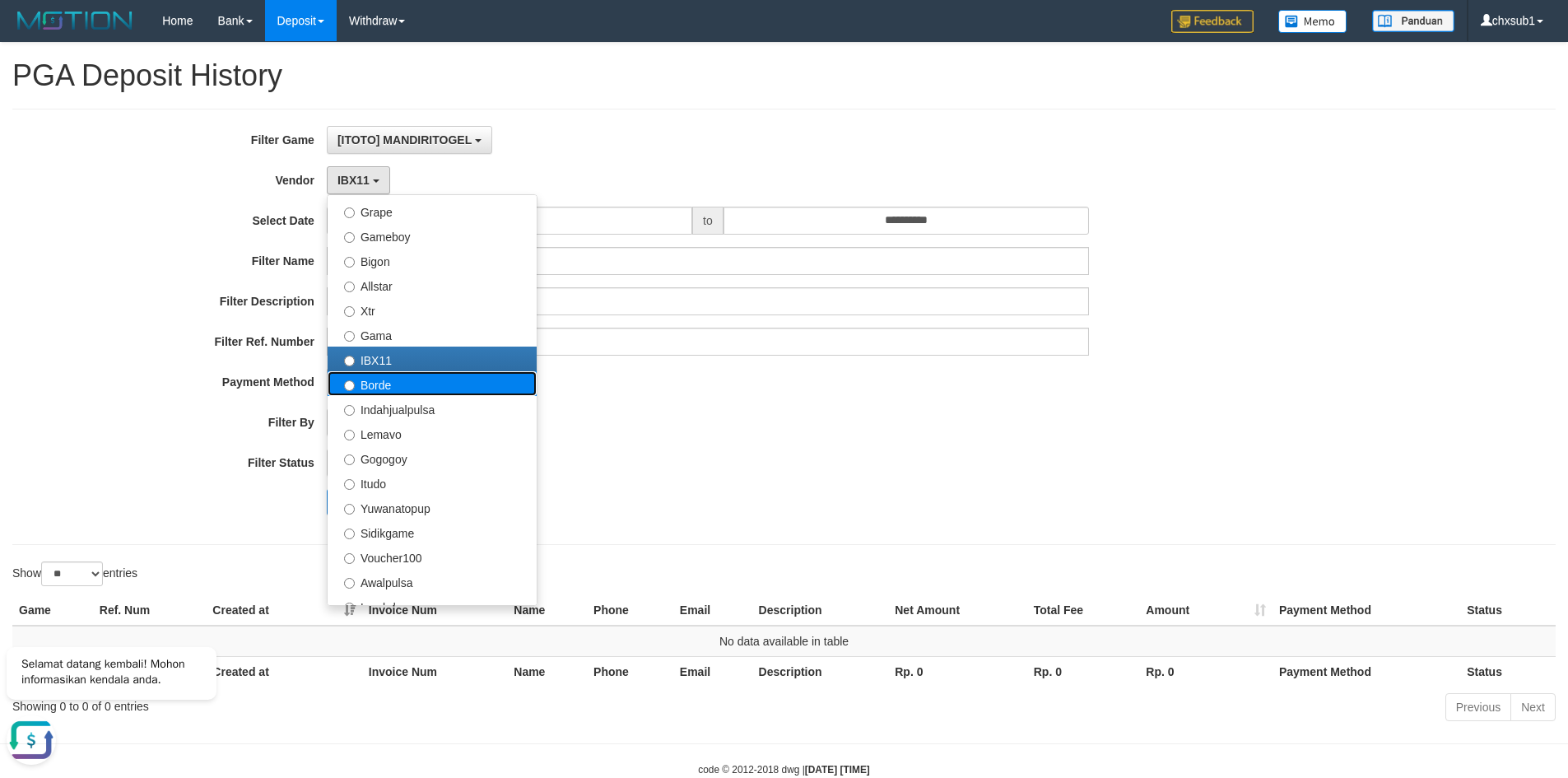 drag, startPoint x: 416, startPoint y: 384, endPoint x: 398, endPoint y: 359, distance: 30.805844 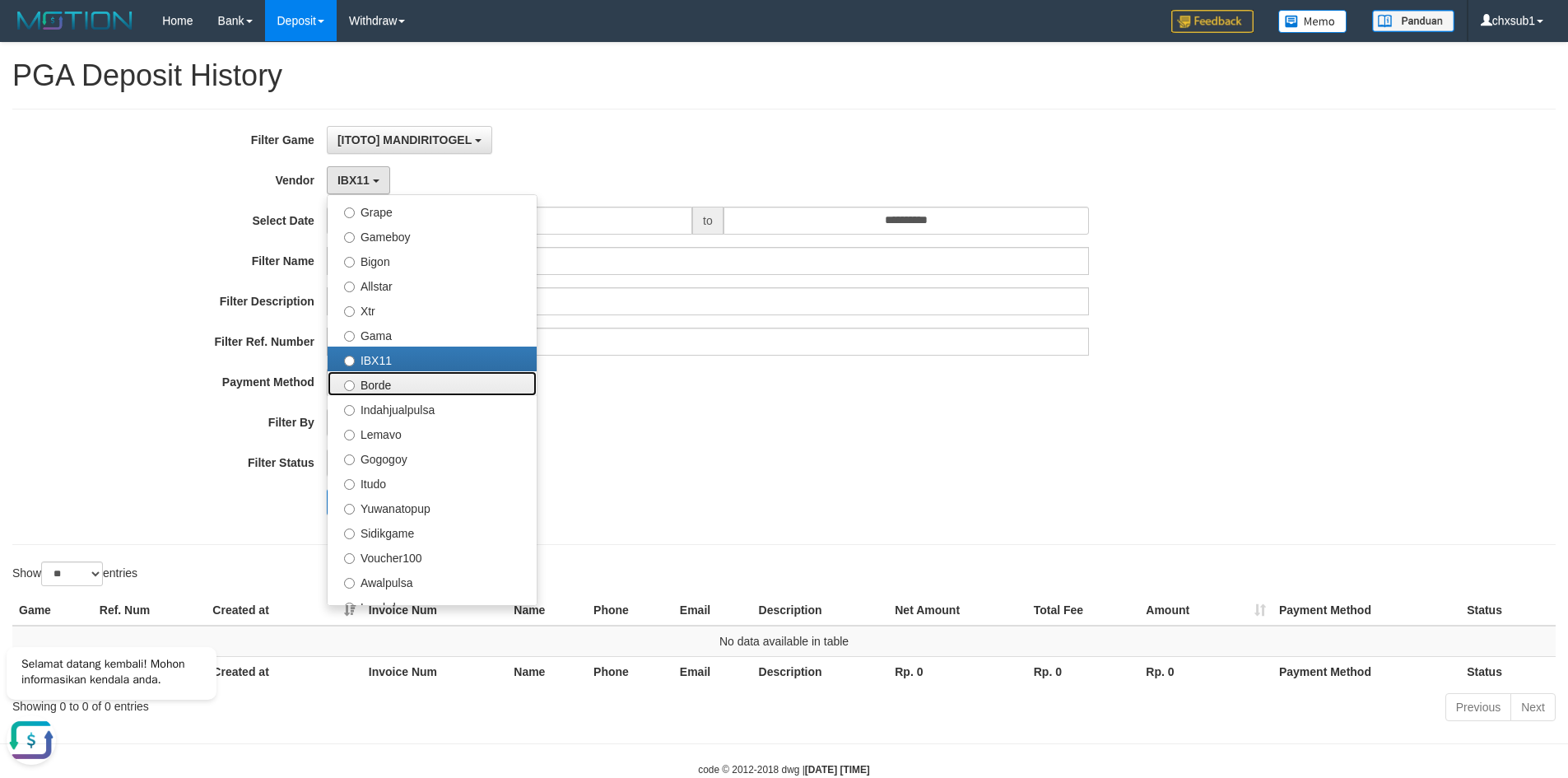 click on "Borde" at bounding box center [432, 384] 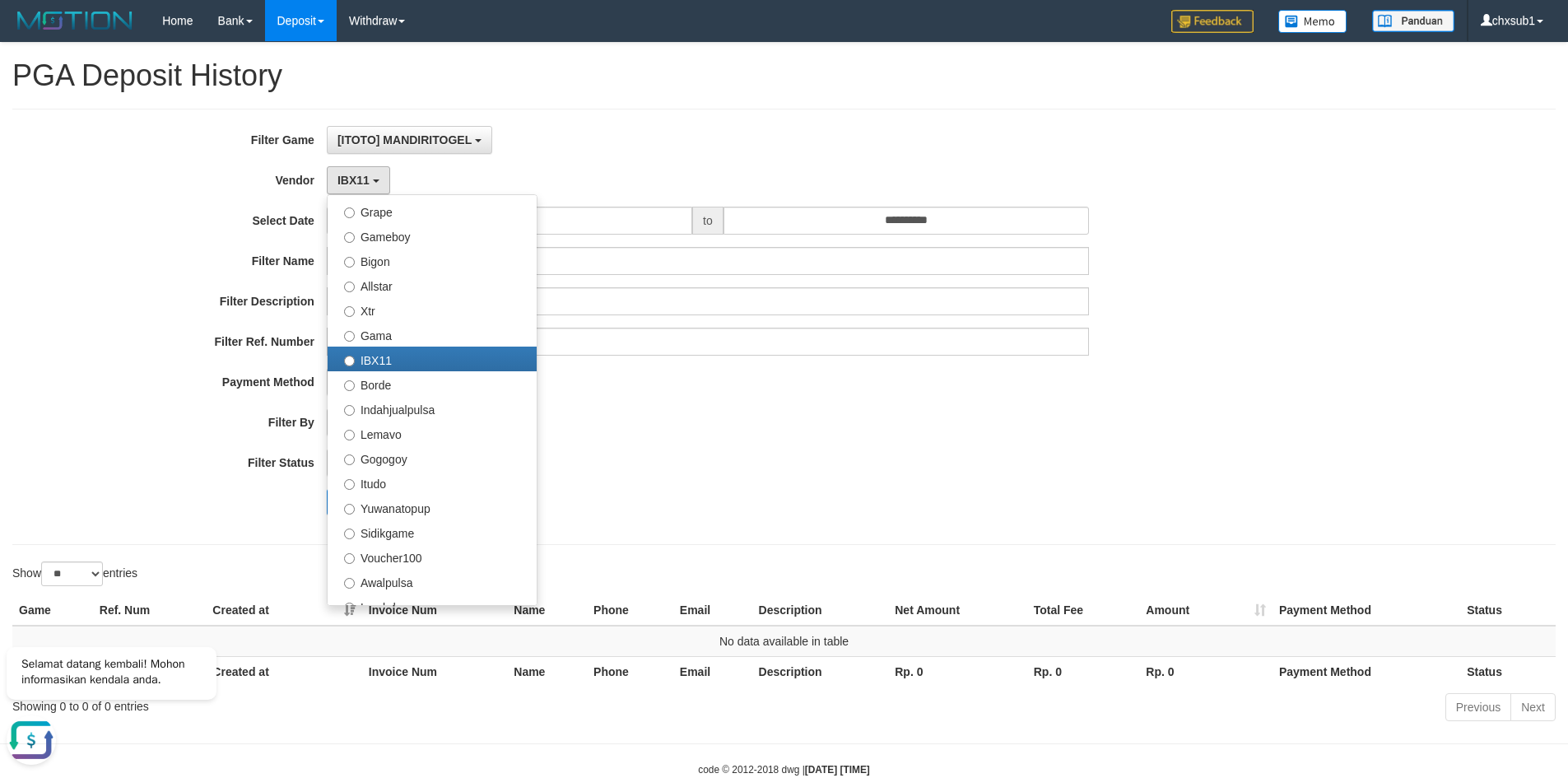 select on "**********" 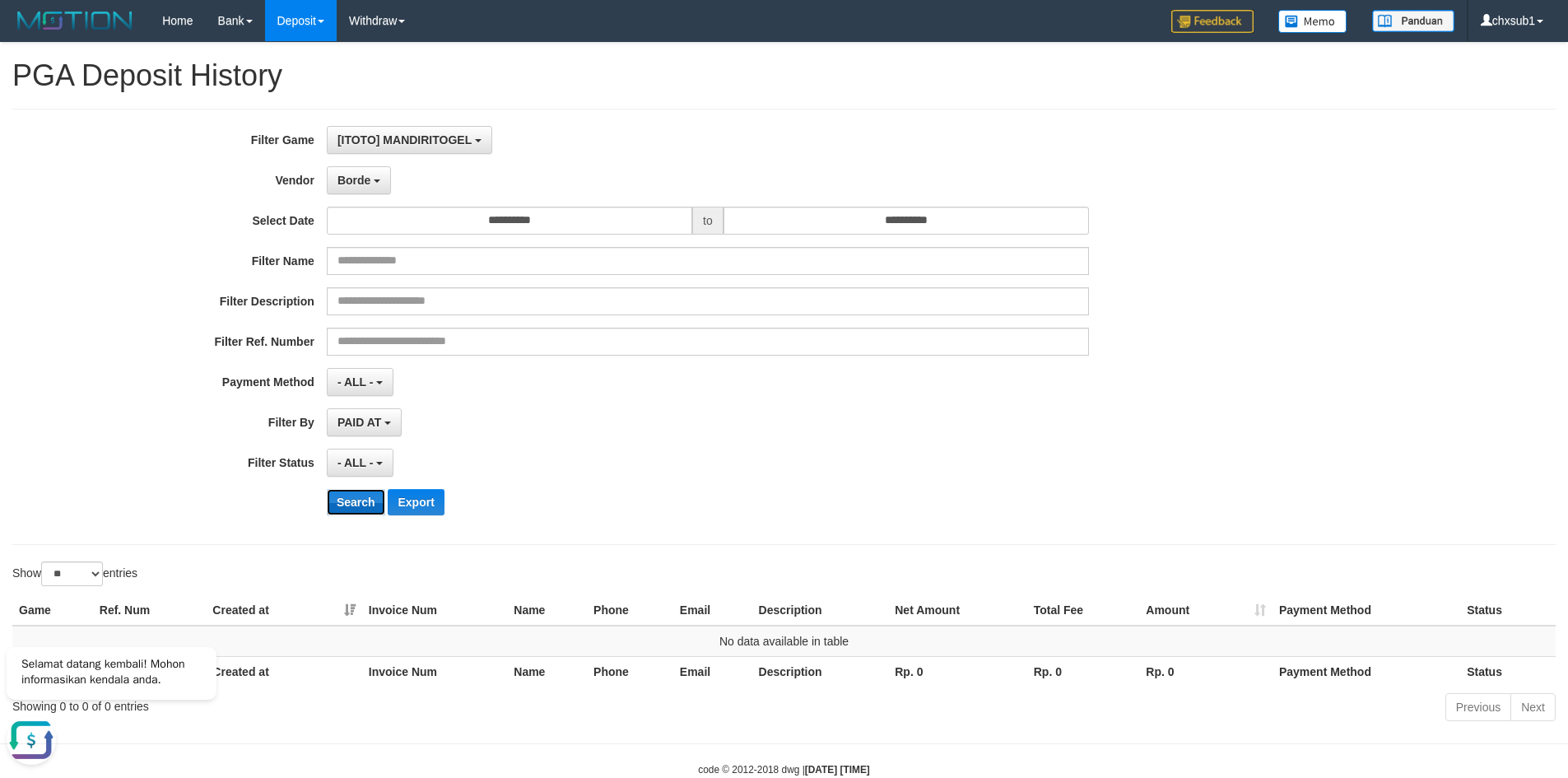 click on "Search" at bounding box center [356, 502] 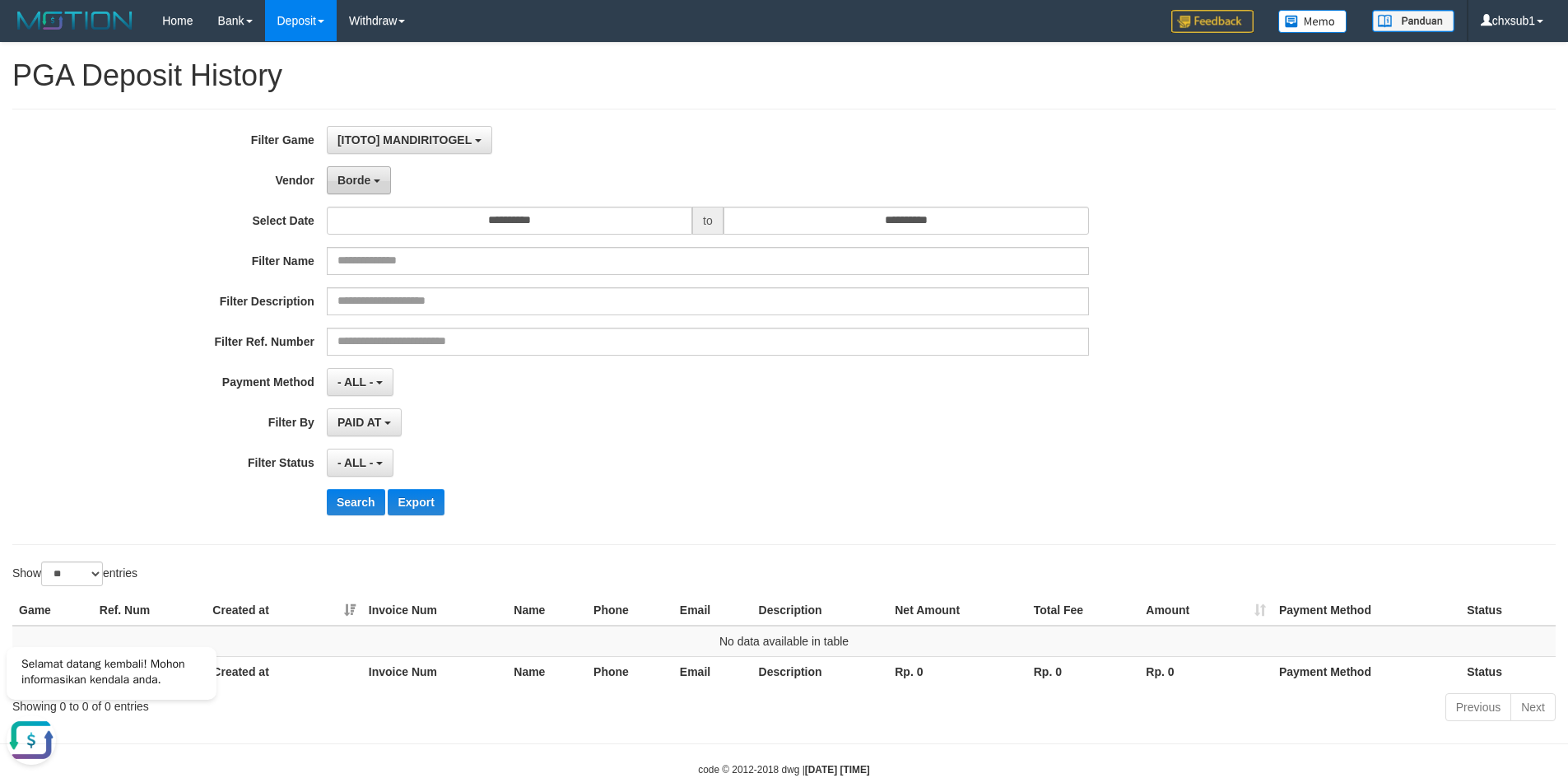 click on "Borde" at bounding box center [359, 180] 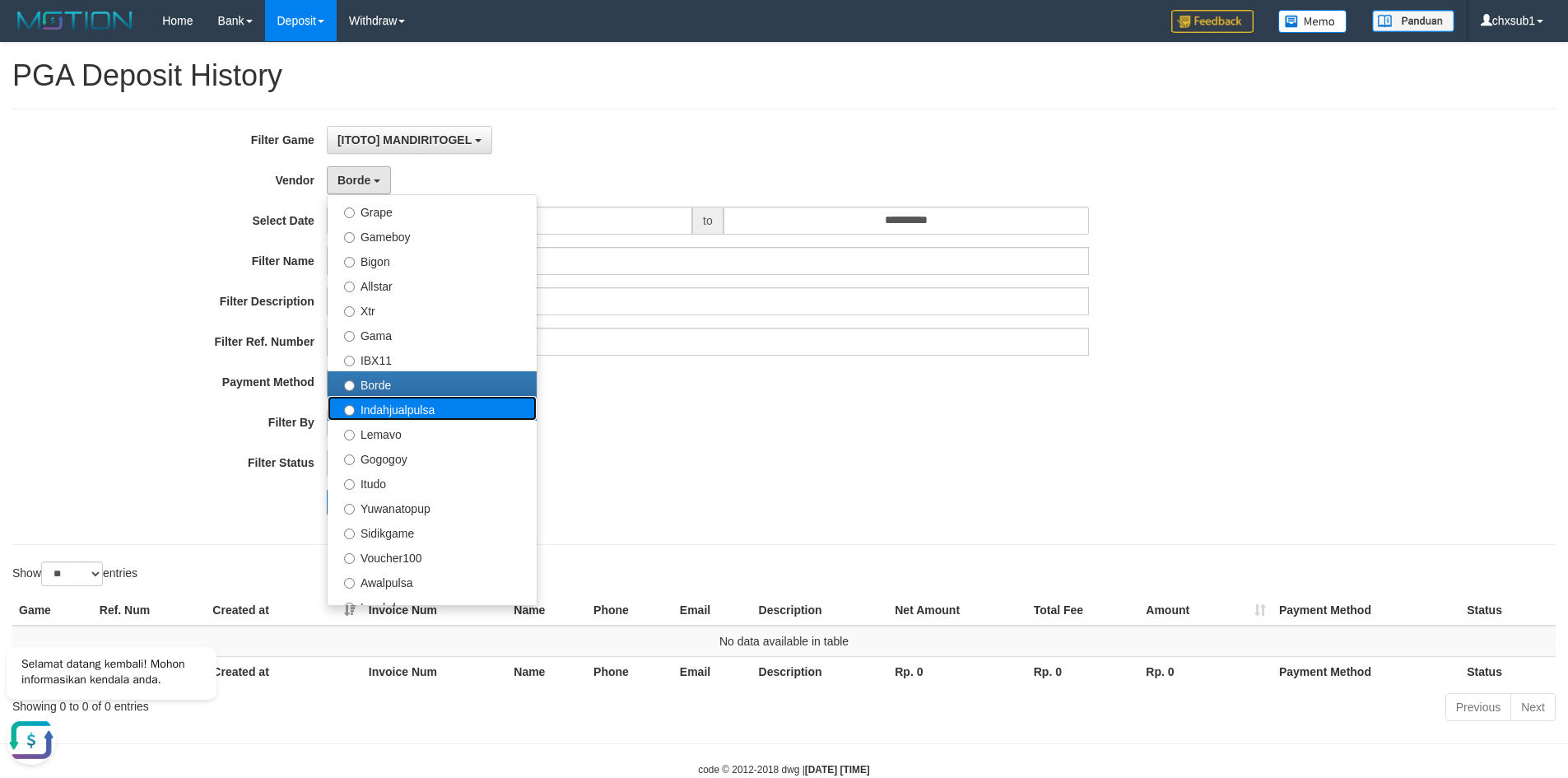 click on "Indahjualpulsa" at bounding box center (432, 408) 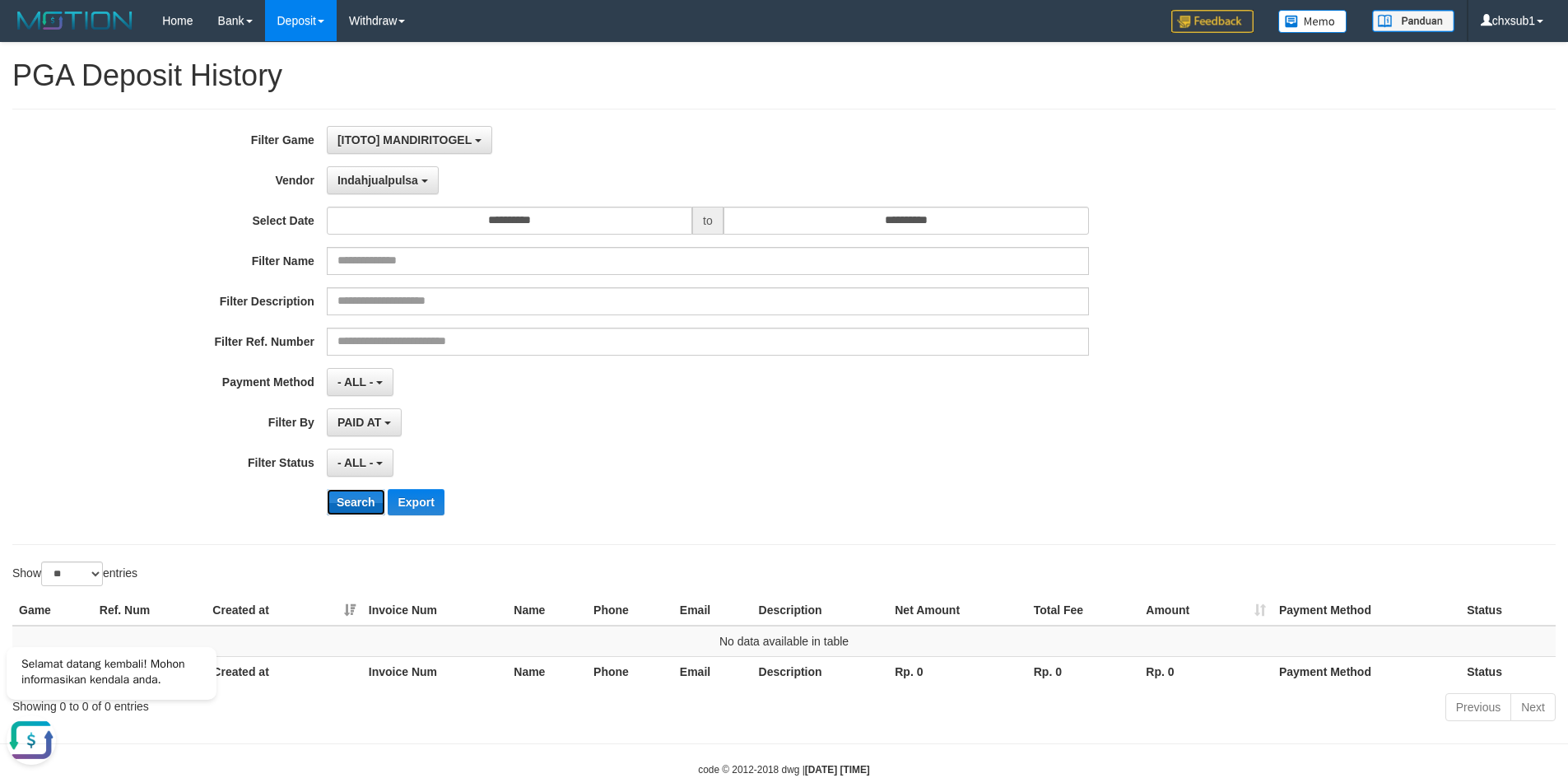 click on "Search" at bounding box center (356, 502) 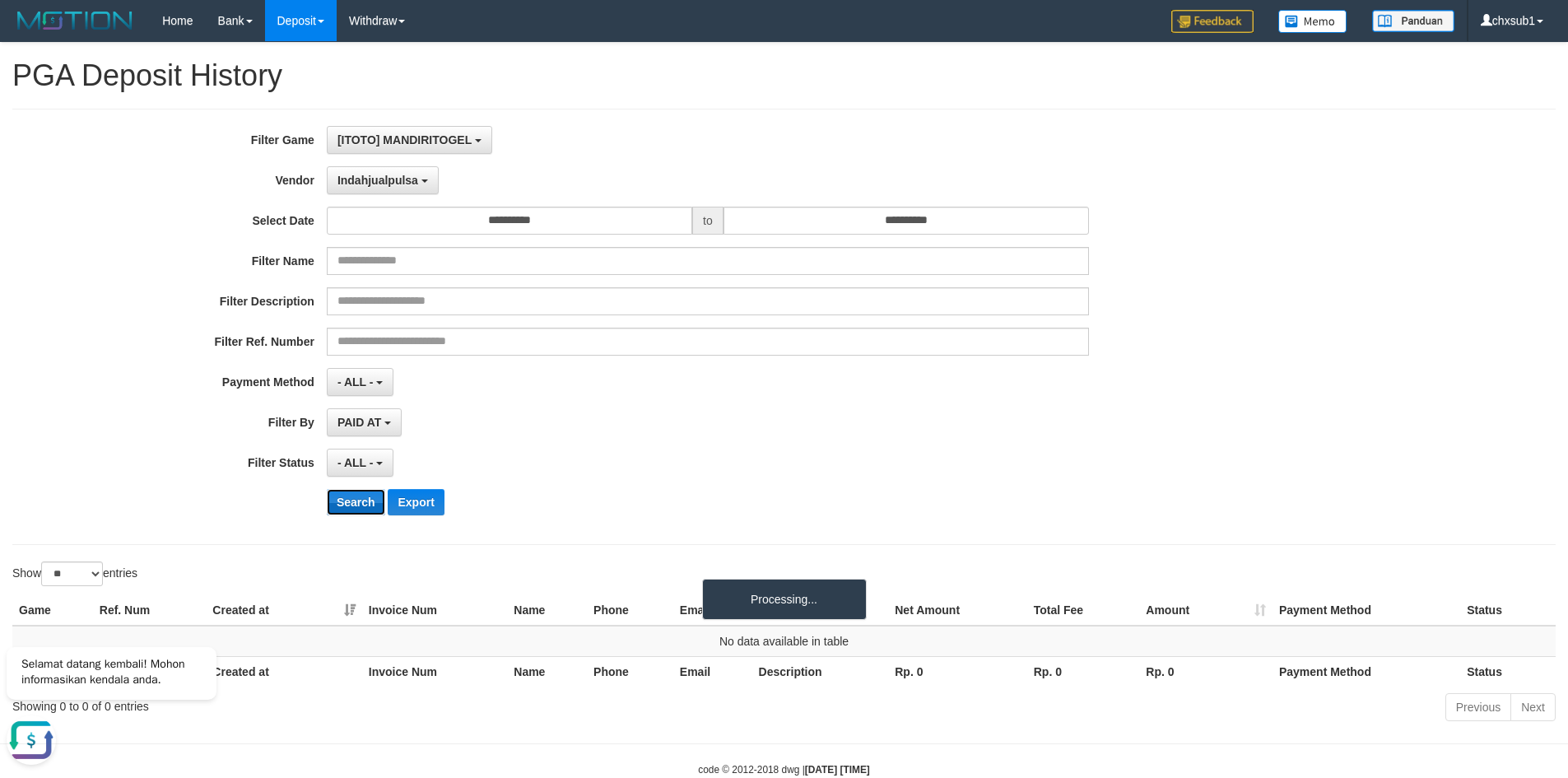 click on "Search" at bounding box center (356, 502) 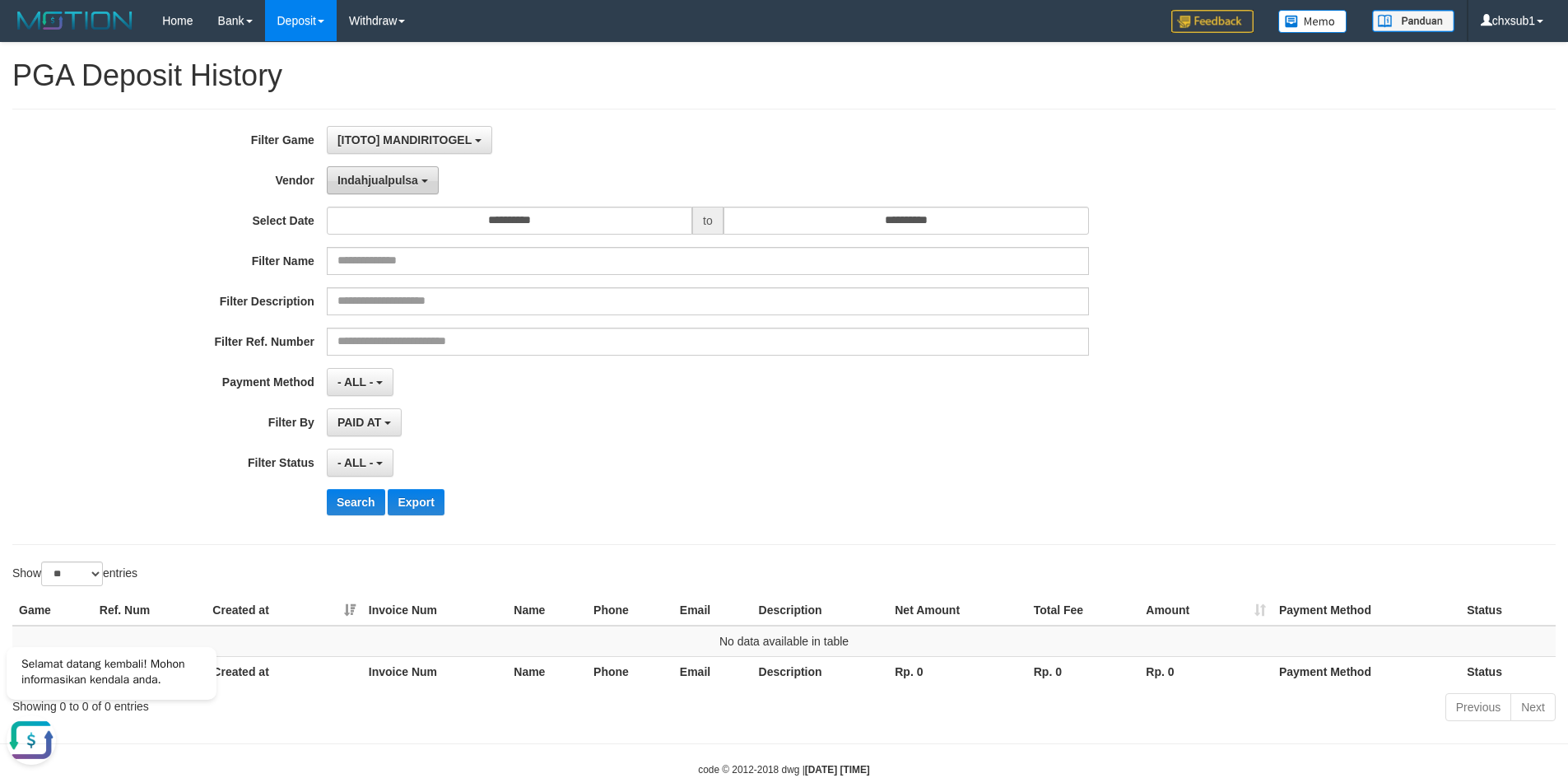 click on "Indahjualpulsa" at bounding box center (383, 180) 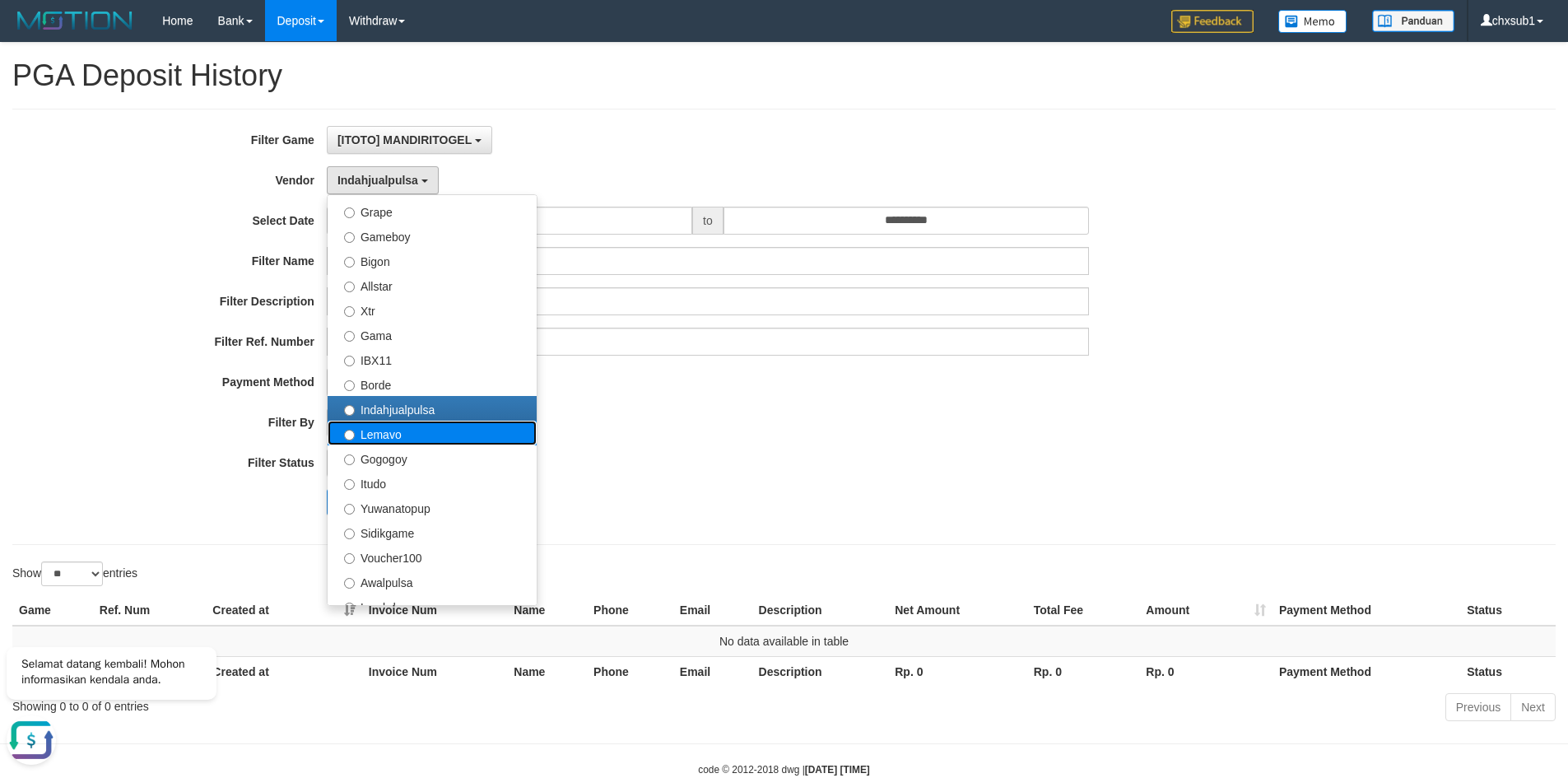 click on "Lemavo" at bounding box center [432, 433] 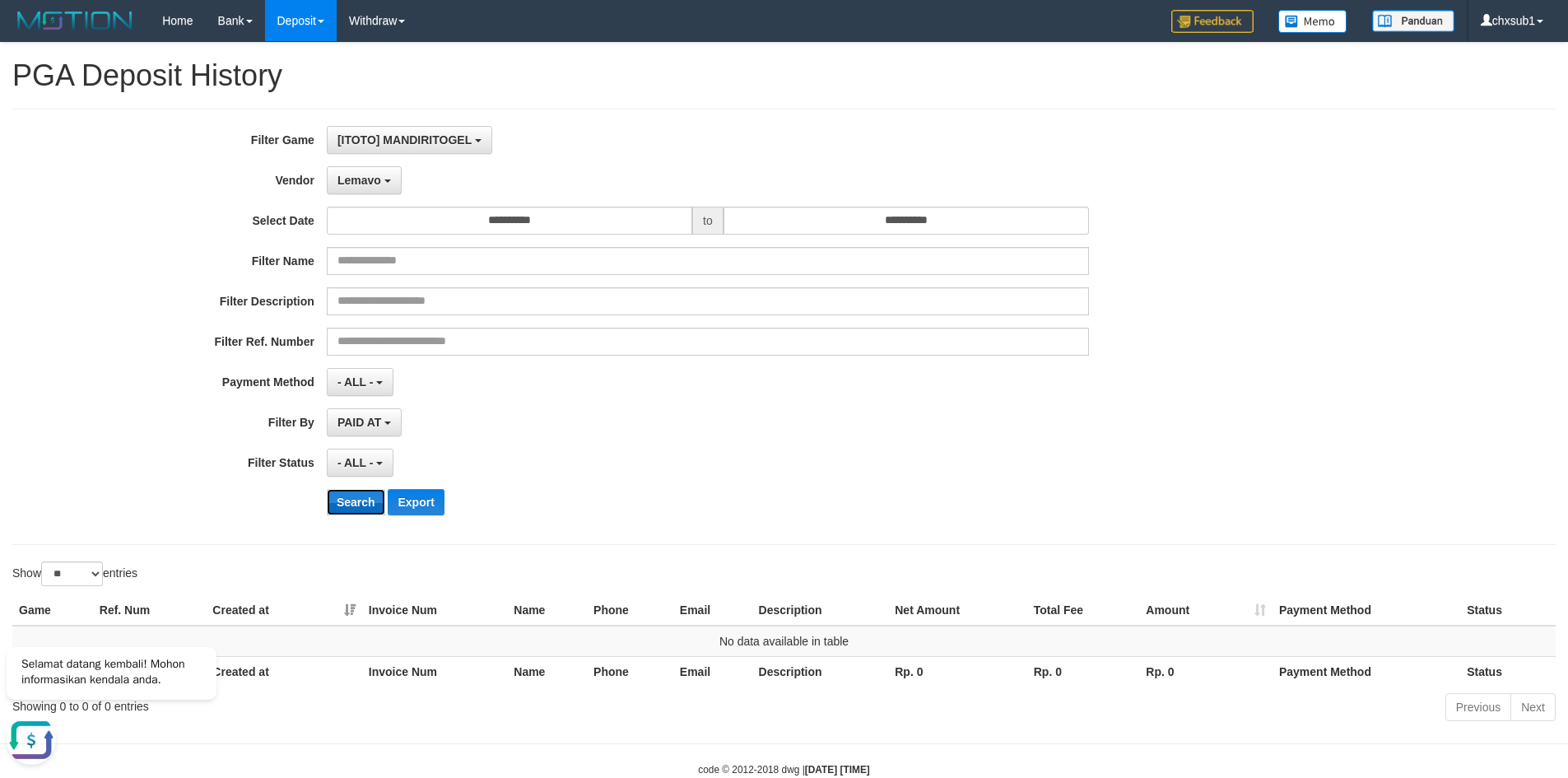 click on "Search" at bounding box center [356, 502] 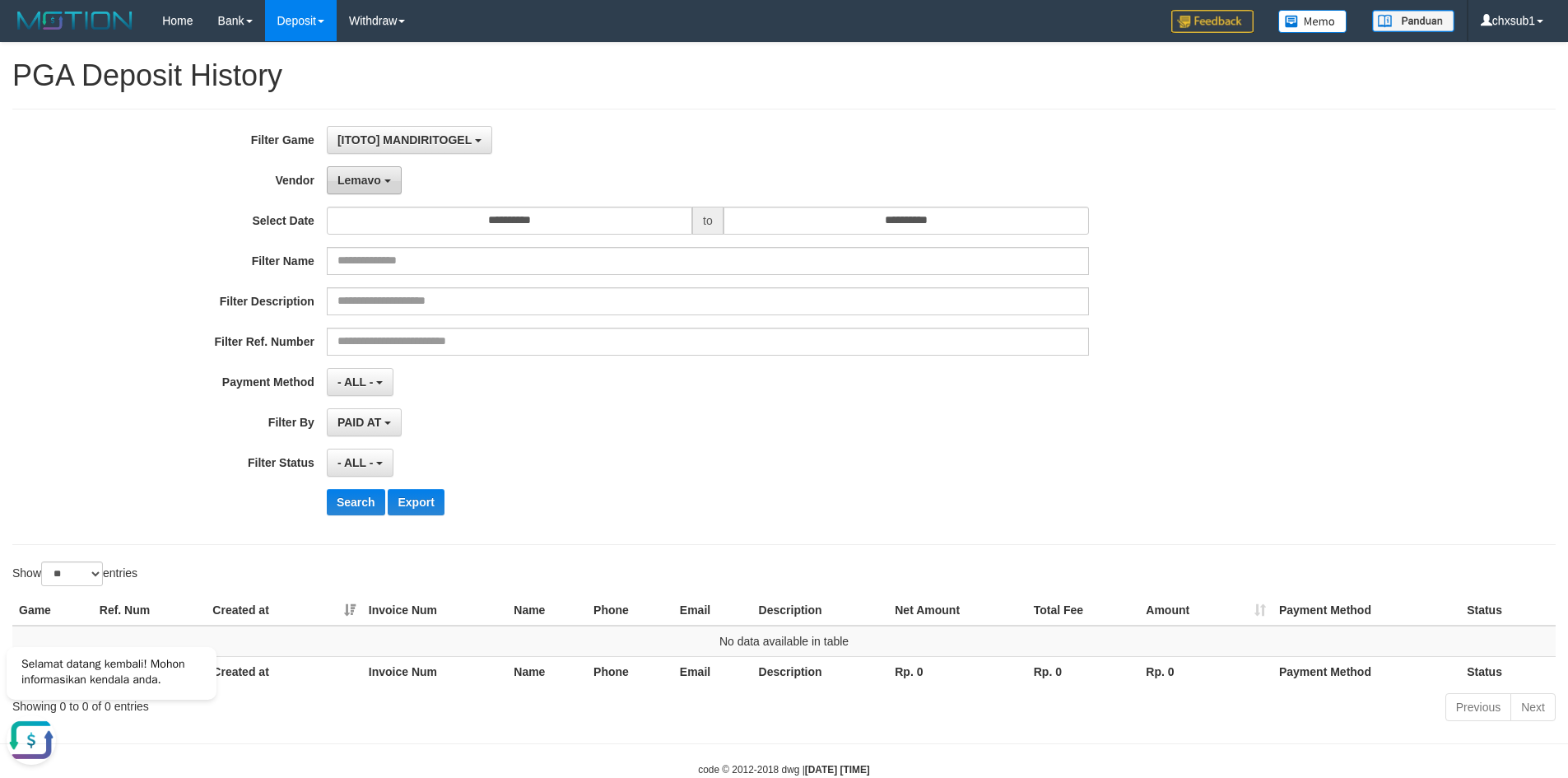 click on "Lemavo" at bounding box center (359, 180) 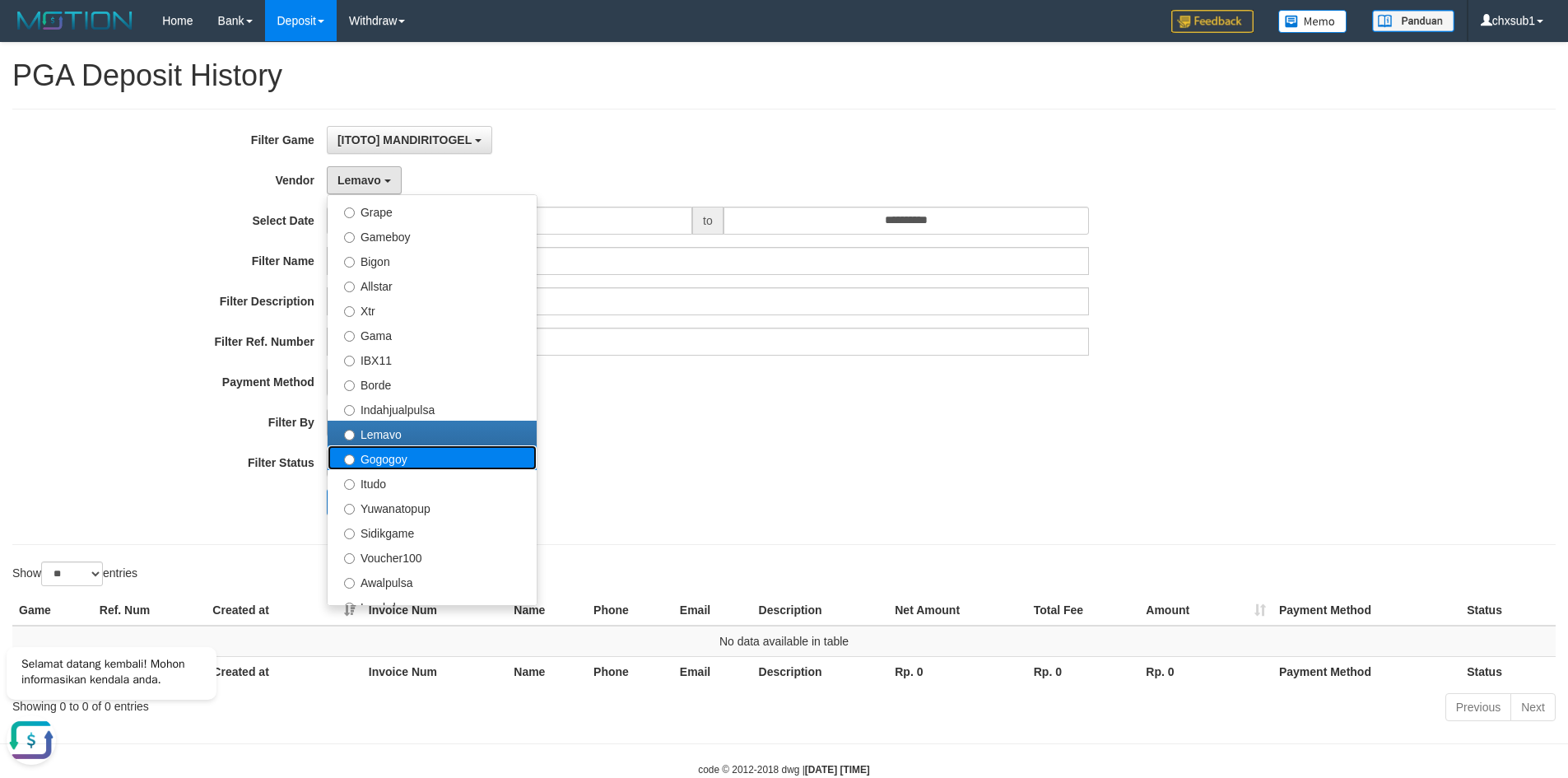 click on "Gogogoy" at bounding box center (432, 458) 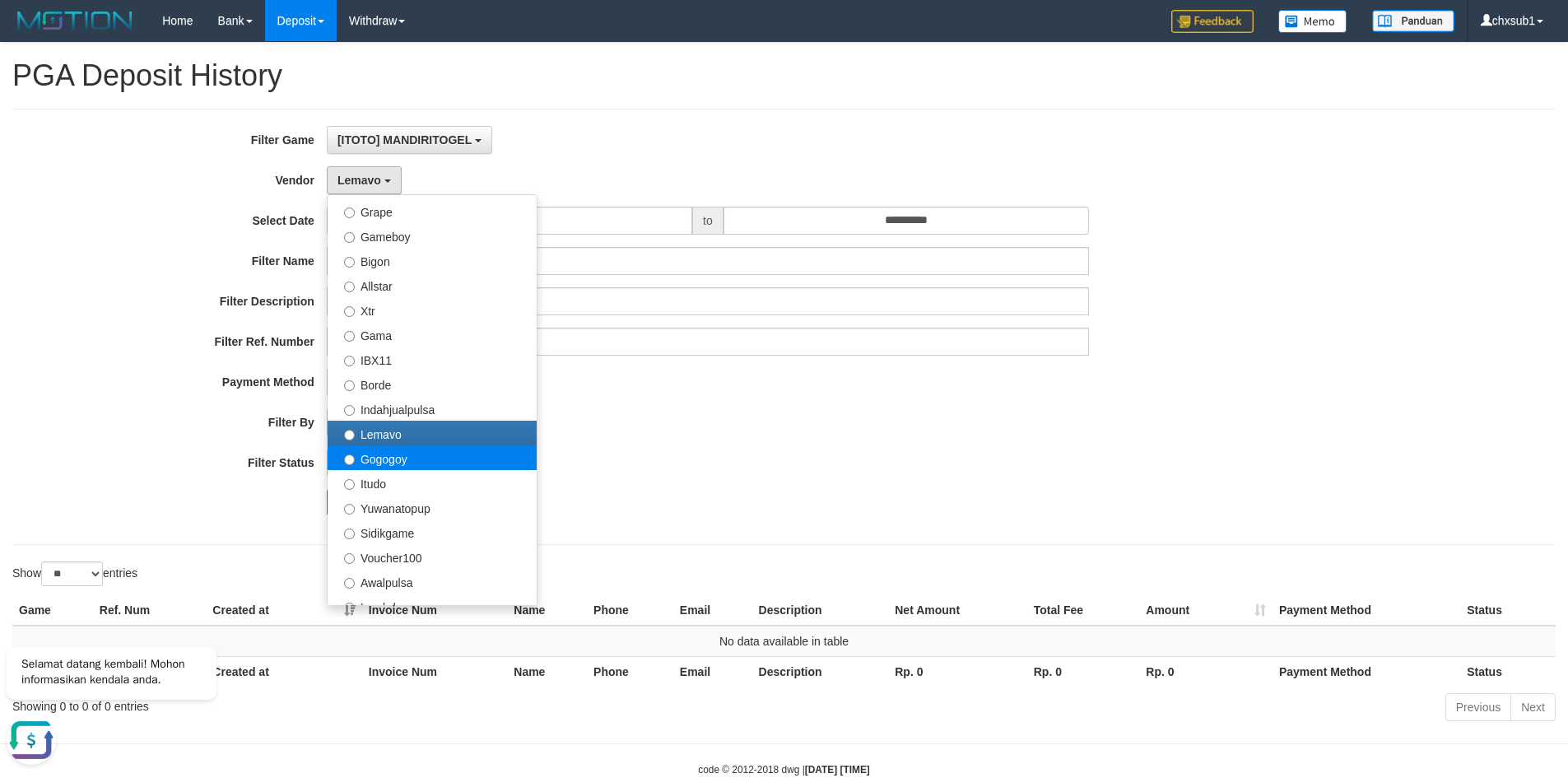 select on "**********" 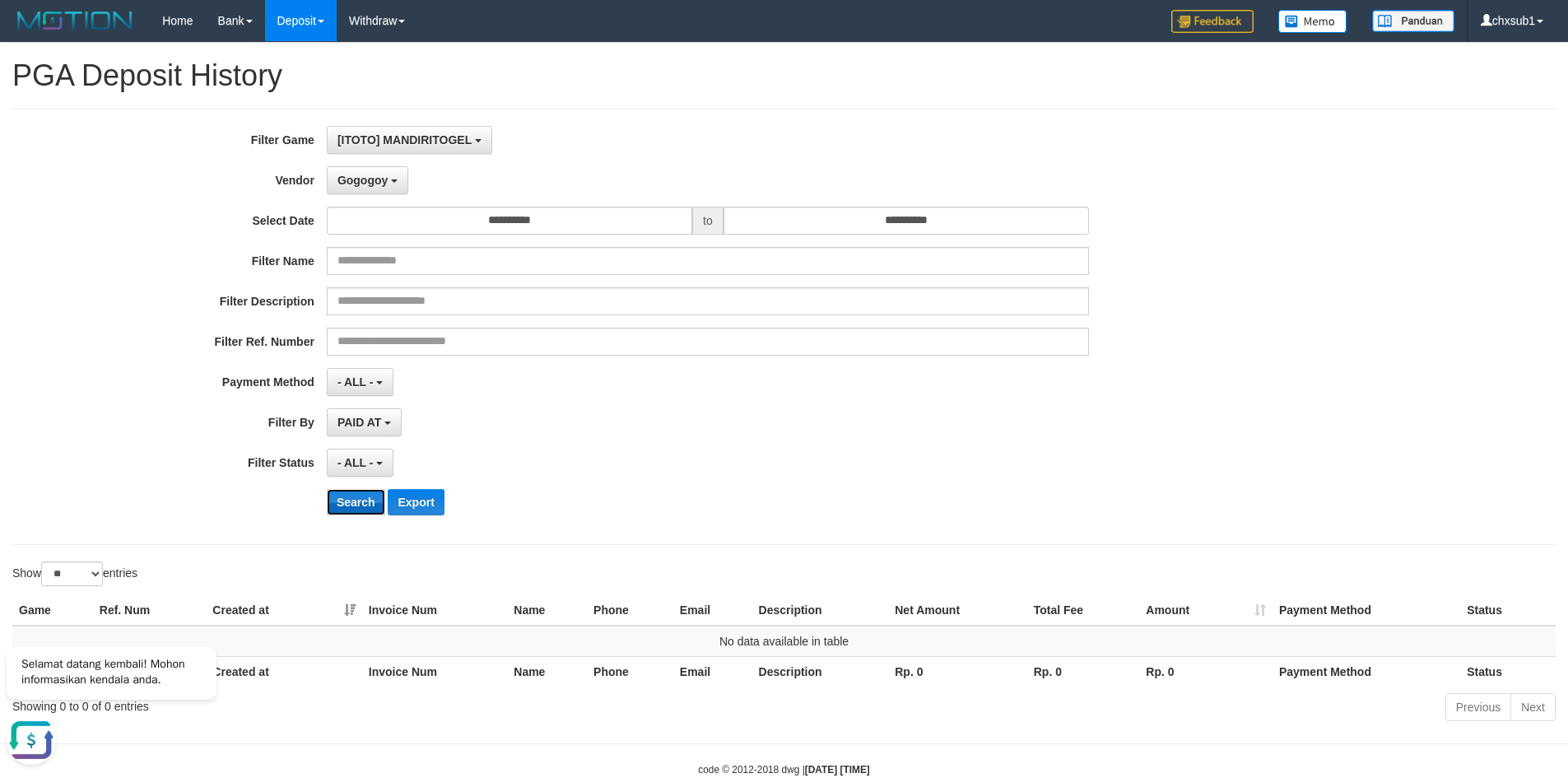 click on "Search" at bounding box center [356, 502] 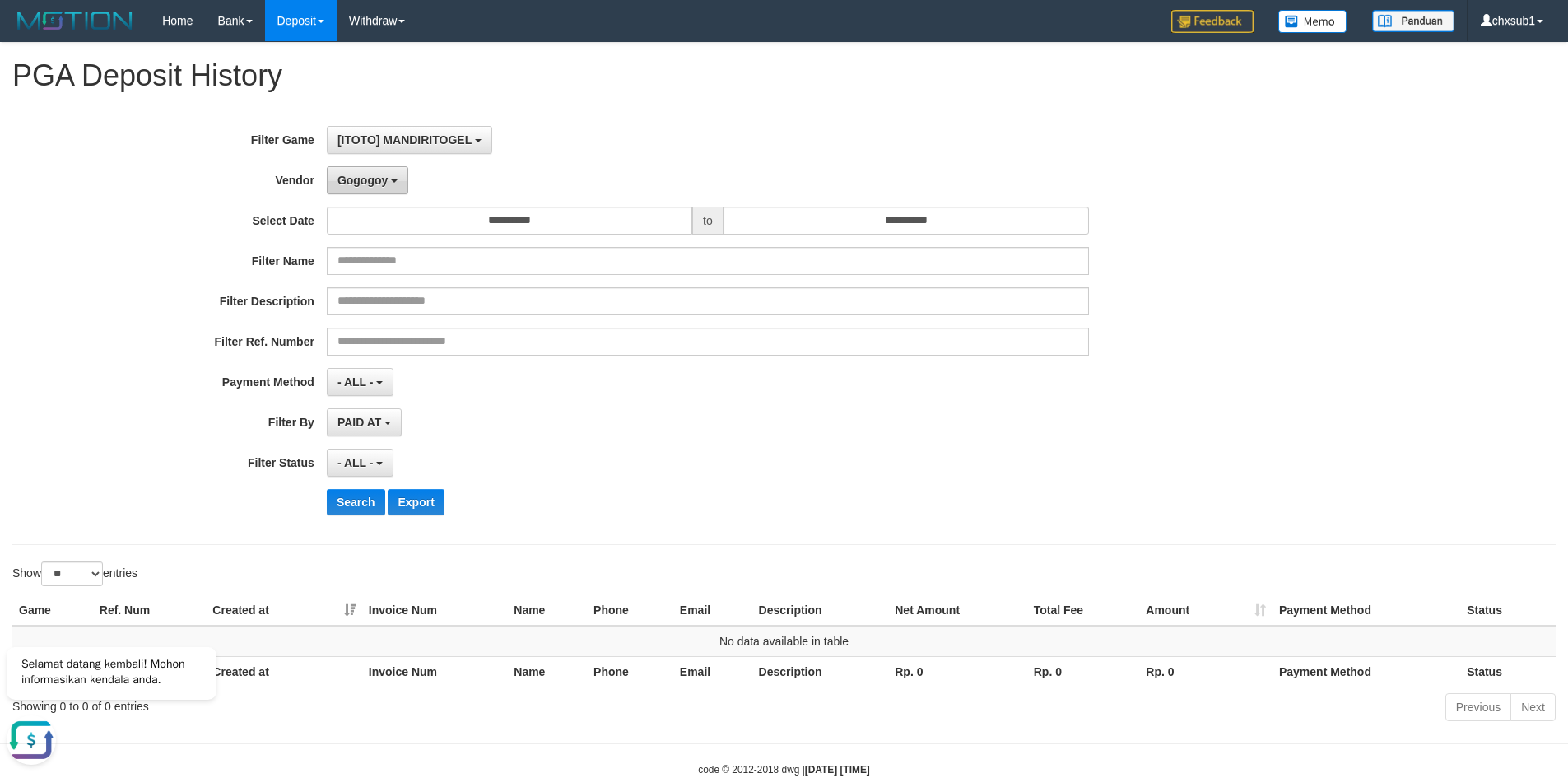 click on "Gogogoy" at bounding box center [362, 180] 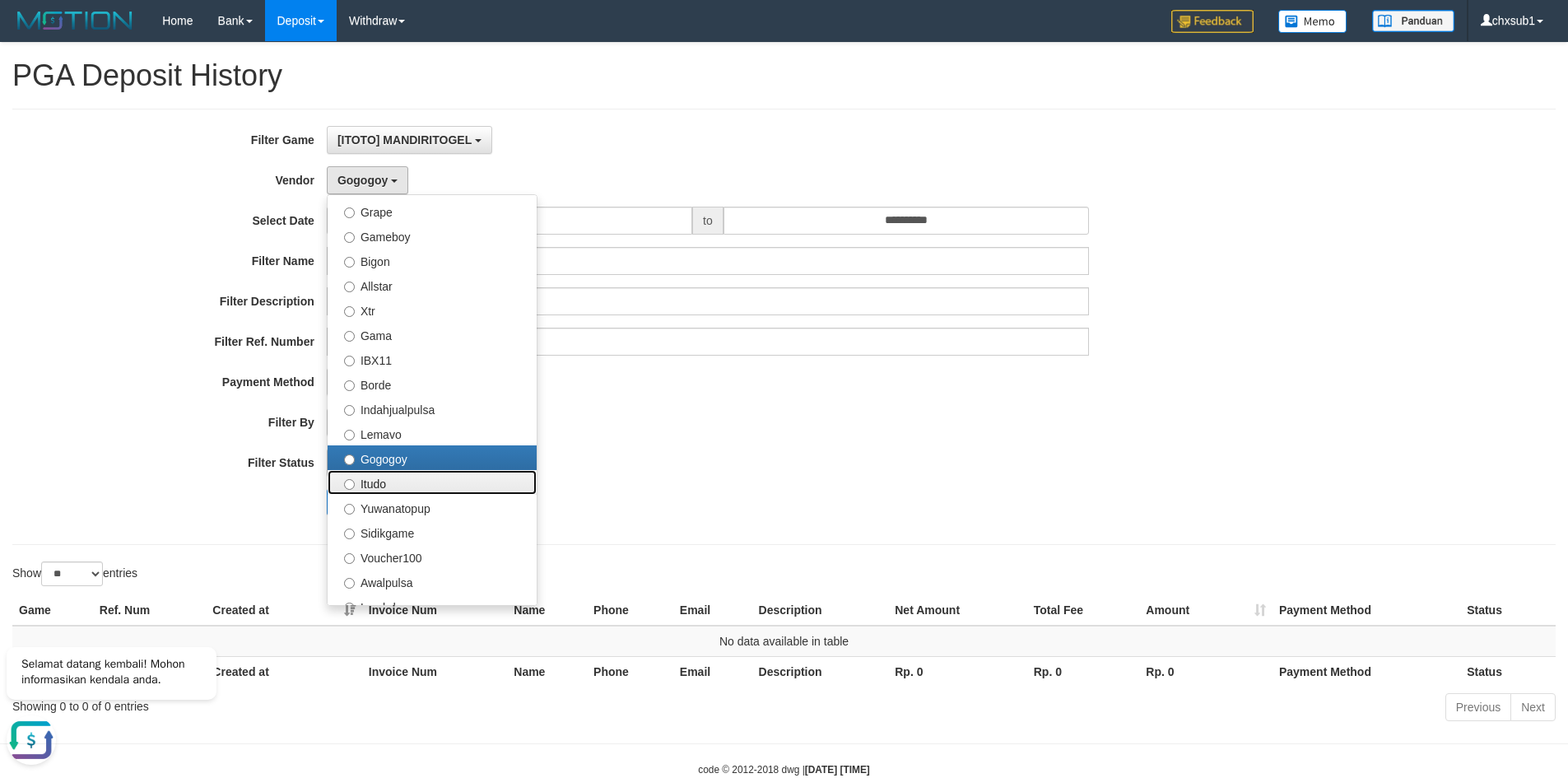 click on "Itudo" at bounding box center (432, 482) 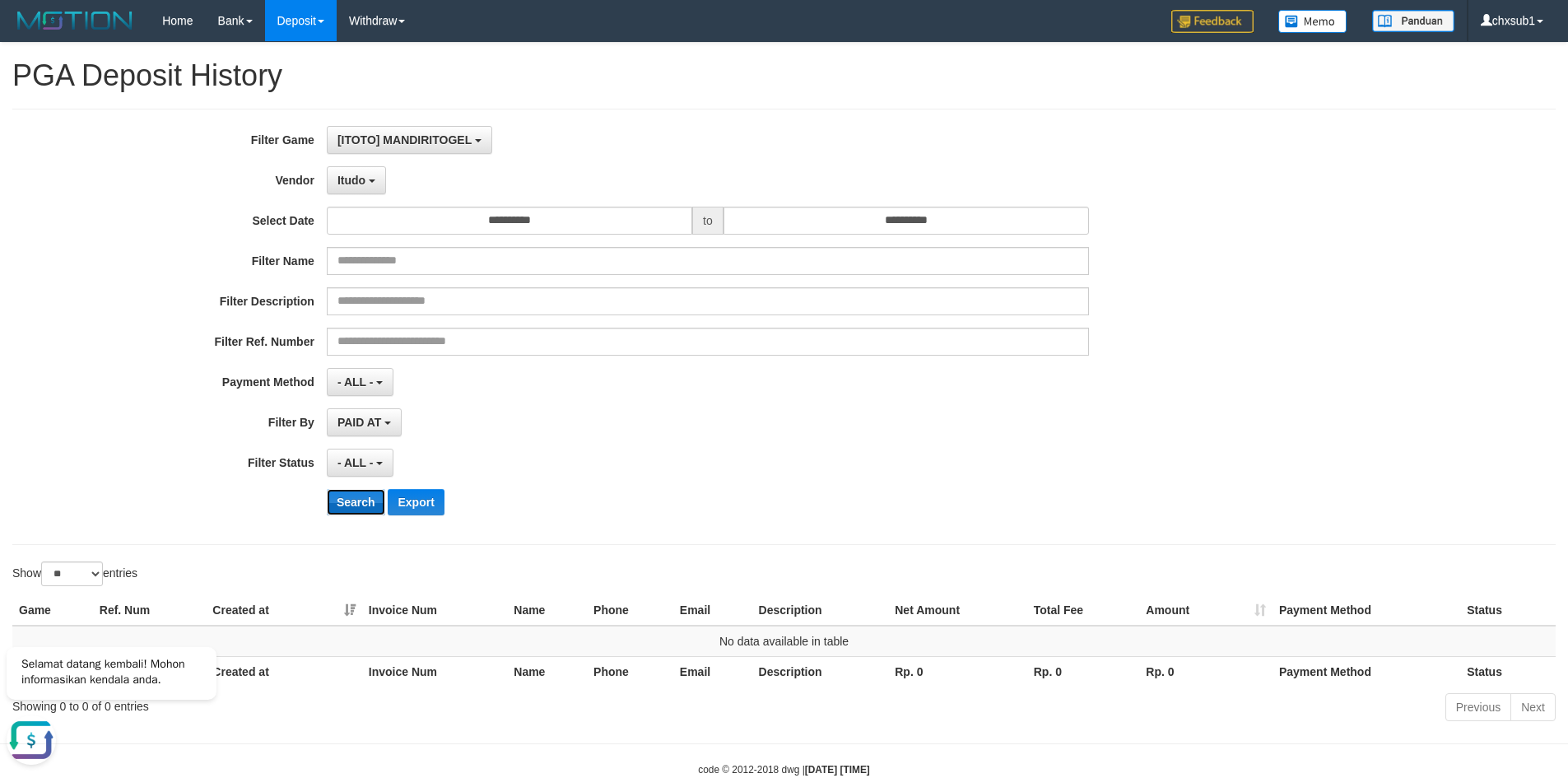 click on "Search" at bounding box center [356, 502] 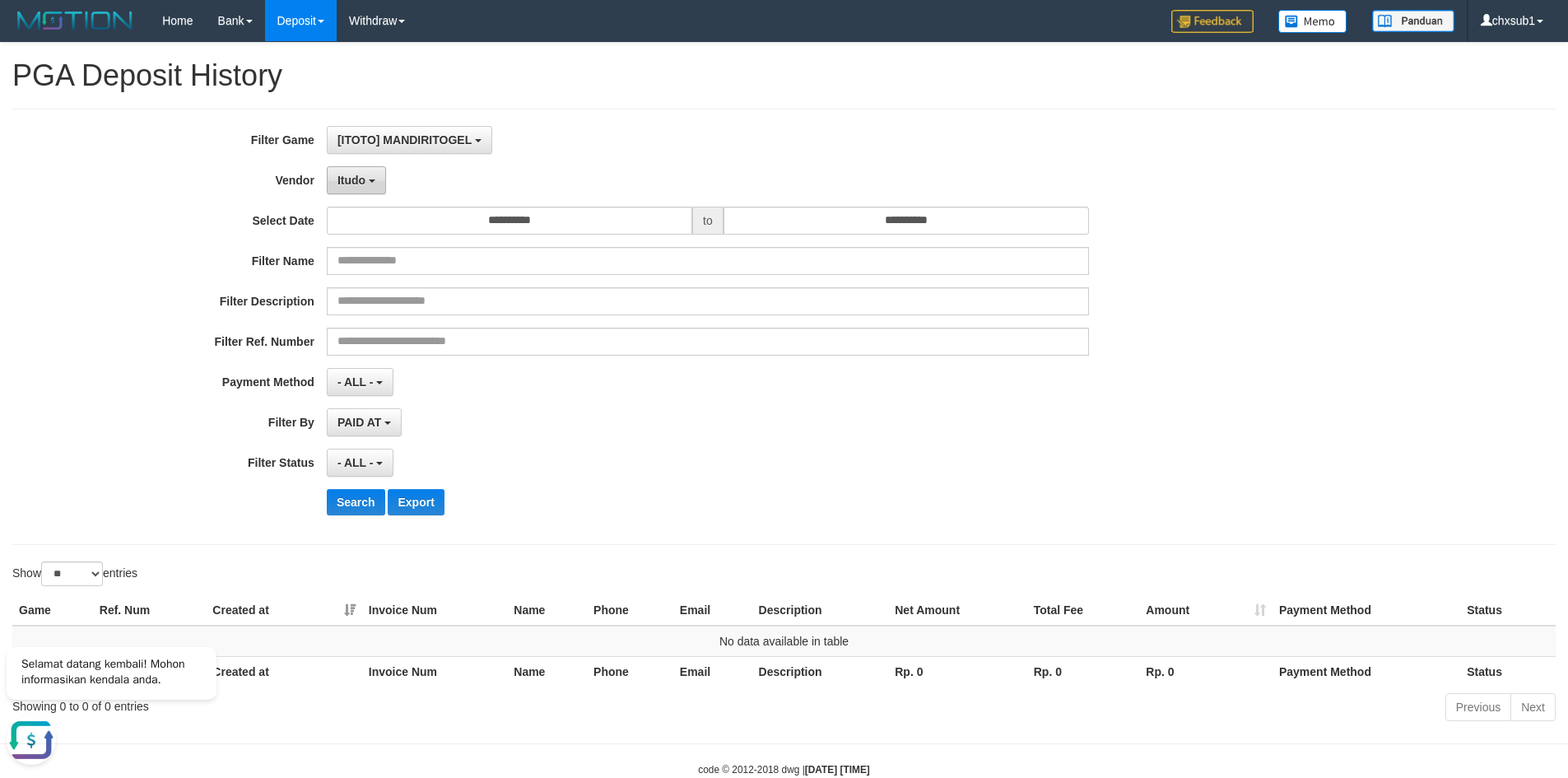 click on "Itudo" at bounding box center [351, 180] 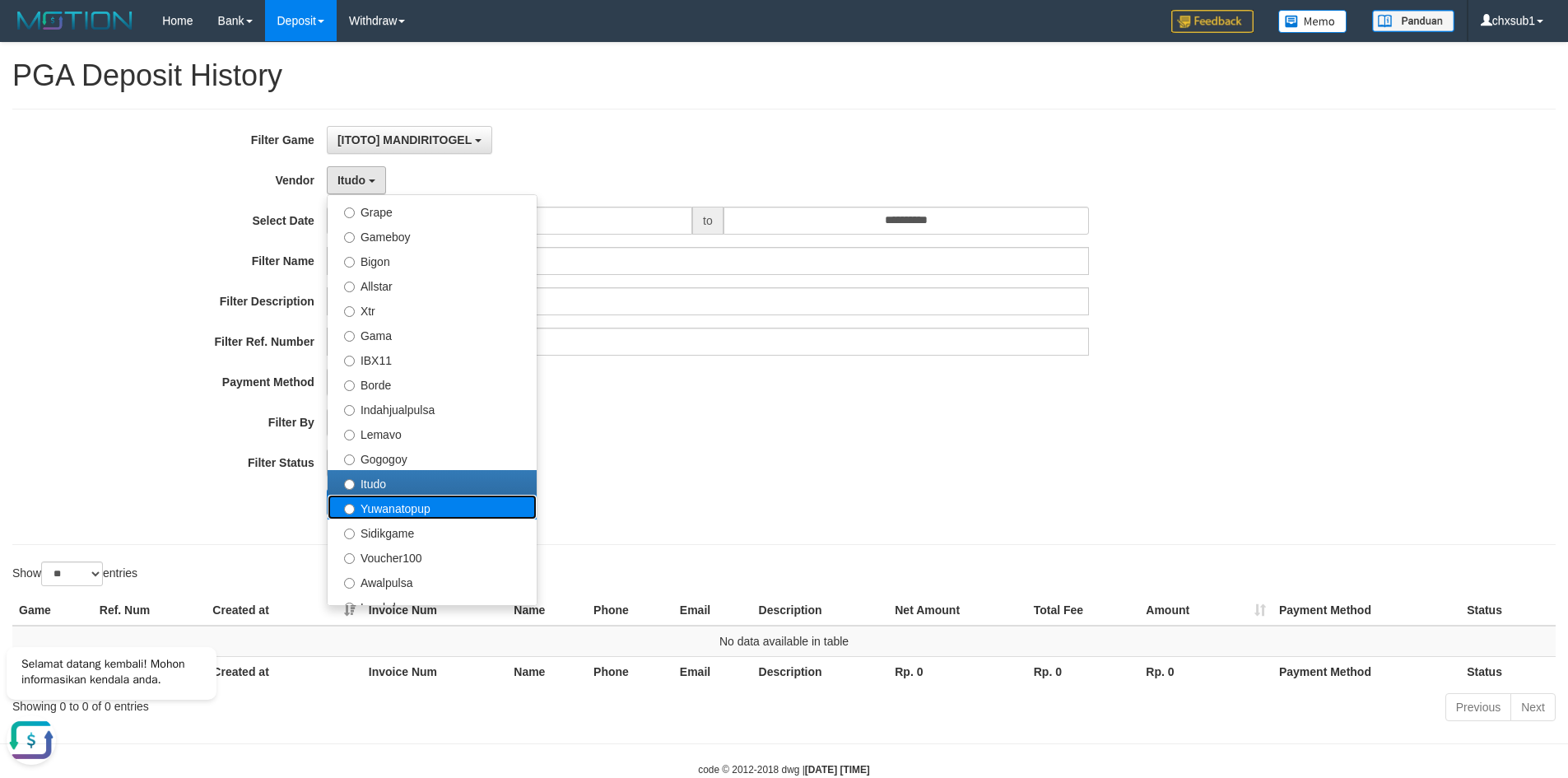 click on "Yuwanatopup" at bounding box center [432, 507] 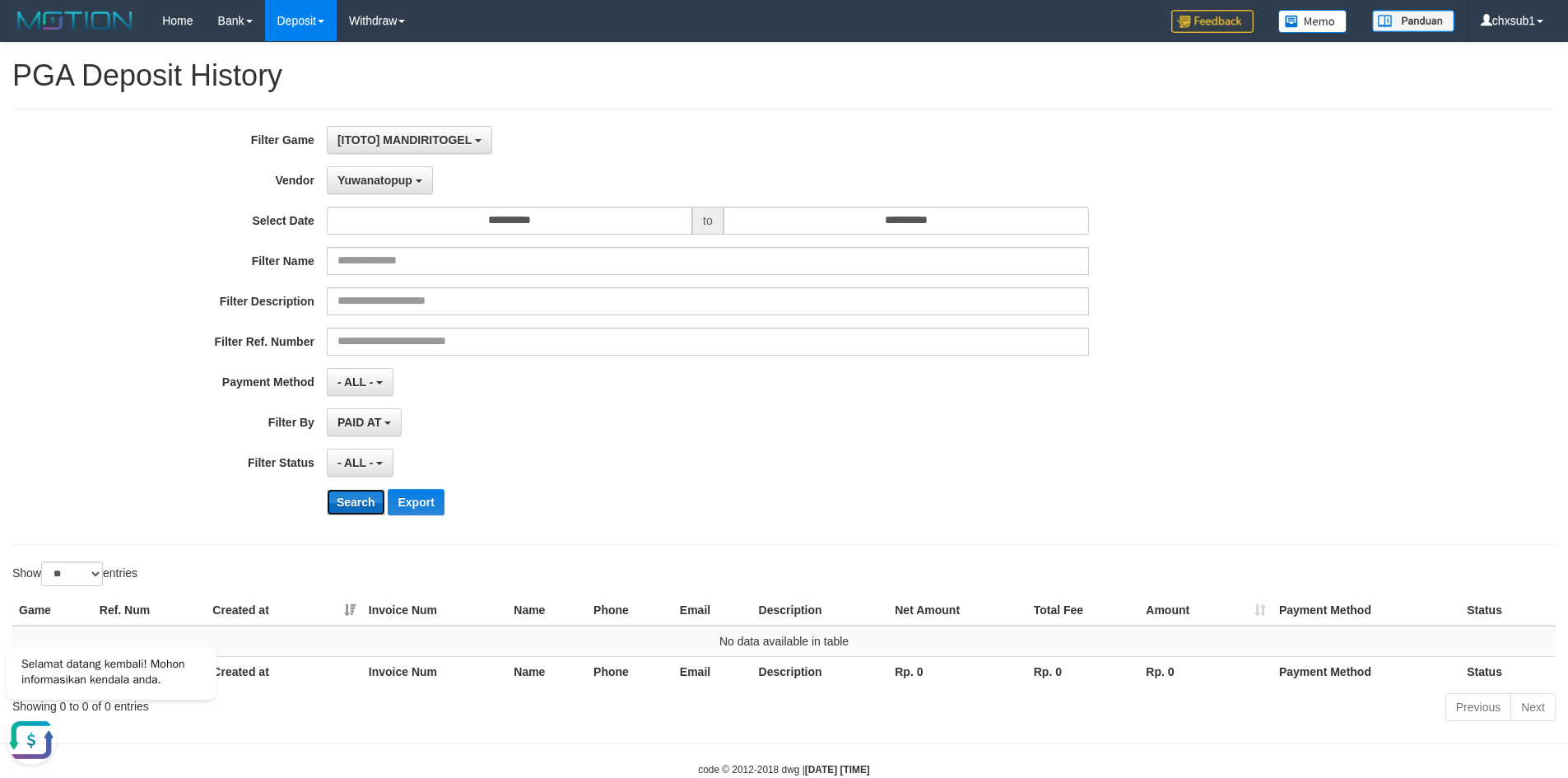 click on "Search" at bounding box center [356, 502] 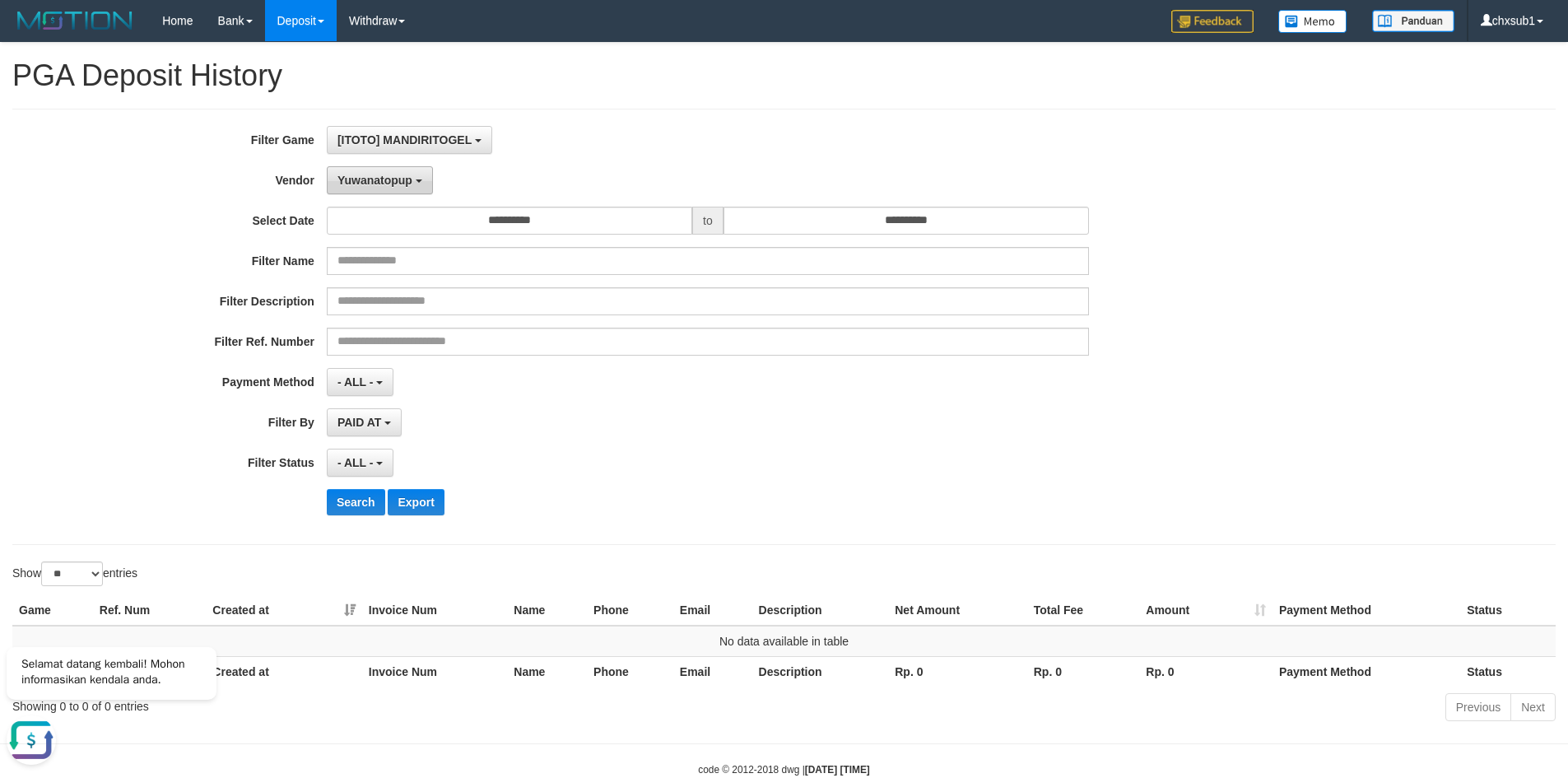 click on "Yuwanatopup" at bounding box center (375, 180) 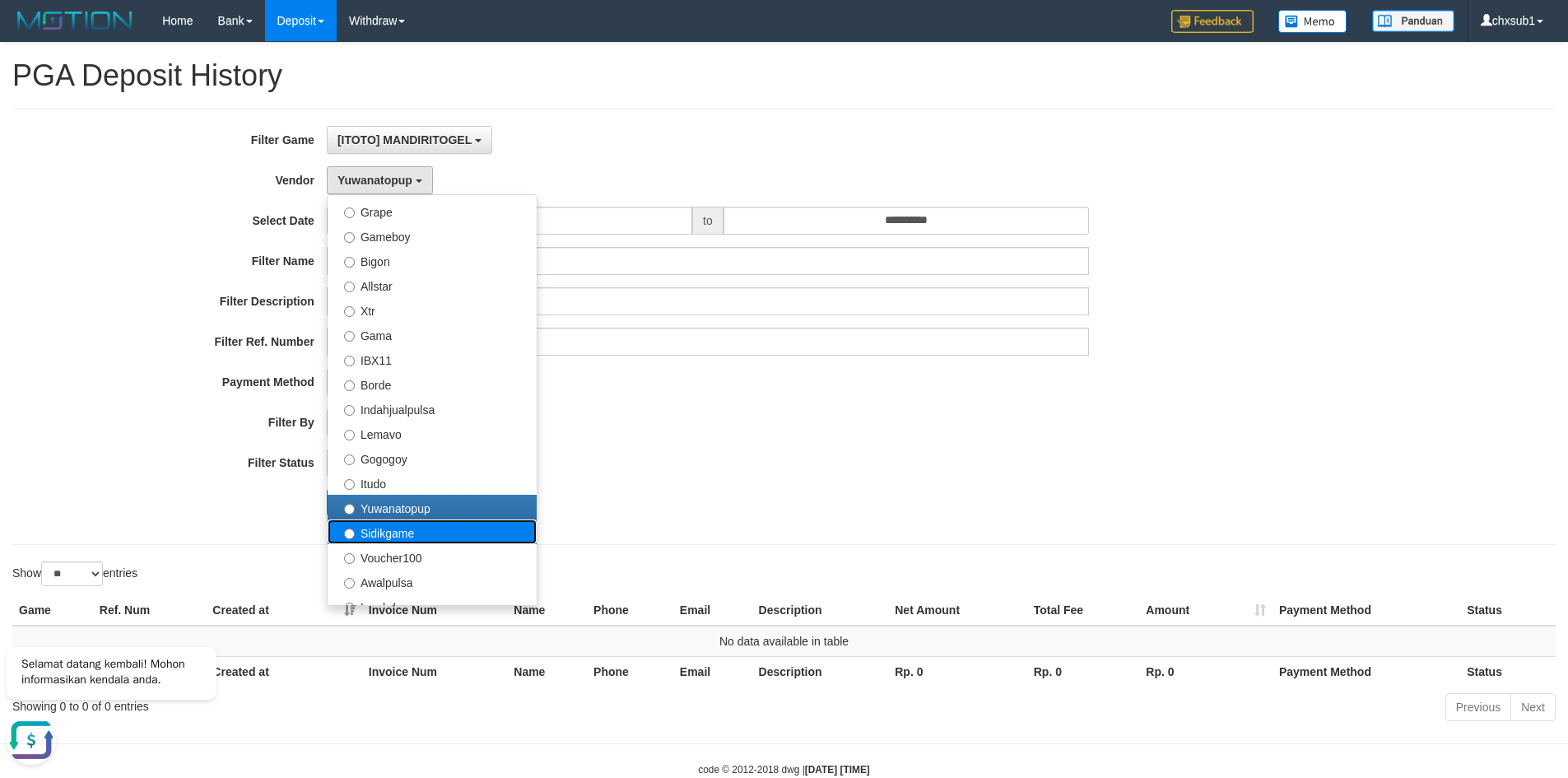 click on "Sidikgame" at bounding box center [432, 532] 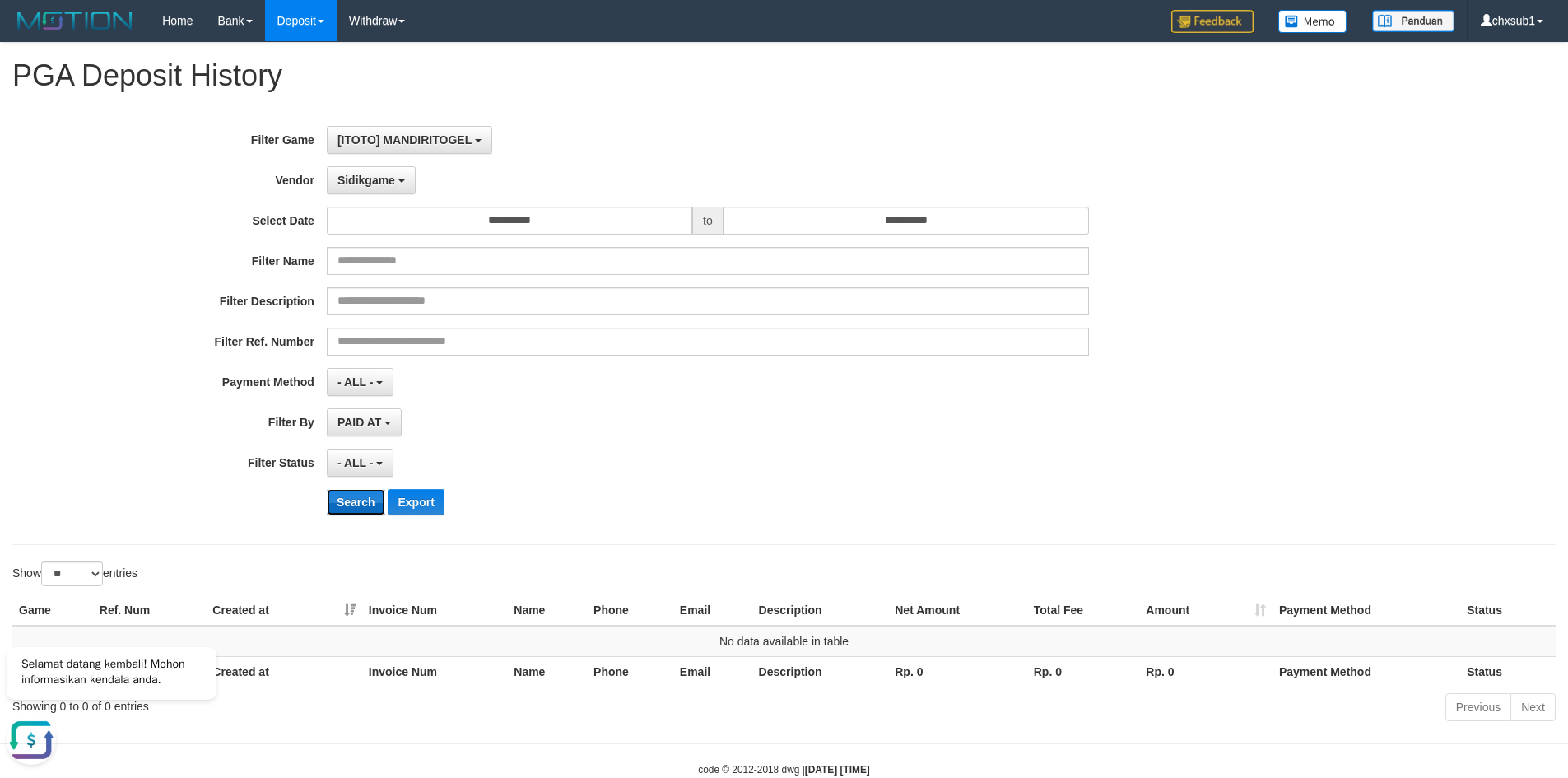 click on "Search" at bounding box center (356, 502) 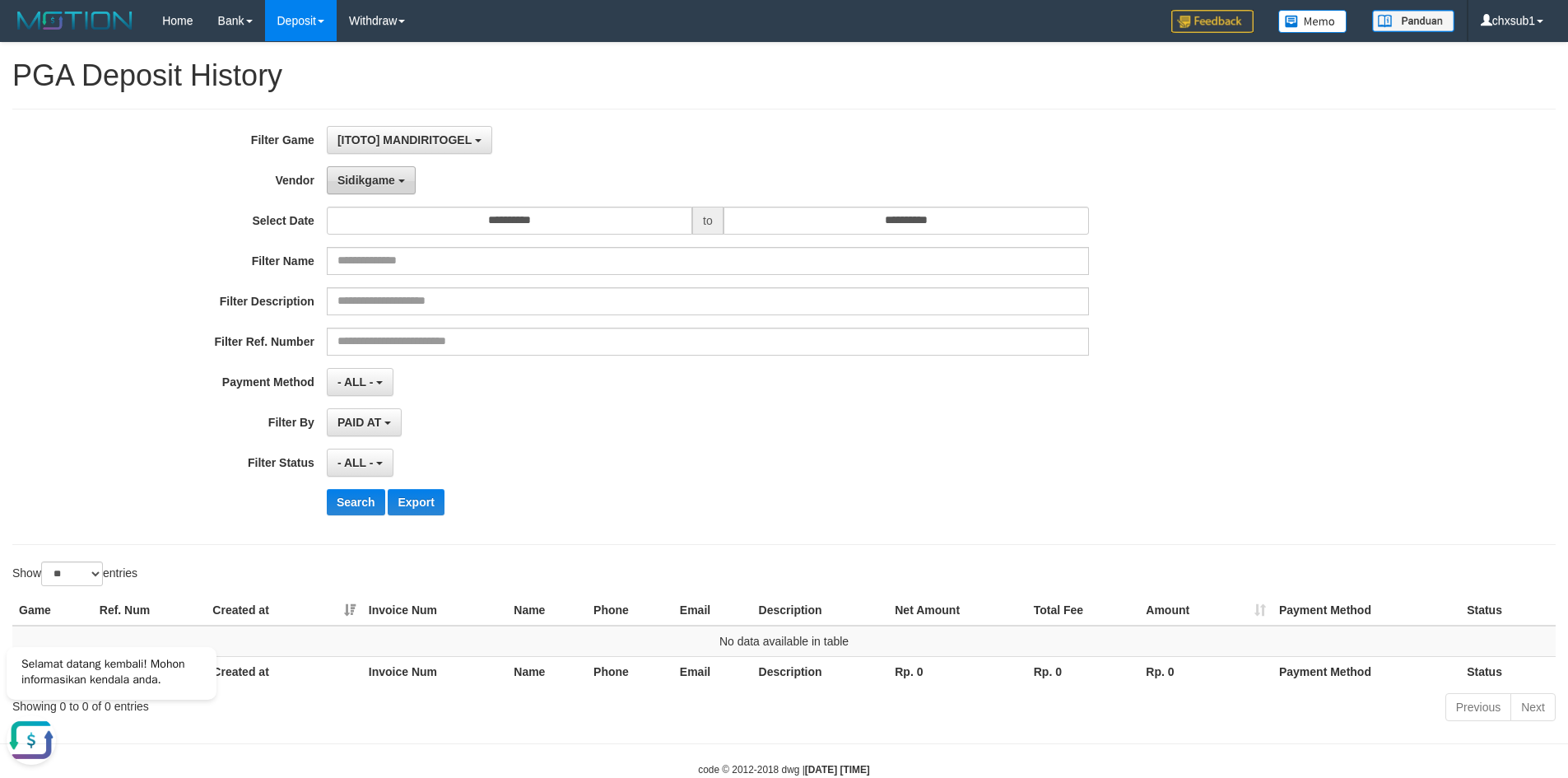 click on "Sidikgame" at bounding box center (366, 180) 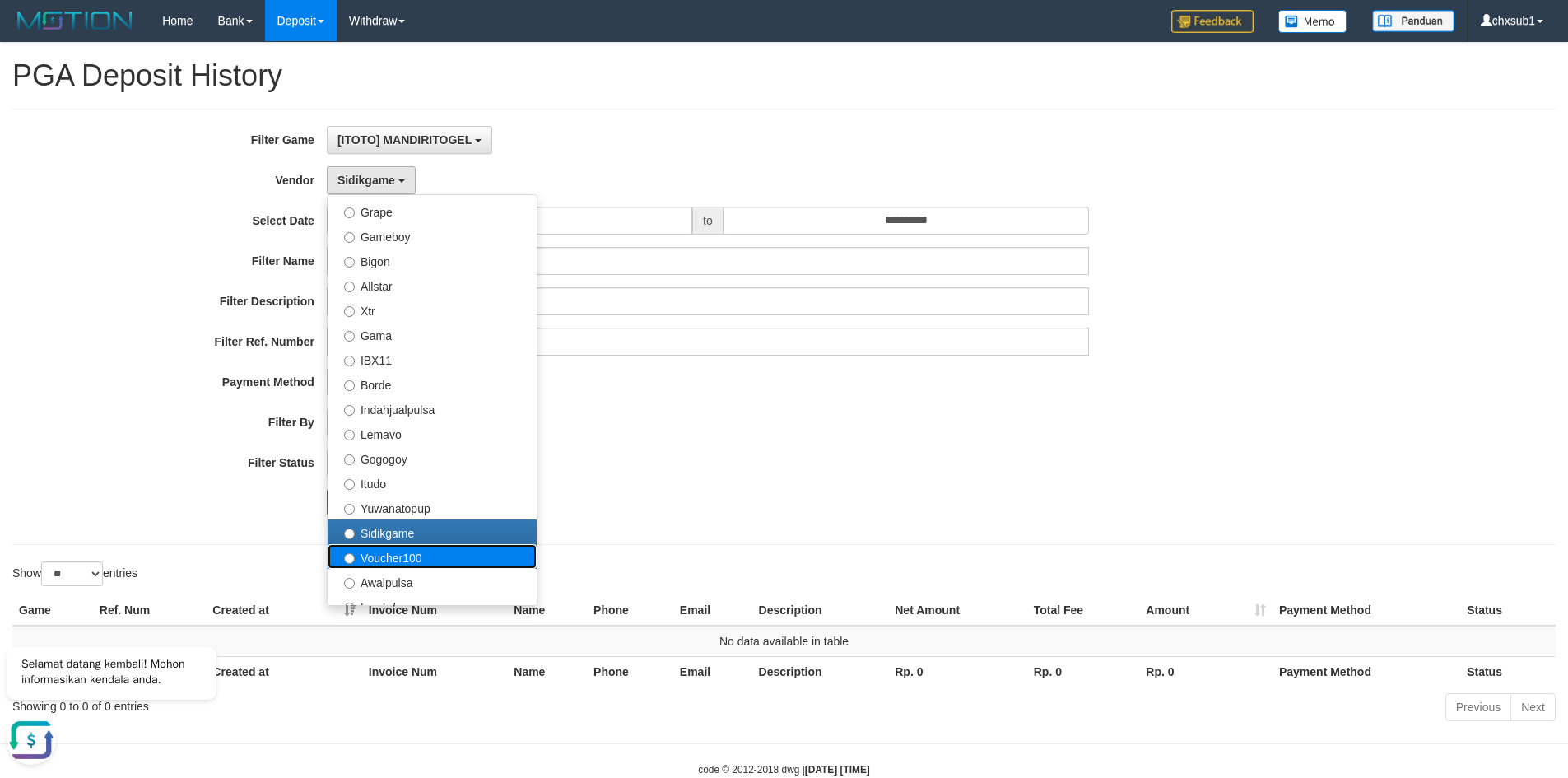 click on "Voucher100" at bounding box center [432, 557] 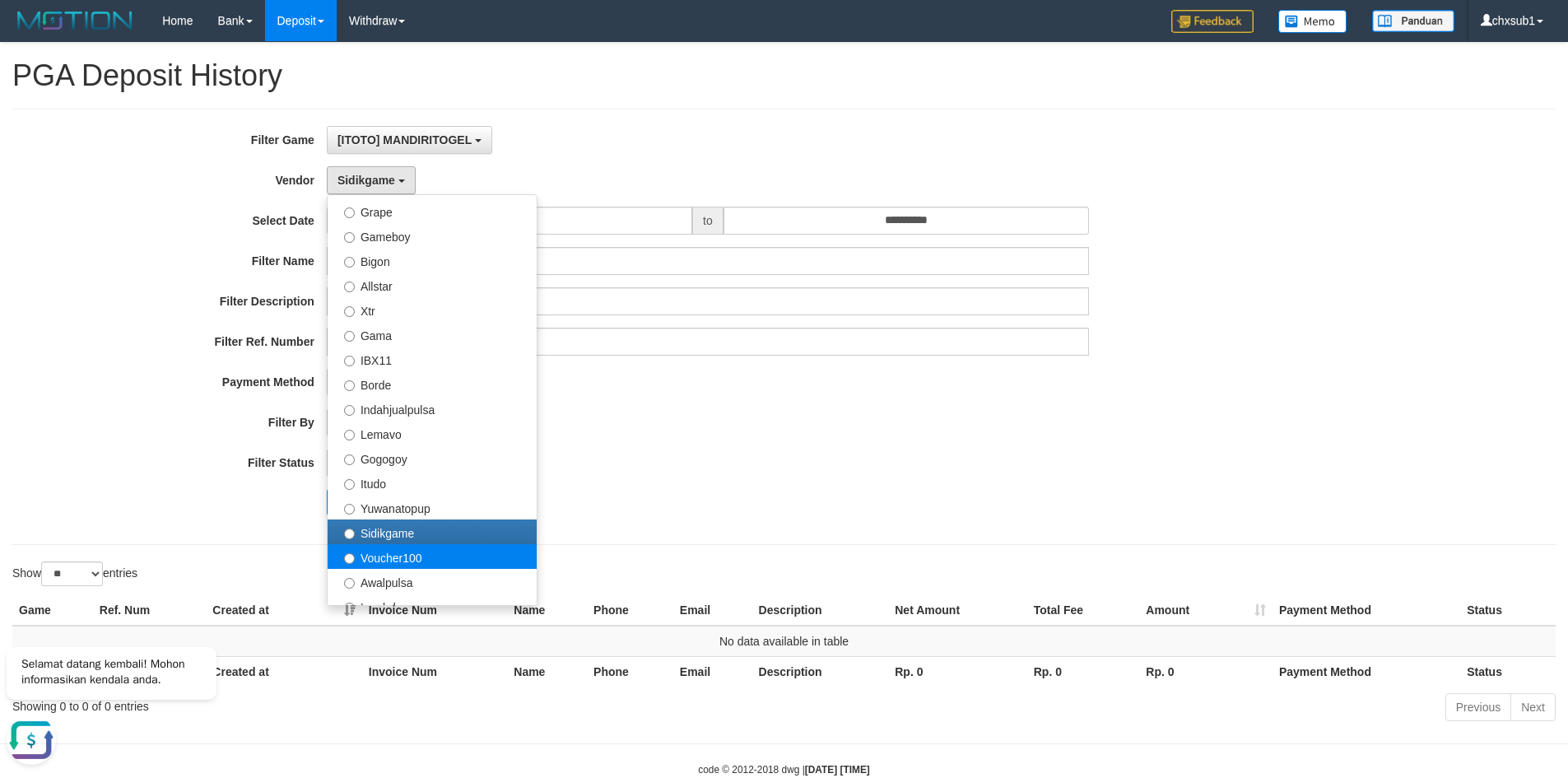 select on "**********" 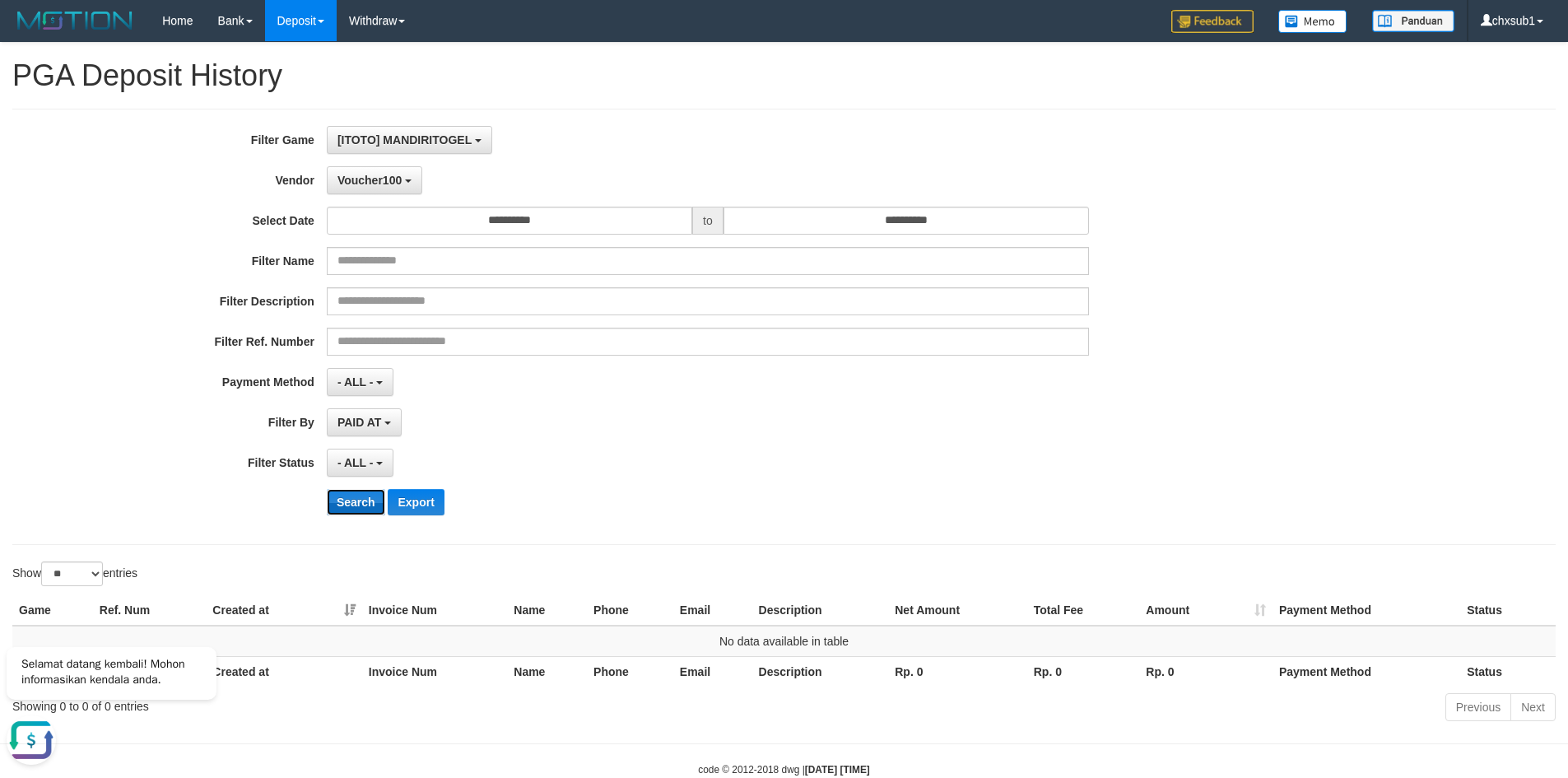 click on "Search" at bounding box center [356, 502] 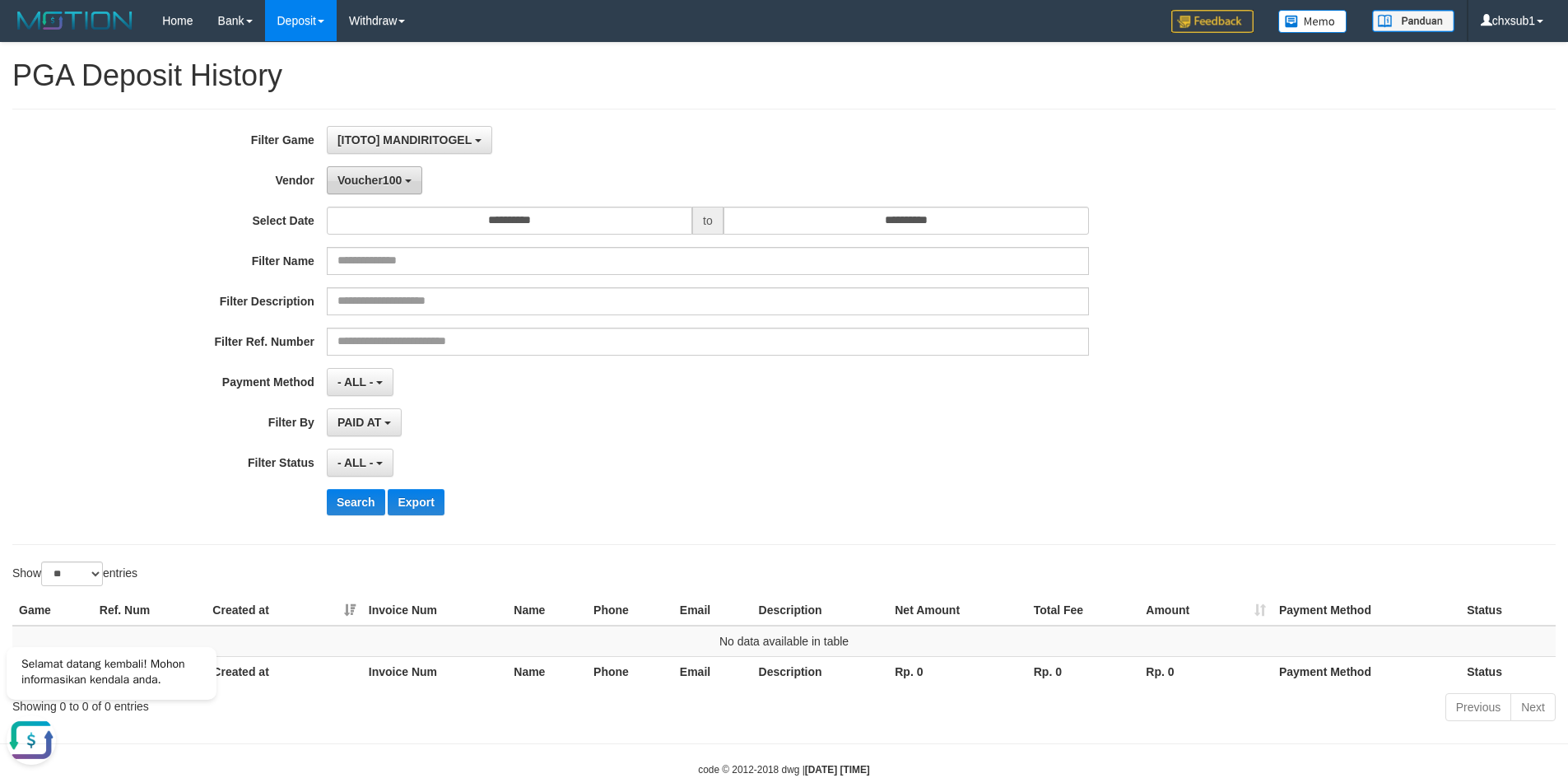 click on "Voucher100" at bounding box center (370, 180) 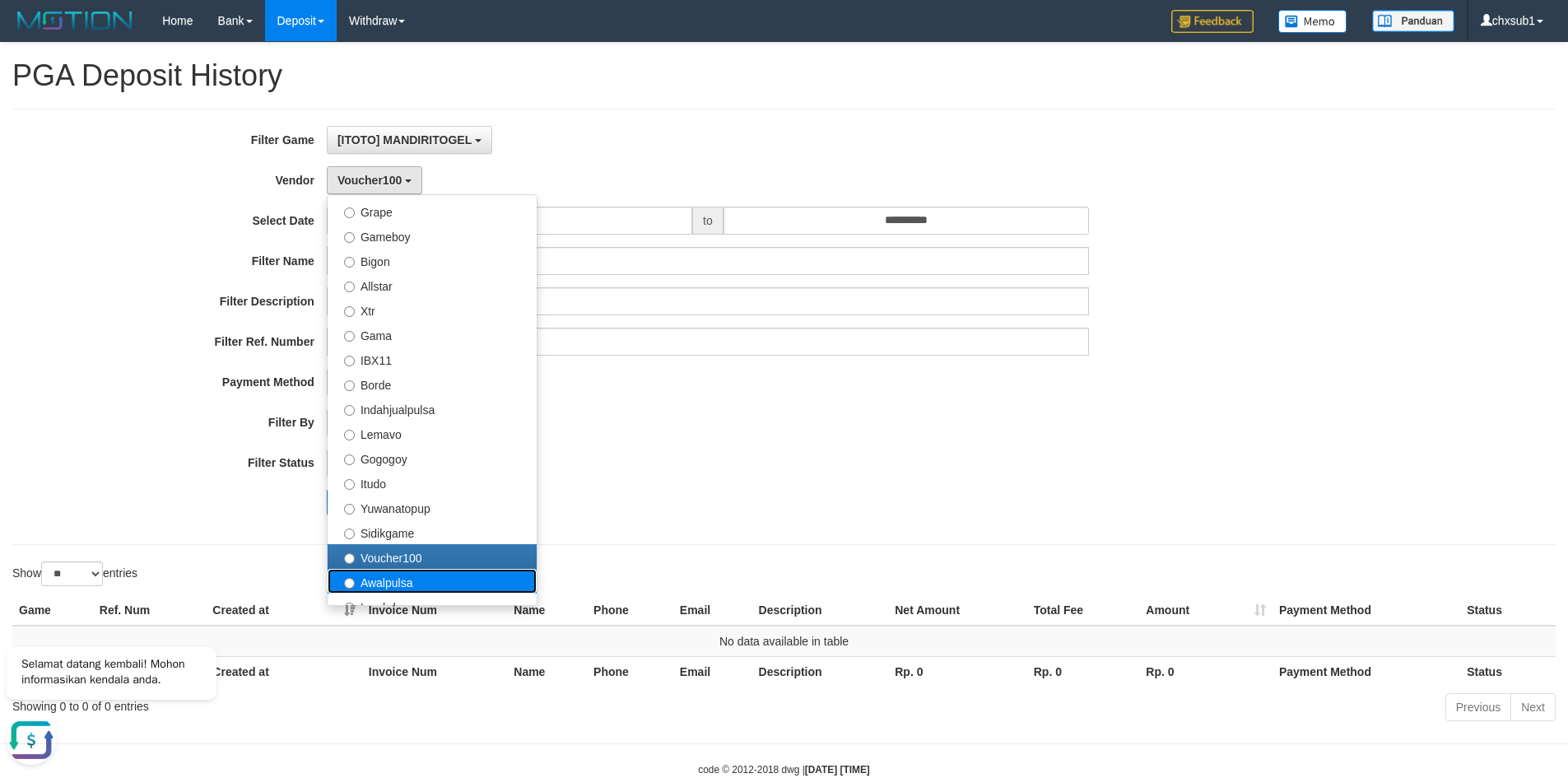 click on "Awalpulsa" at bounding box center [432, 581] 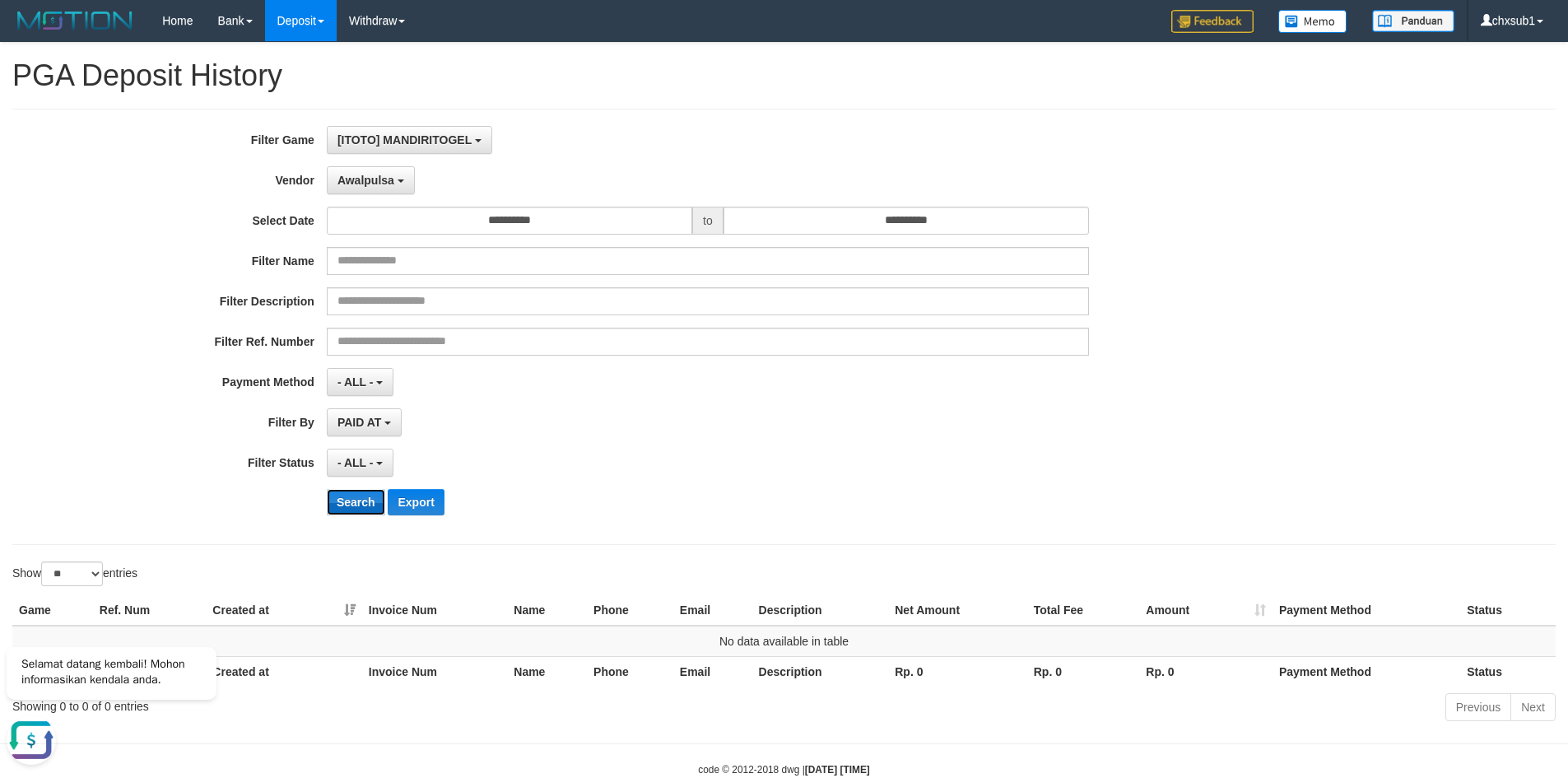 click on "Search" at bounding box center (356, 502) 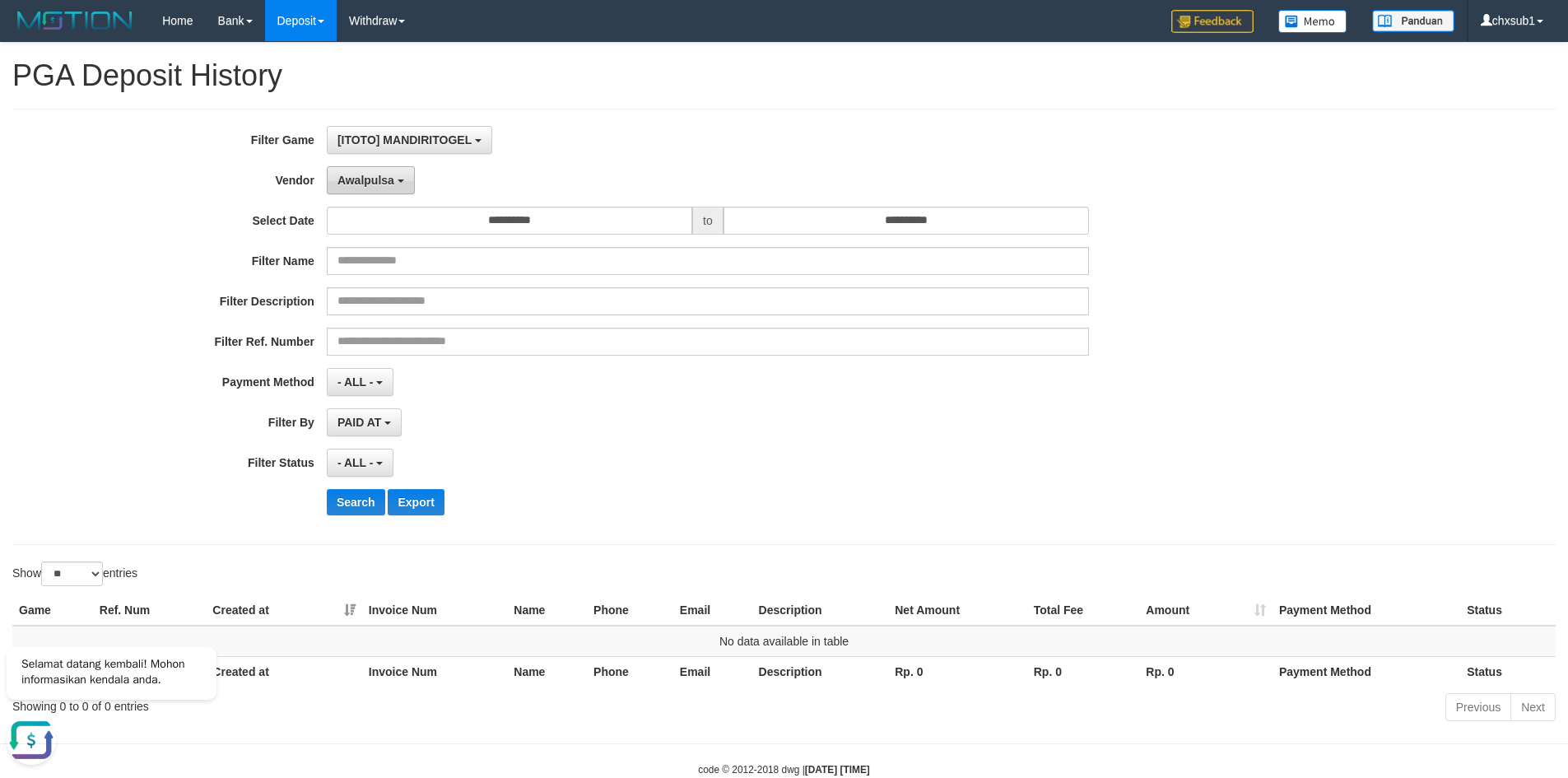 click at bounding box center (401, 181) 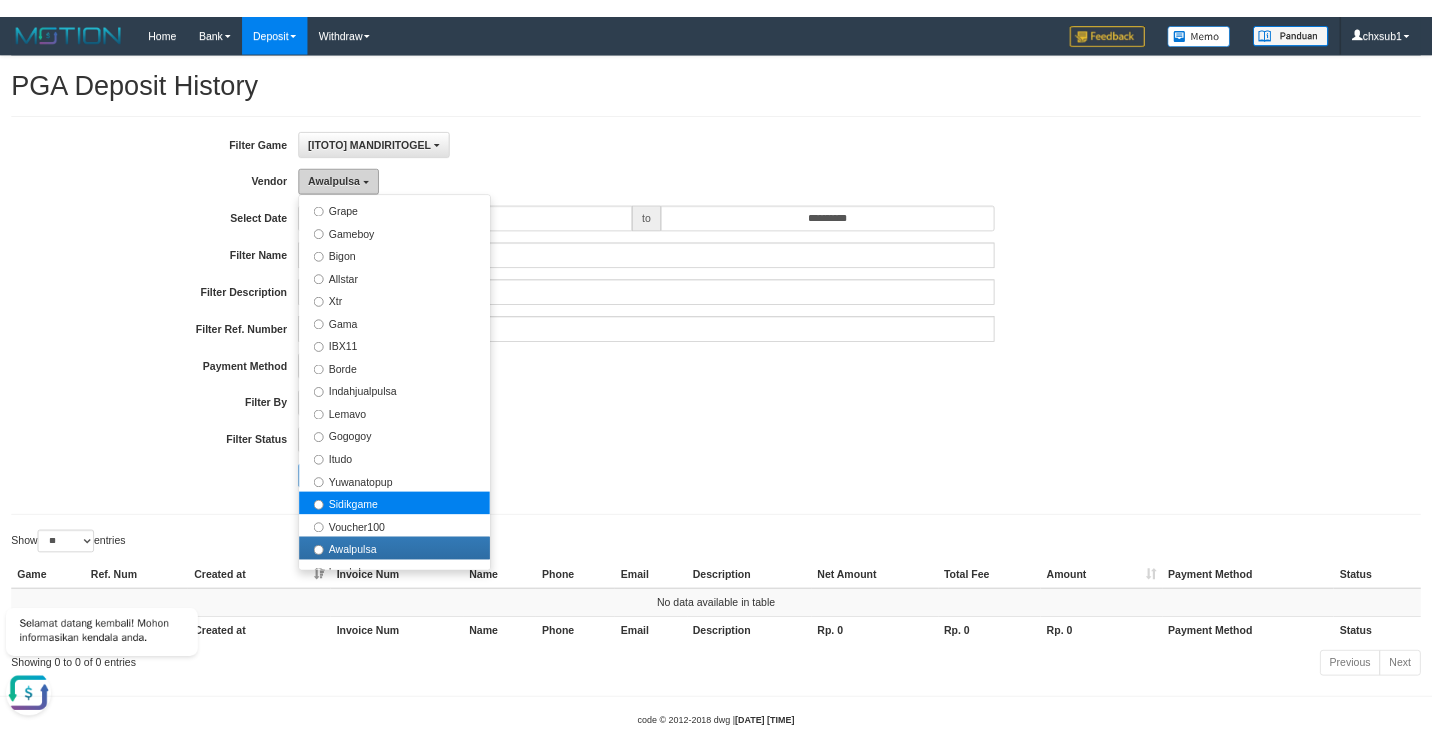 scroll, scrollTop: 656, scrollLeft: 0, axis: vertical 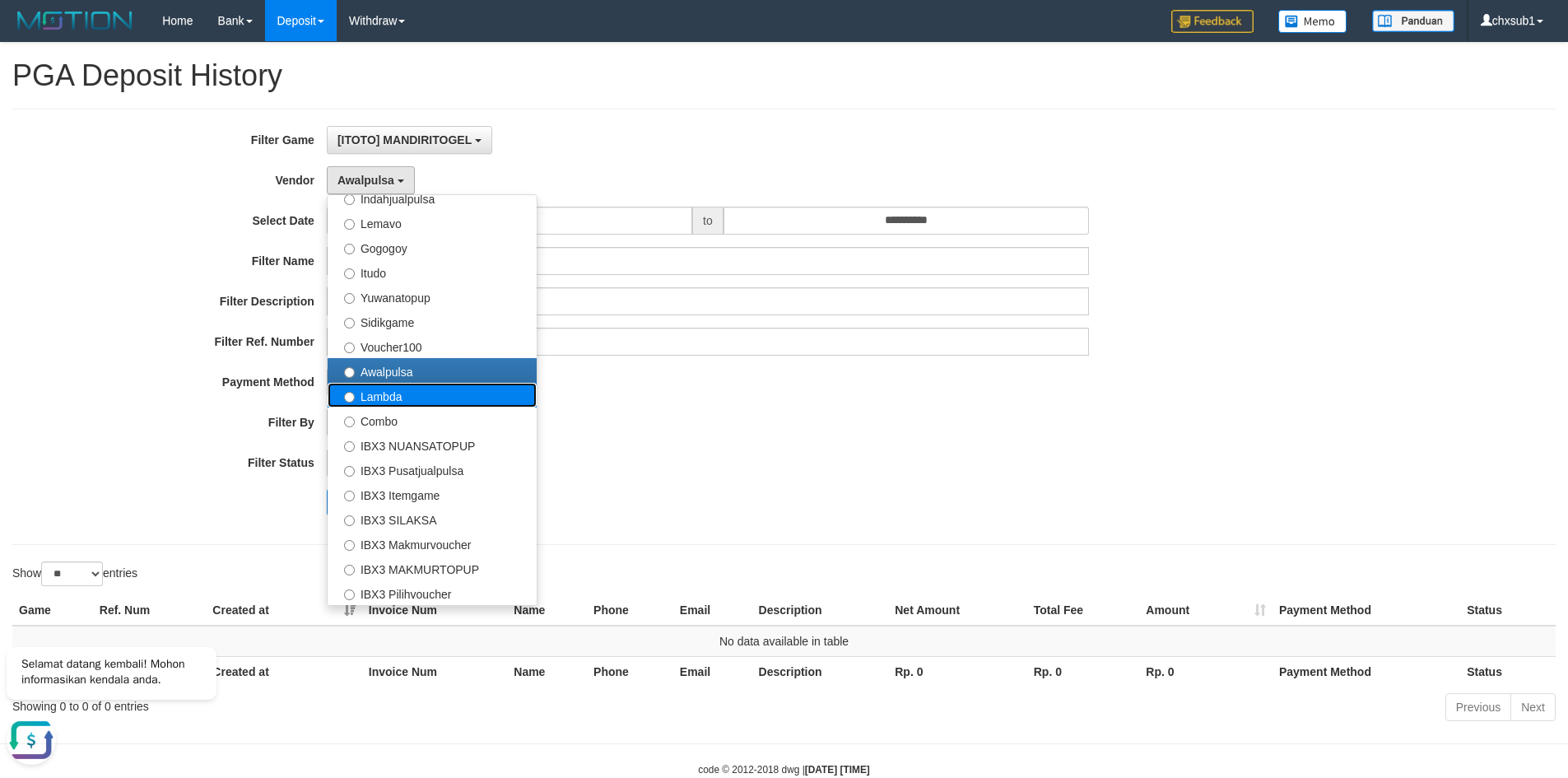 click on "Lambda" at bounding box center (432, 395) 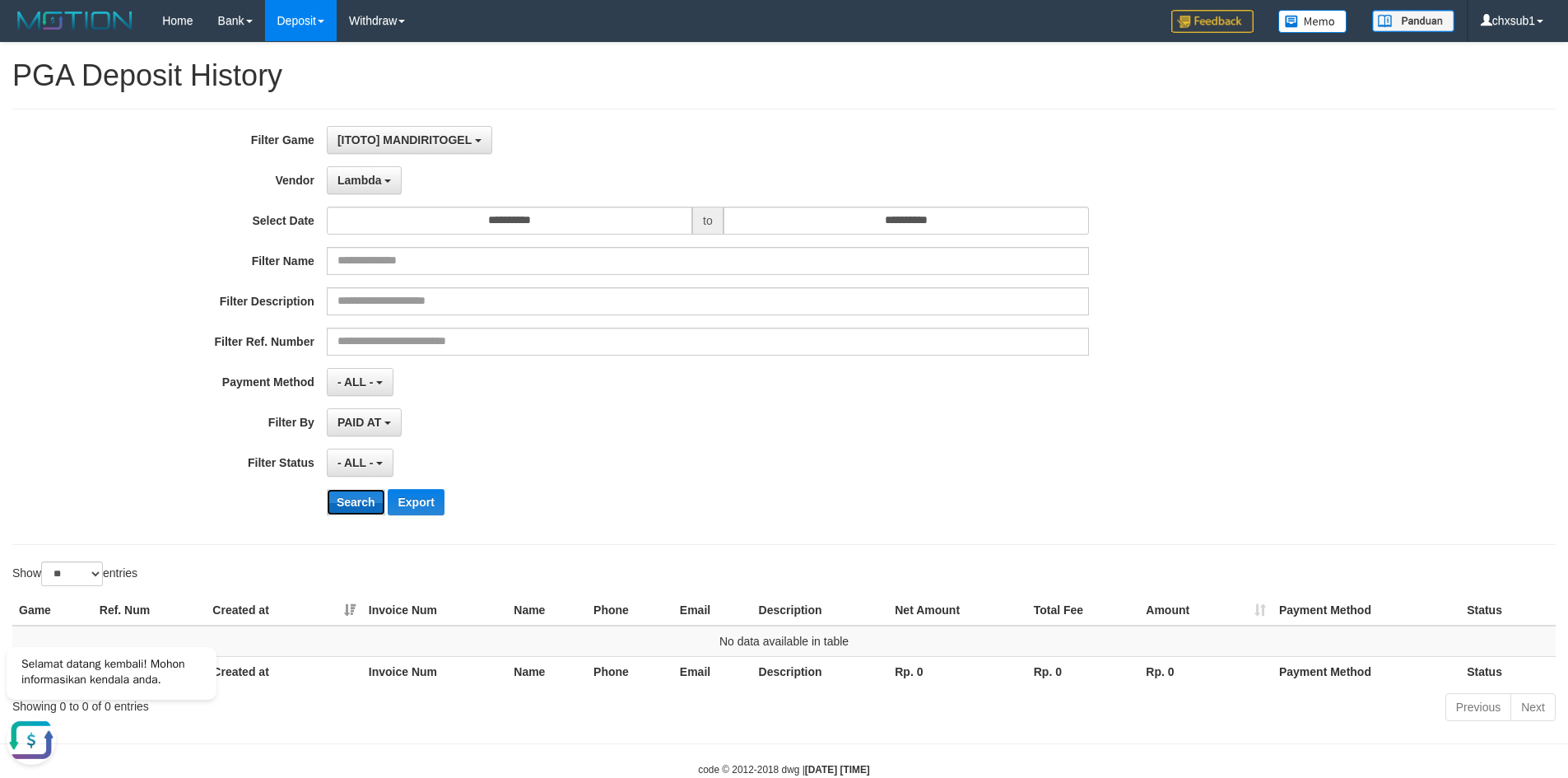 click on "Search" at bounding box center [356, 502] 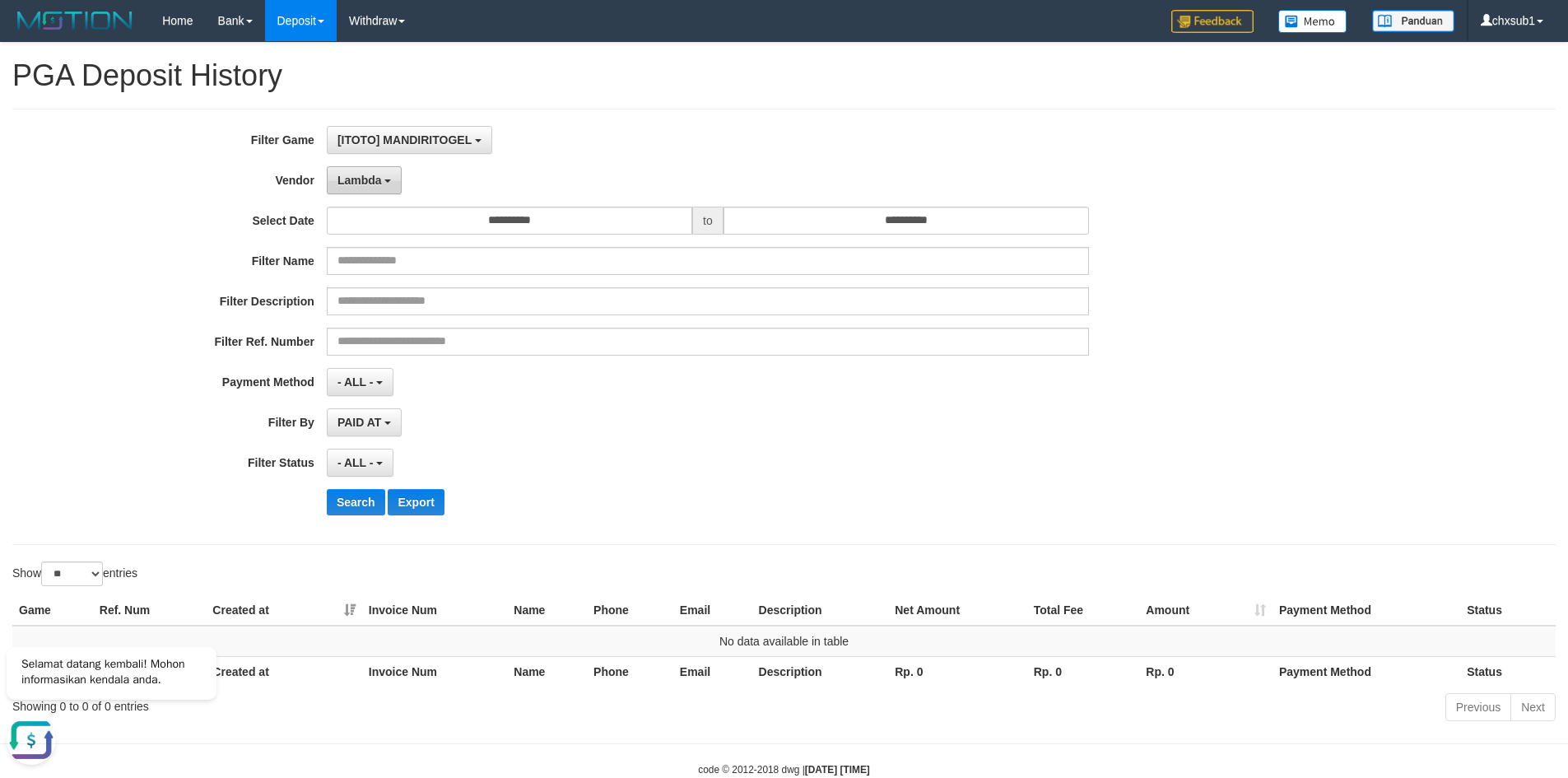 click on "Lambda" at bounding box center [360, 180] 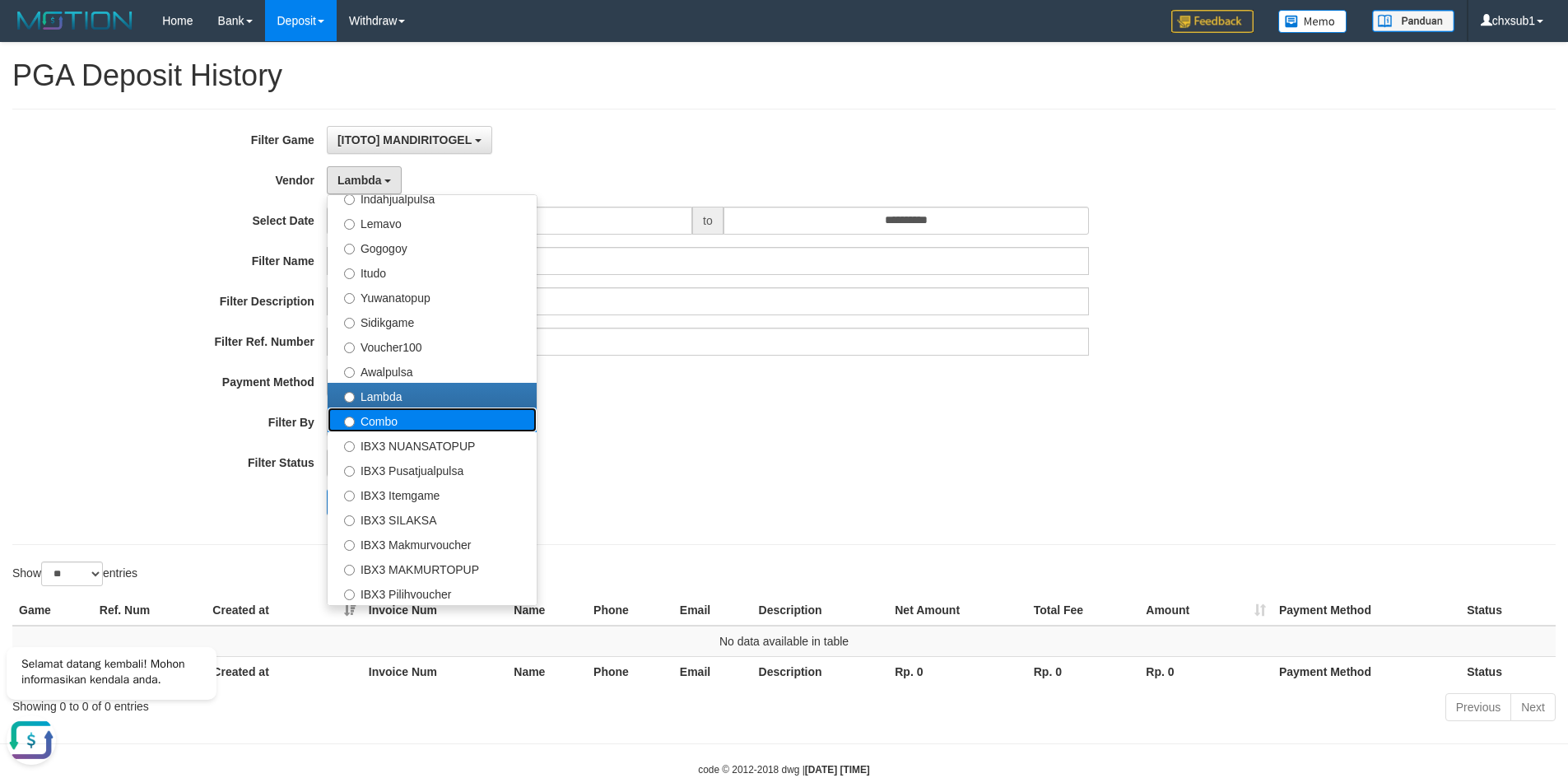 click on "Combo" at bounding box center (432, 420) 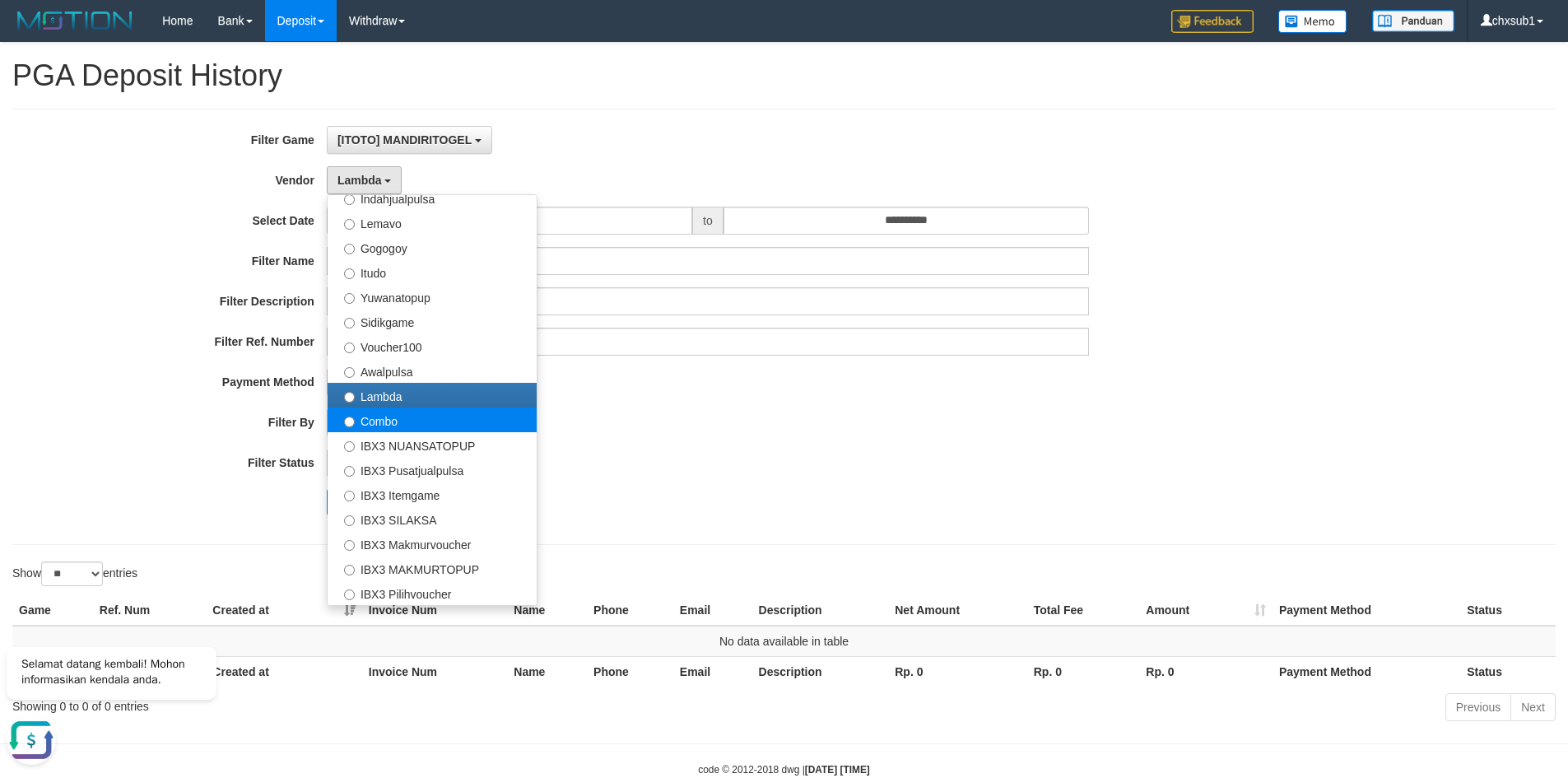 select on "**********" 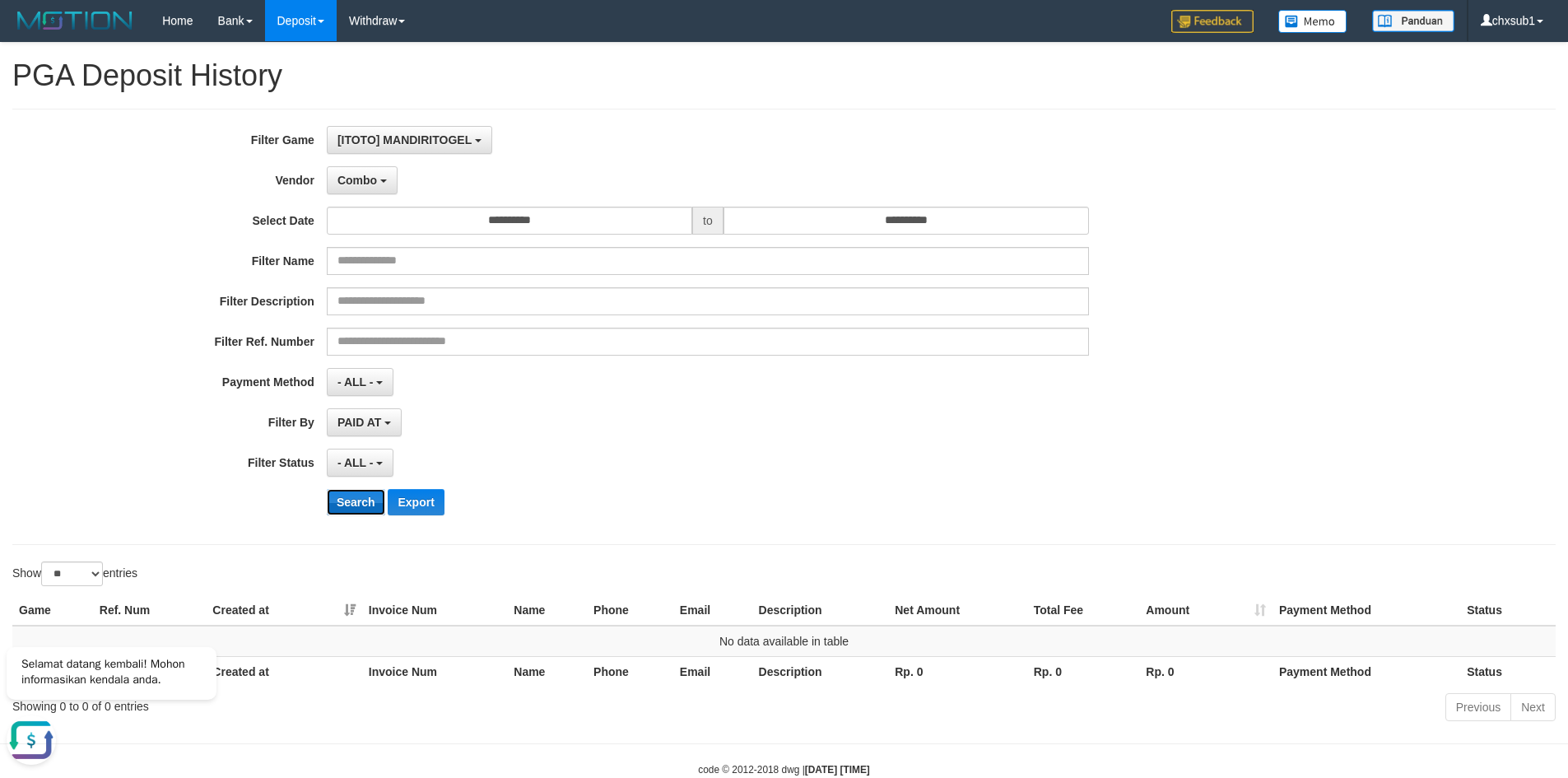 click on "Search" at bounding box center (356, 502) 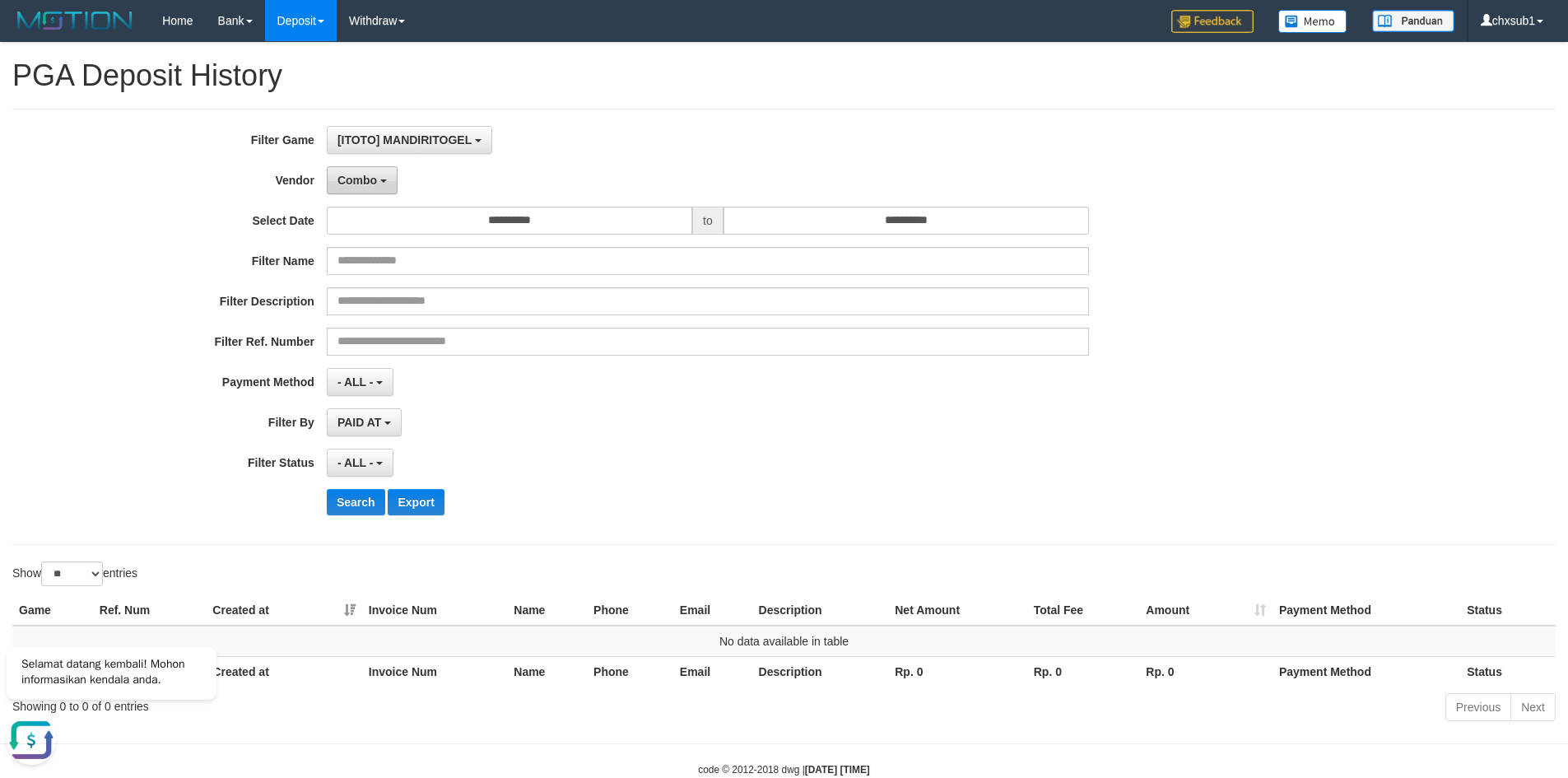 click on "Combo" at bounding box center [362, 180] 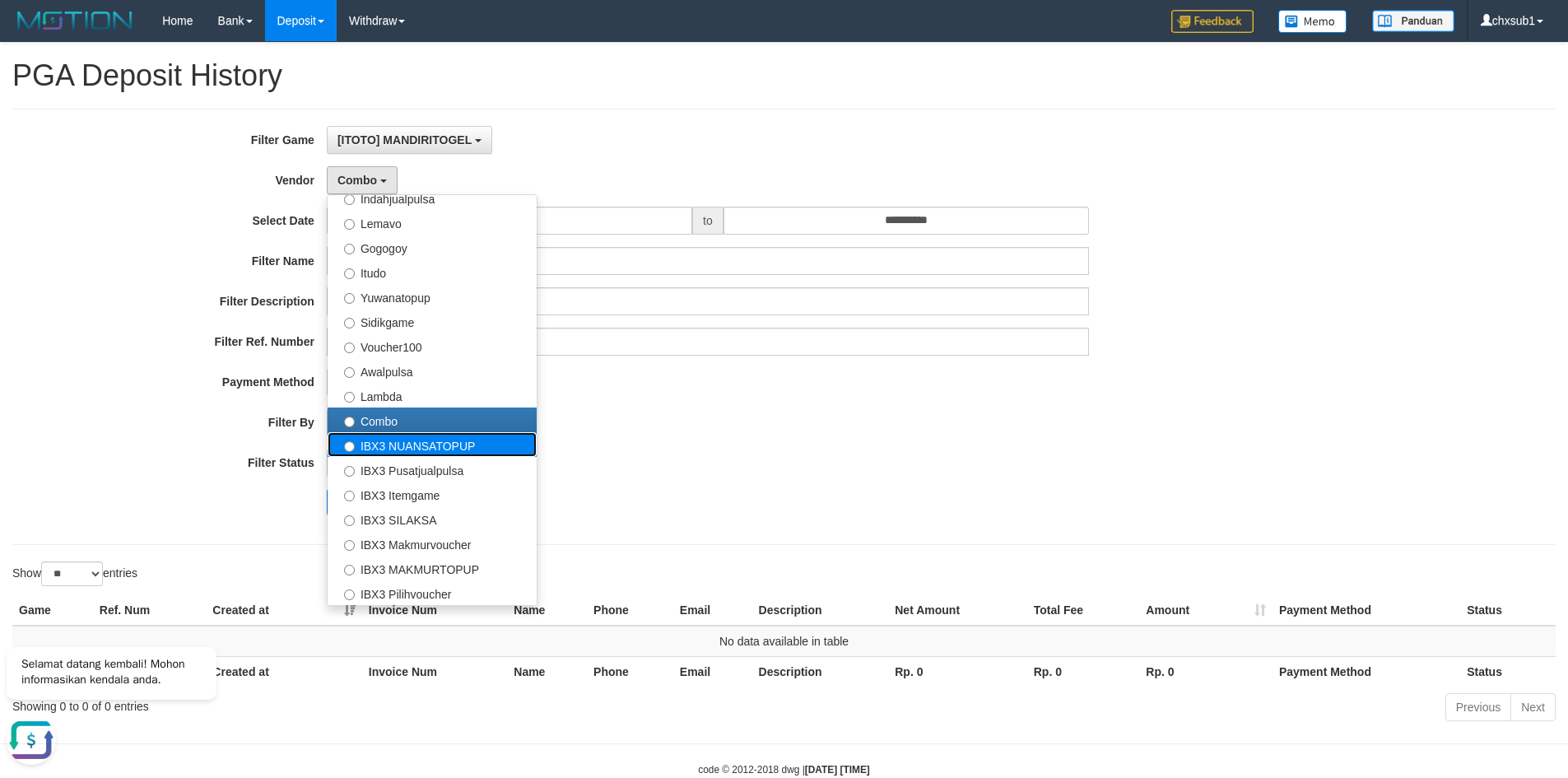 click on "IBX3 NUANSATOPUP" at bounding box center (432, 445) 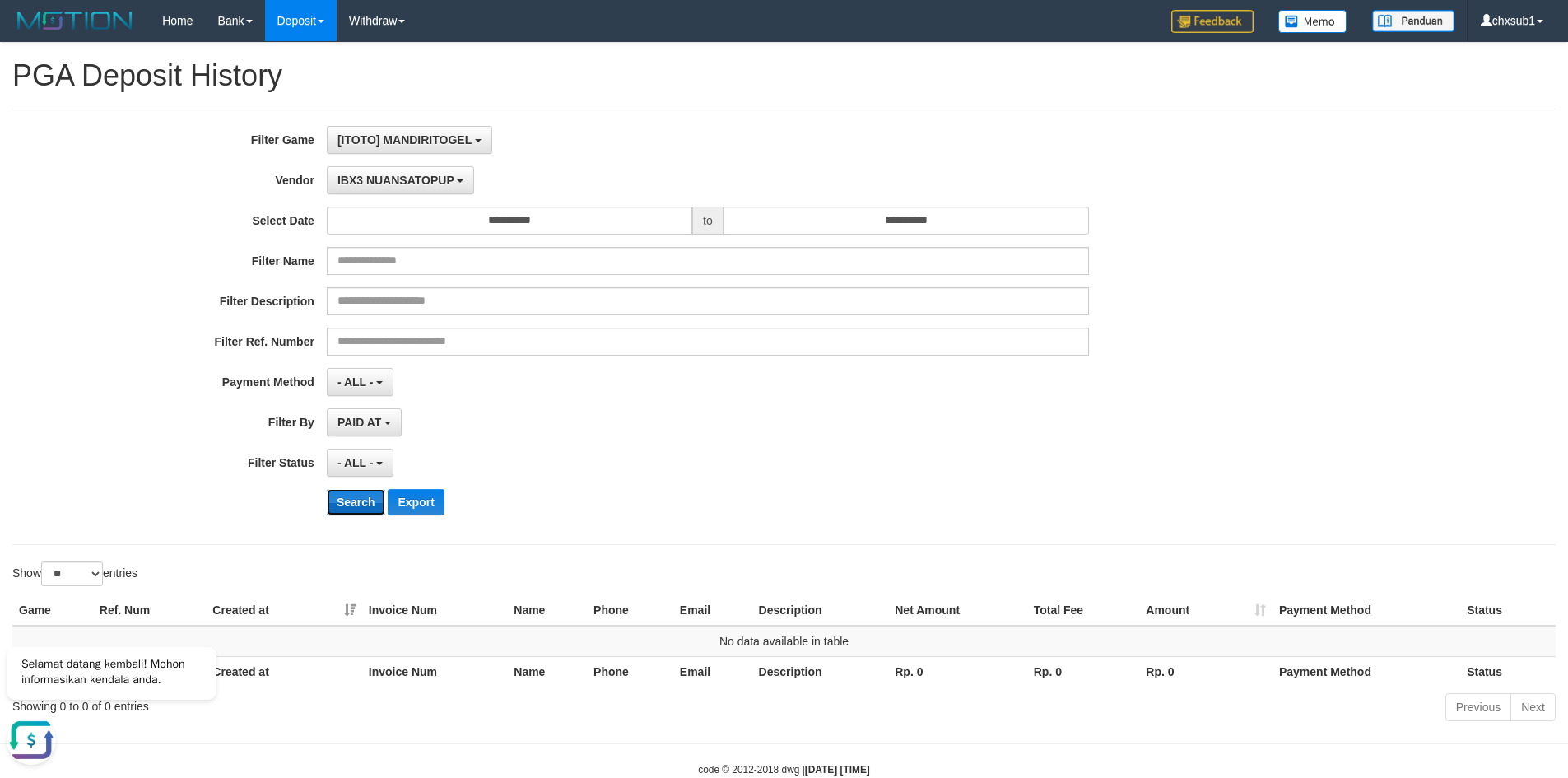 drag, startPoint x: 368, startPoint y: 499, endPoint x: 358, endPoint y: 519, distance: 22.36068 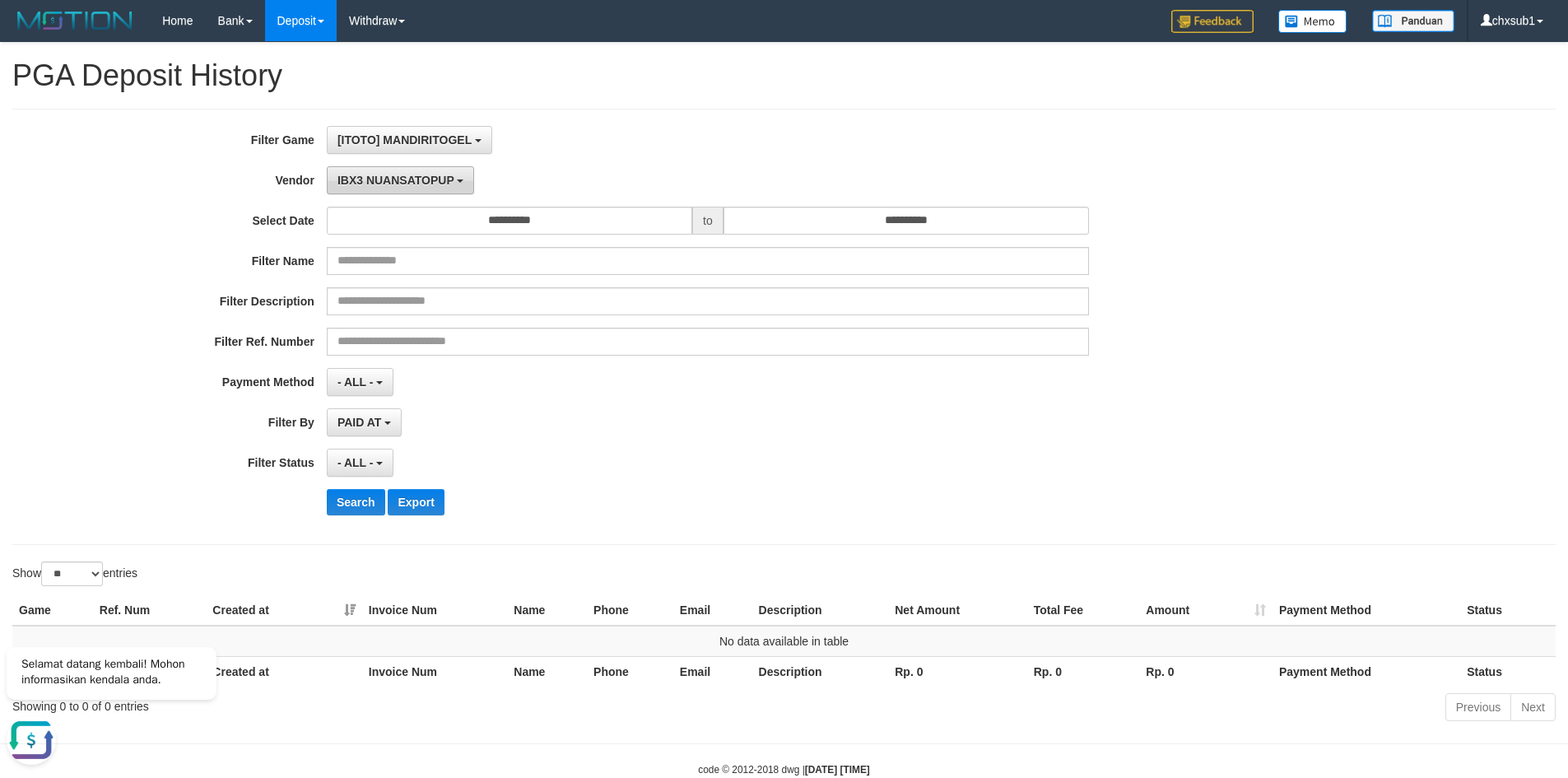 click on "IBX3 NUANSATOPUP" at bounding box center (396, 180) 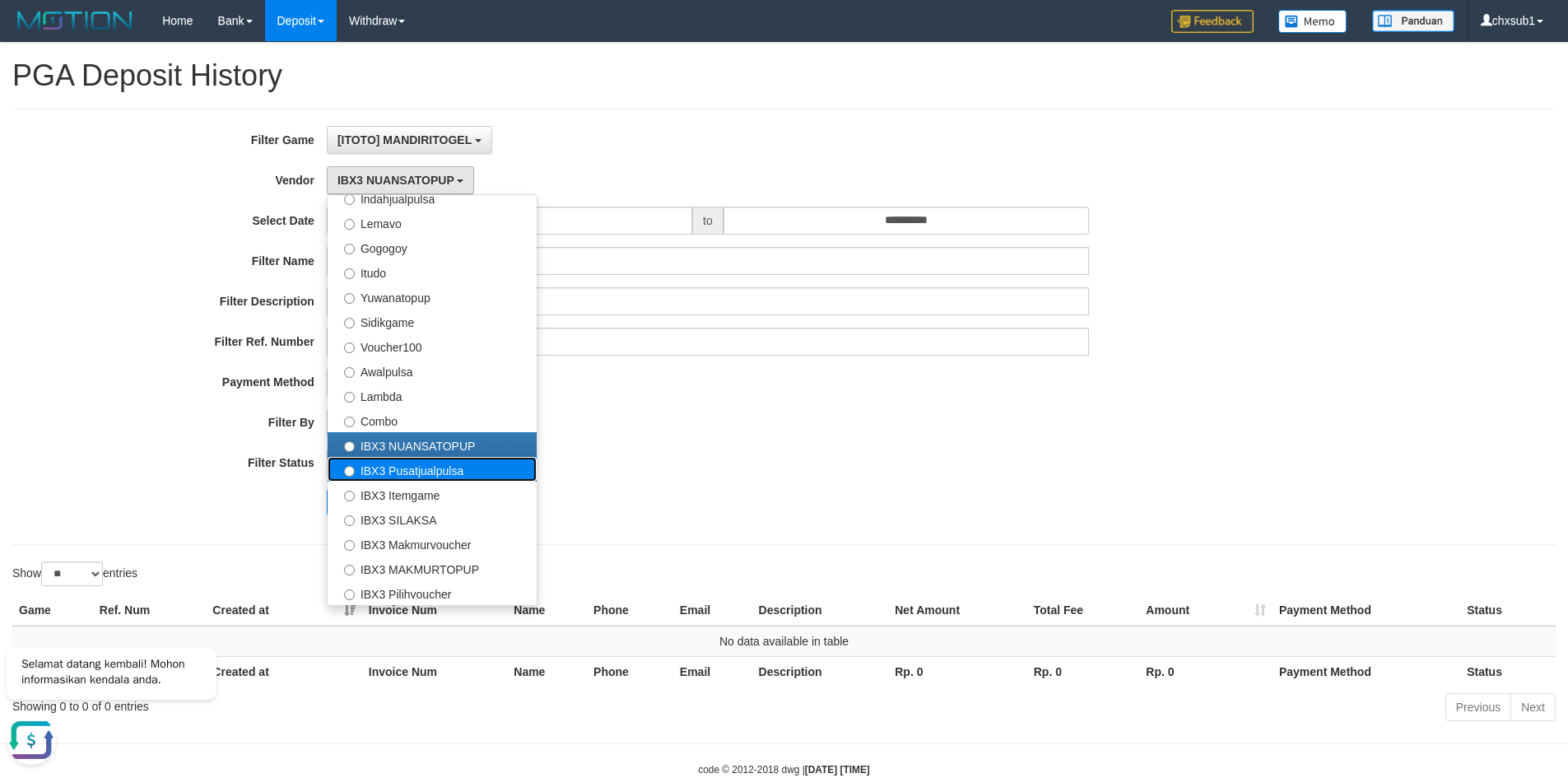 click on "IBX3 Pusatjualpulsa" at bounding box center [432, 469] 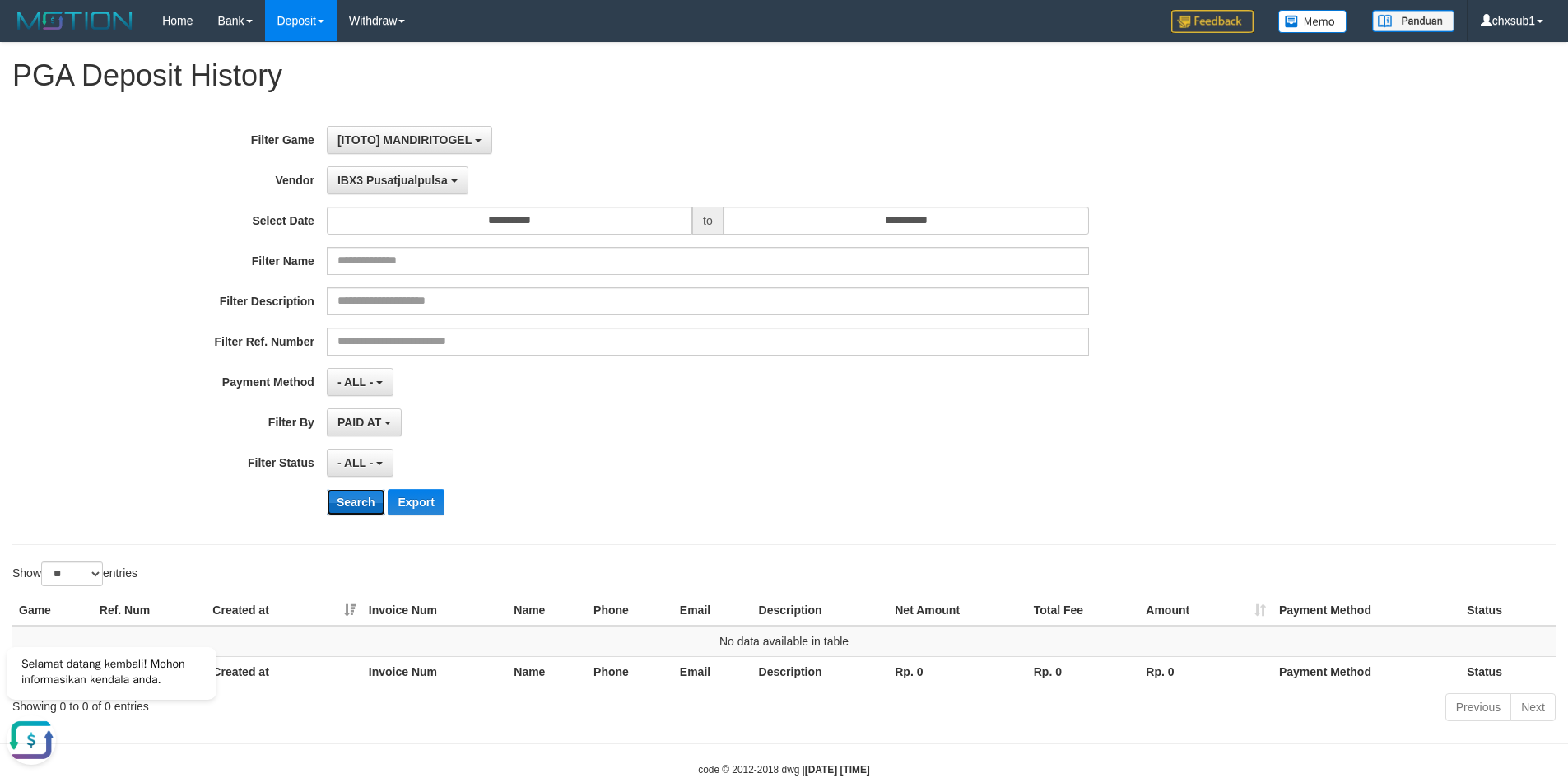 click on "Search" at bounding box center (356, 502) 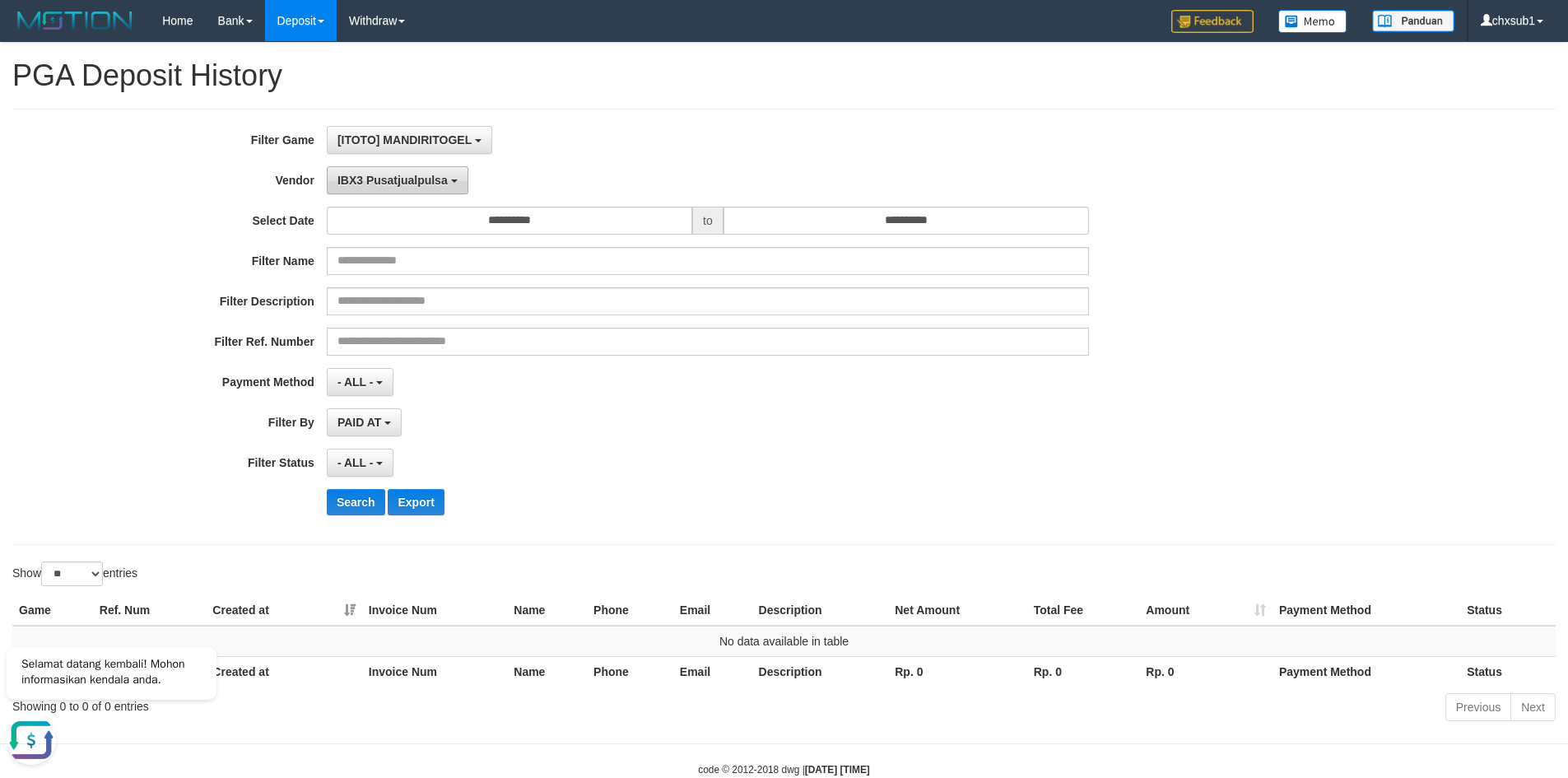 click on "IBX3 Pusatjualpulsa" at bounding box center [393, 180] 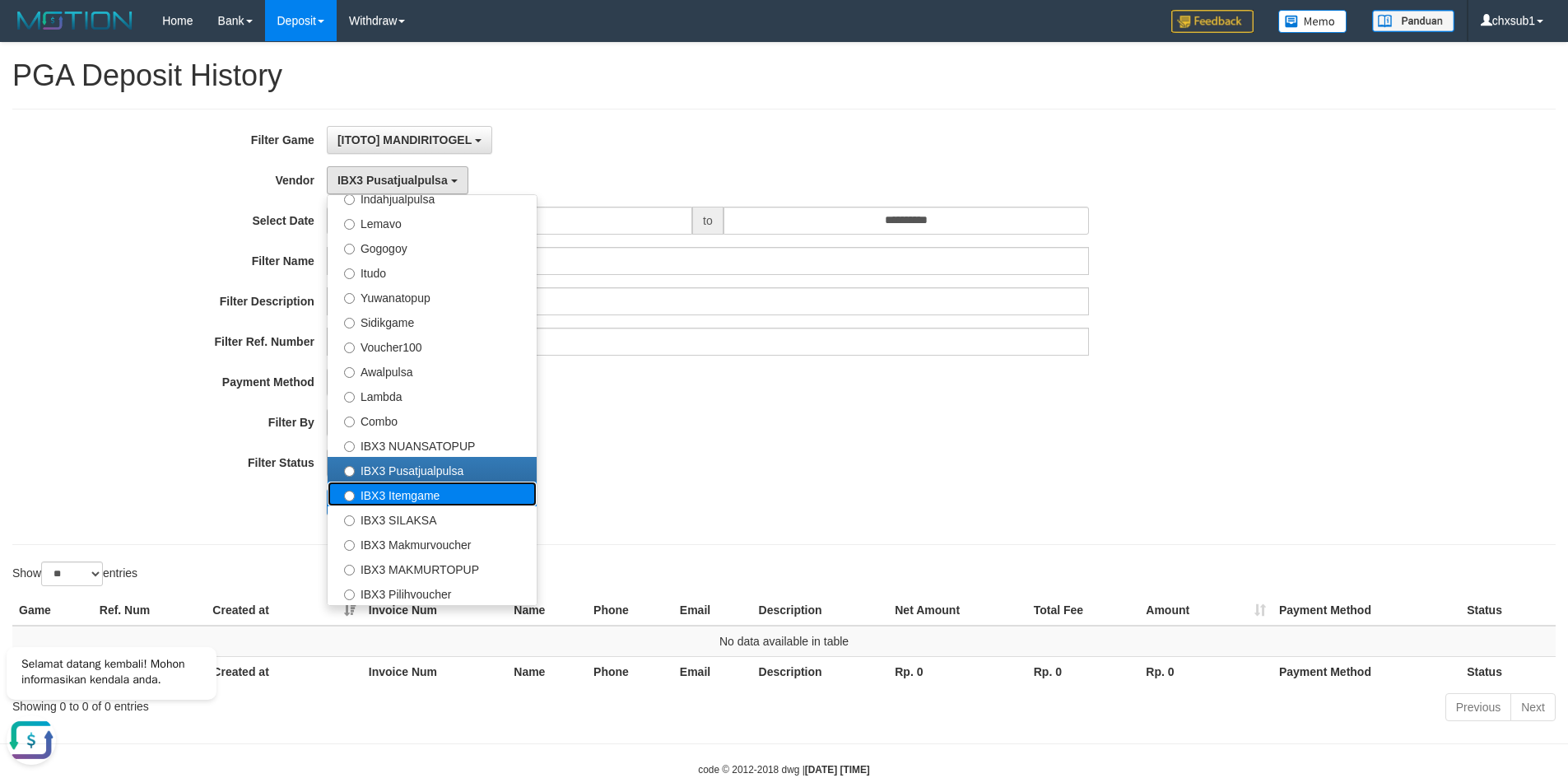 click on "IBX3 Itemgame" at bounding box center (432, 494) 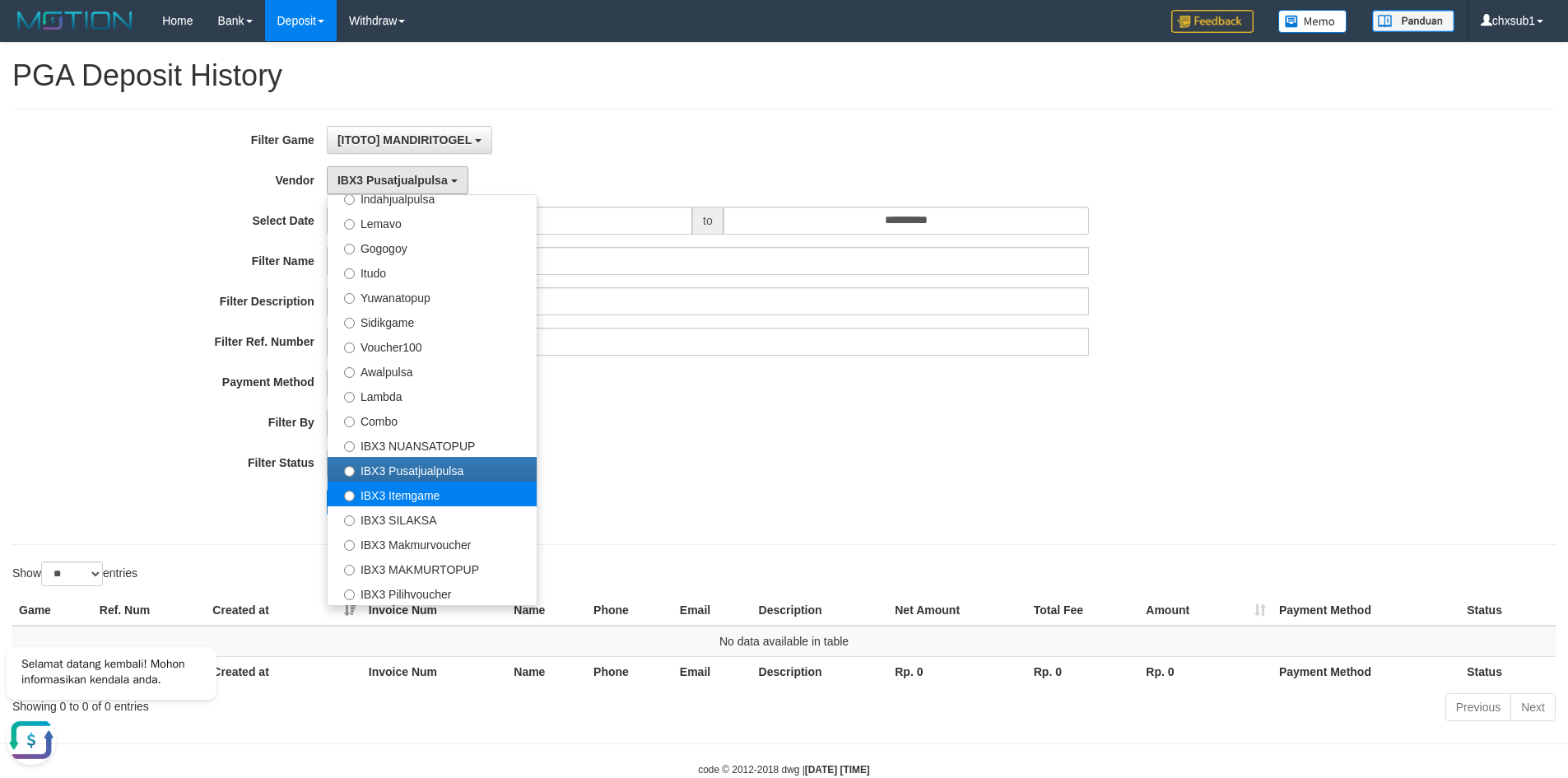 select on "**********" 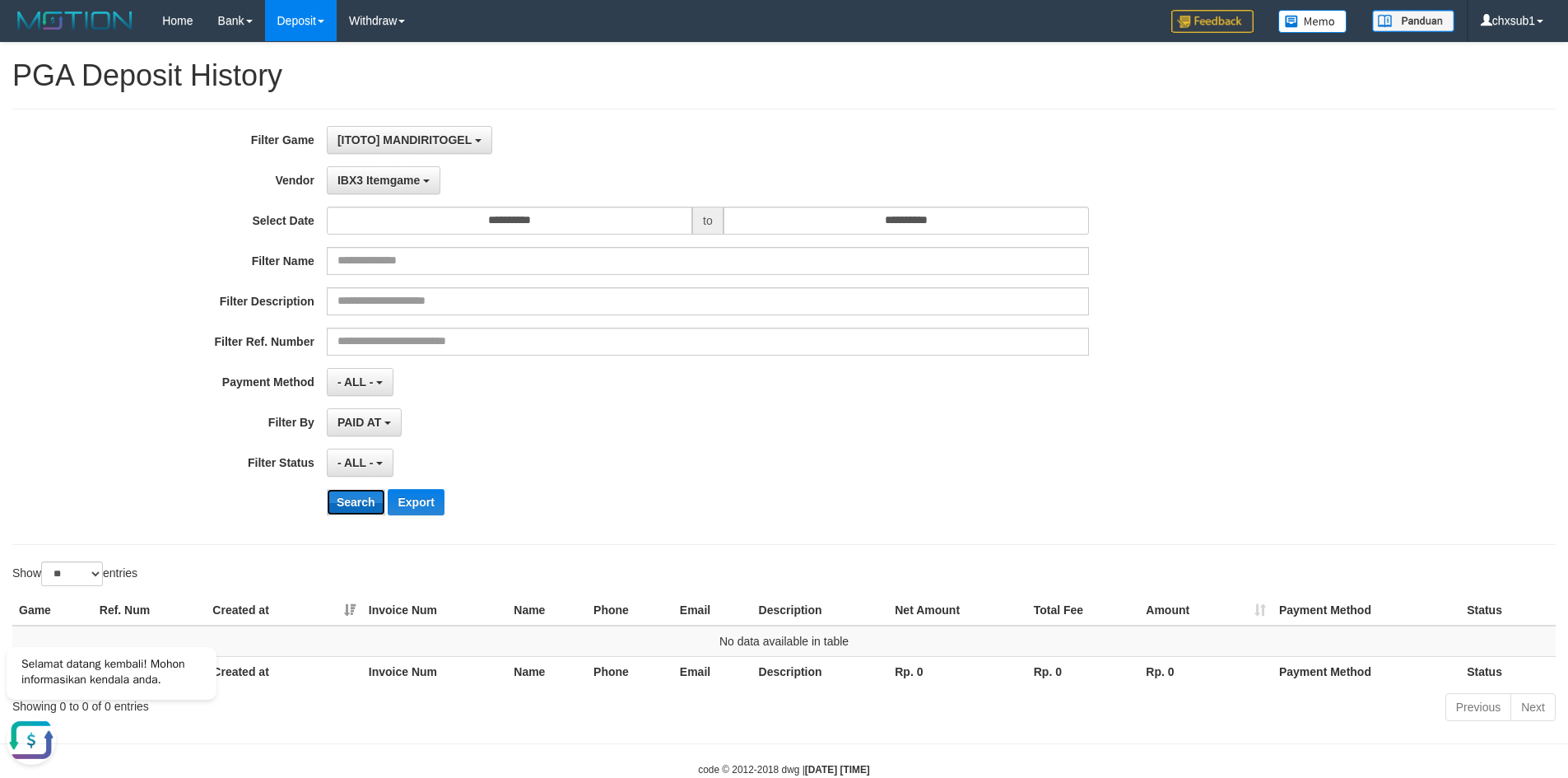 click on "Search" at bounding box center (356, 502) 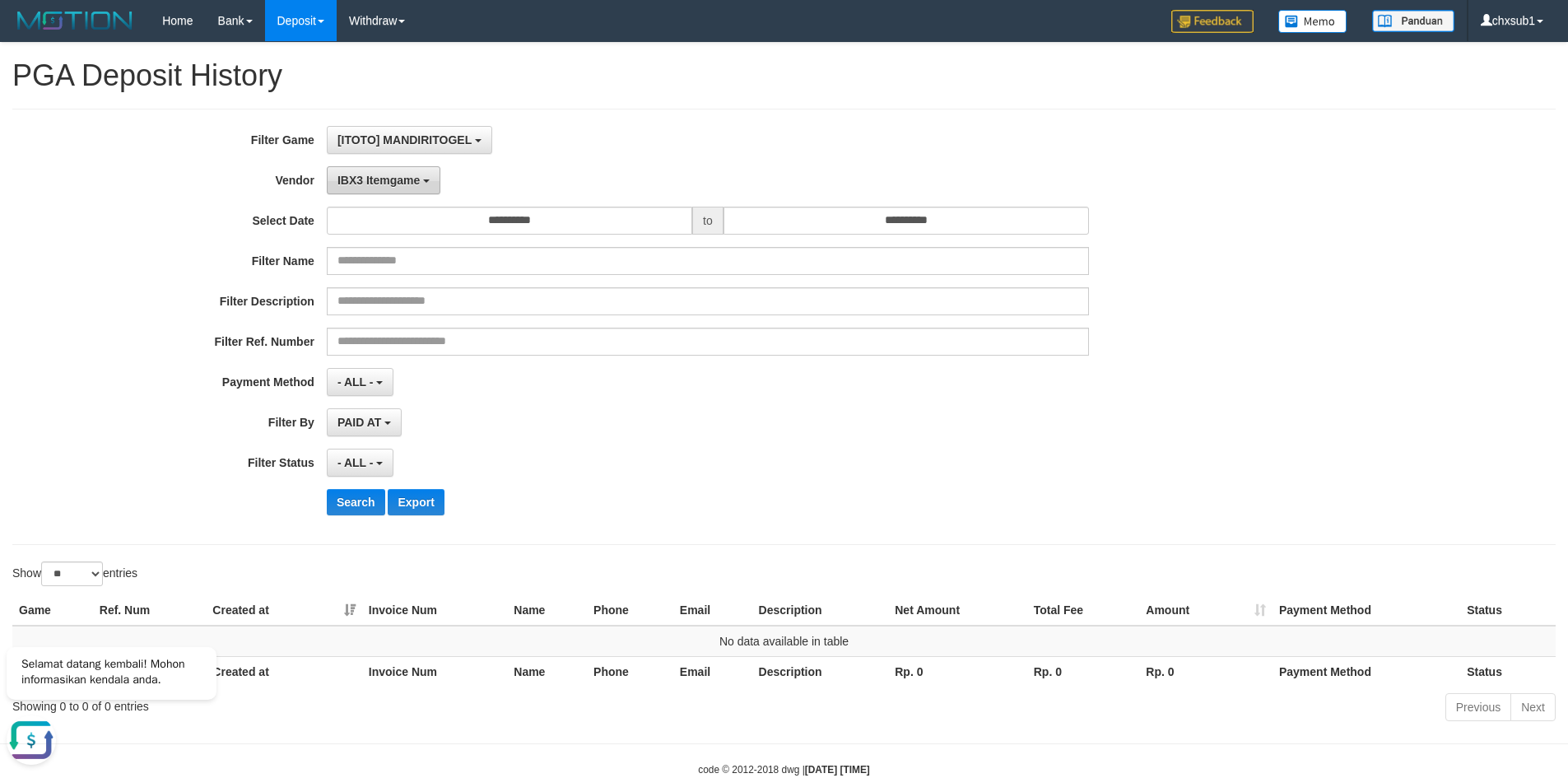 click on "IBX3 Itemgame" at bounding box center [379, 180] 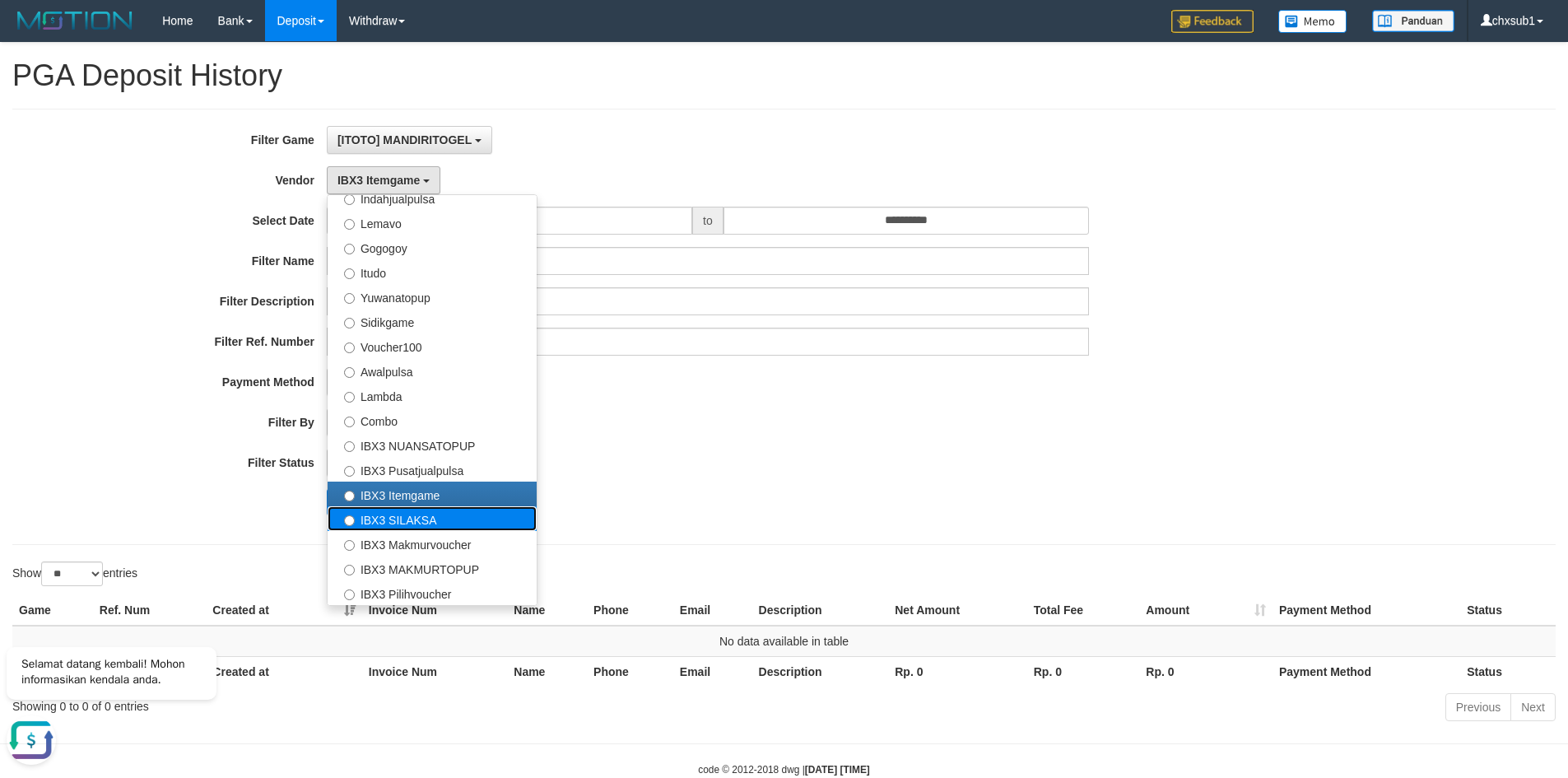 click on "IBX3 SILAKSA" at bounding box center (432, 519) 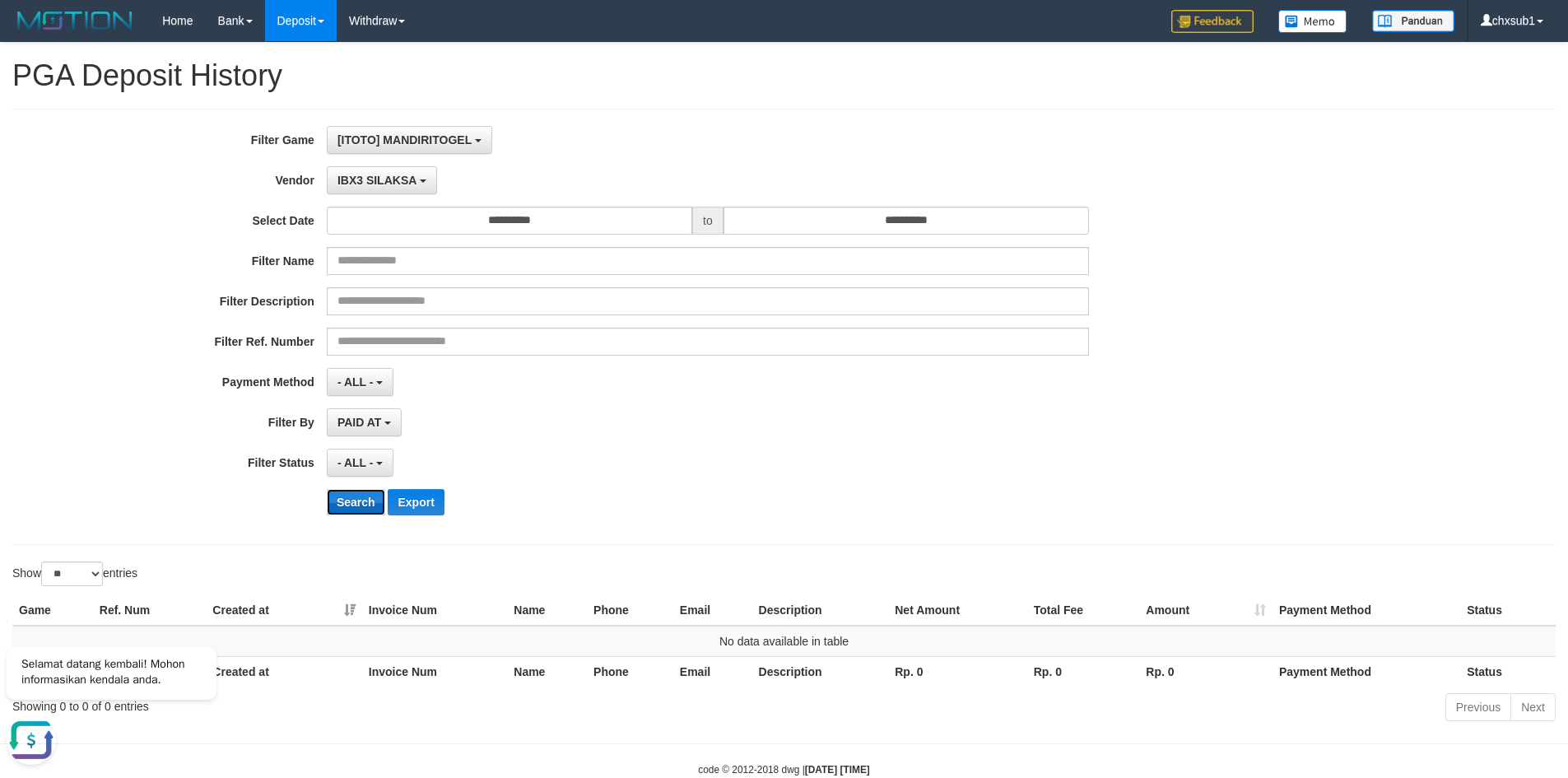 click on "Search" at bounding box center (356, 502) 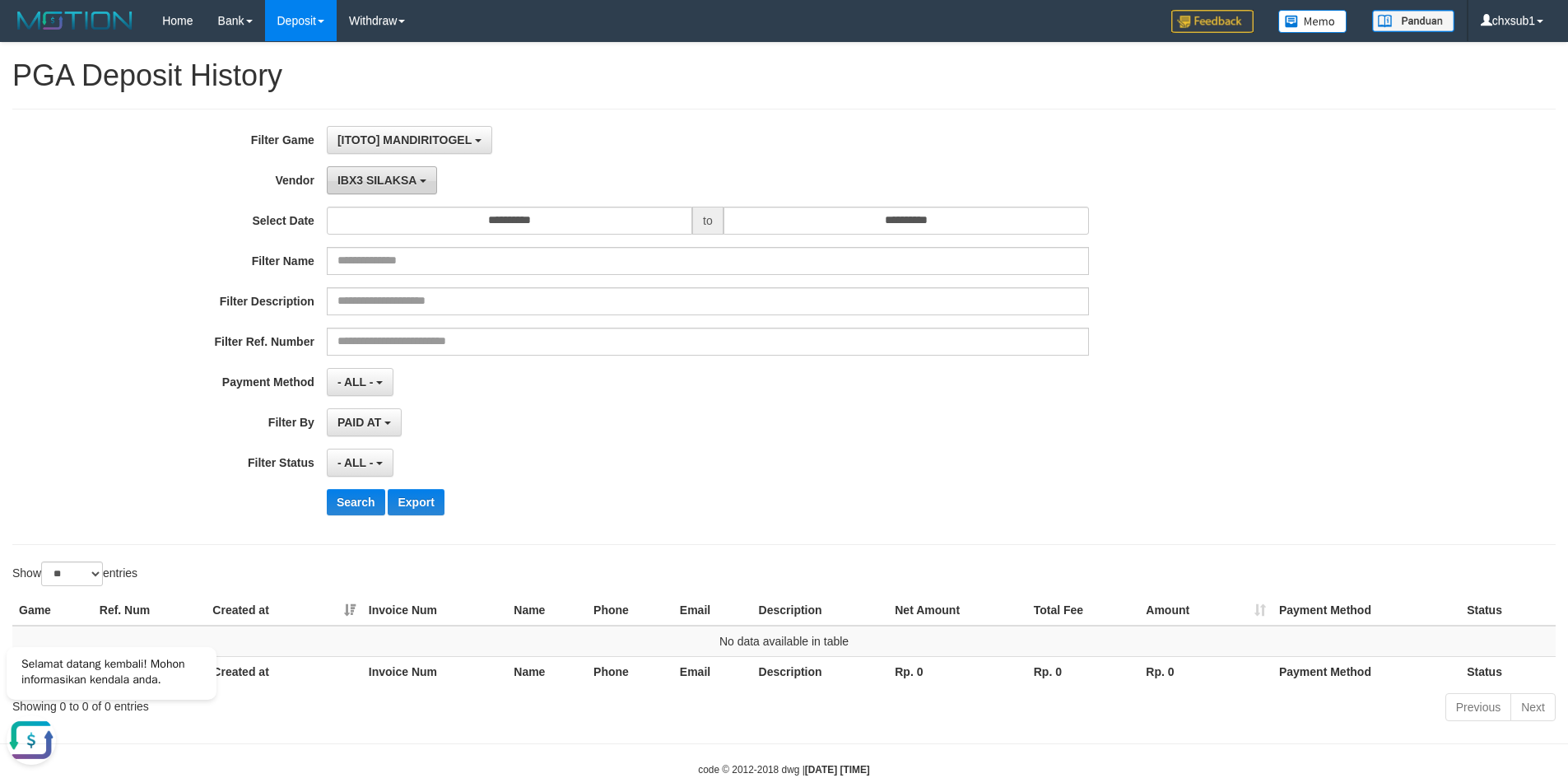 click on "IBX3 SILAKSA" at bounding box center (377, 180) 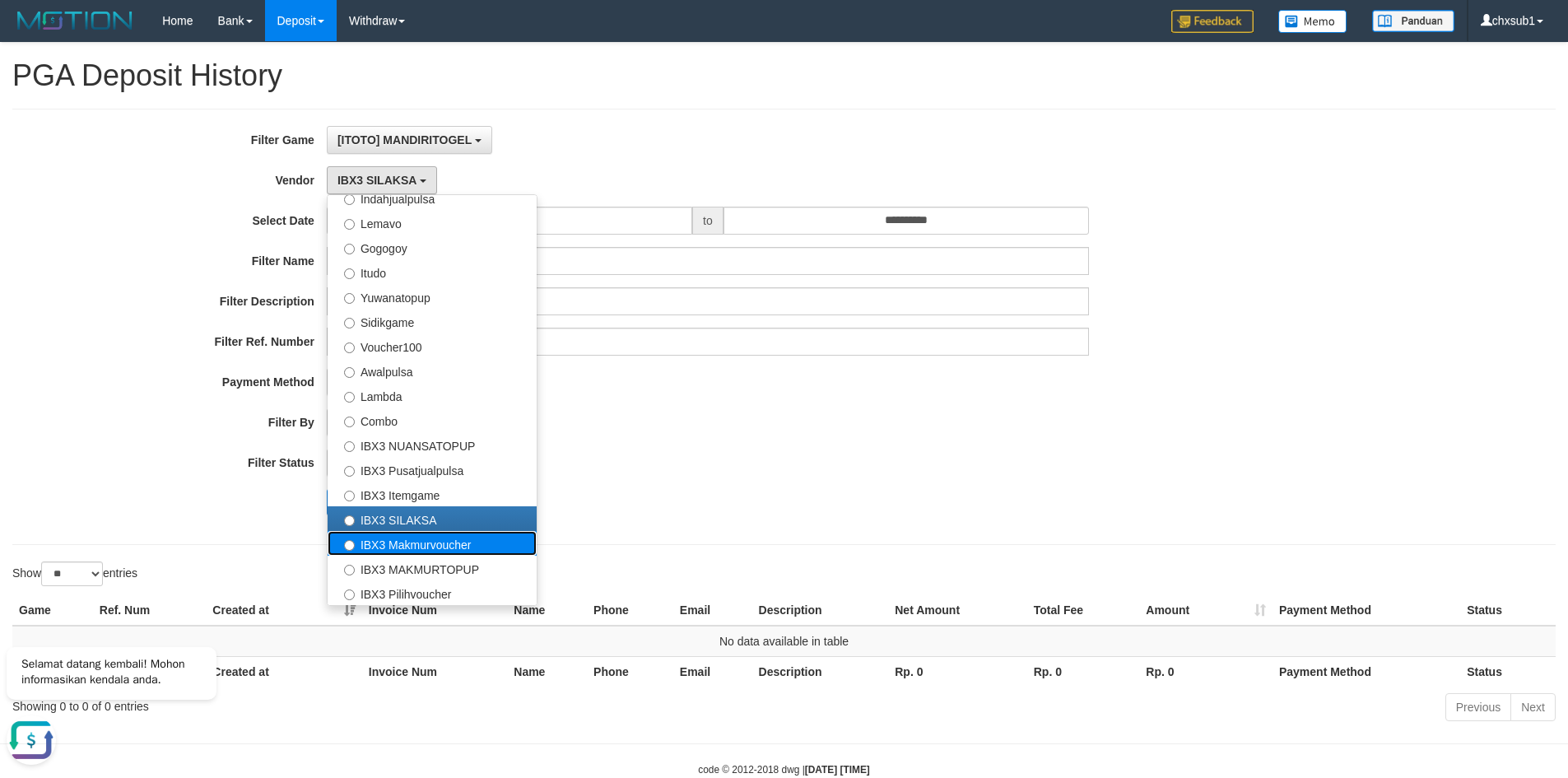 click on "IBX3 Makmurvoucher" at bounding box center [432, 543] 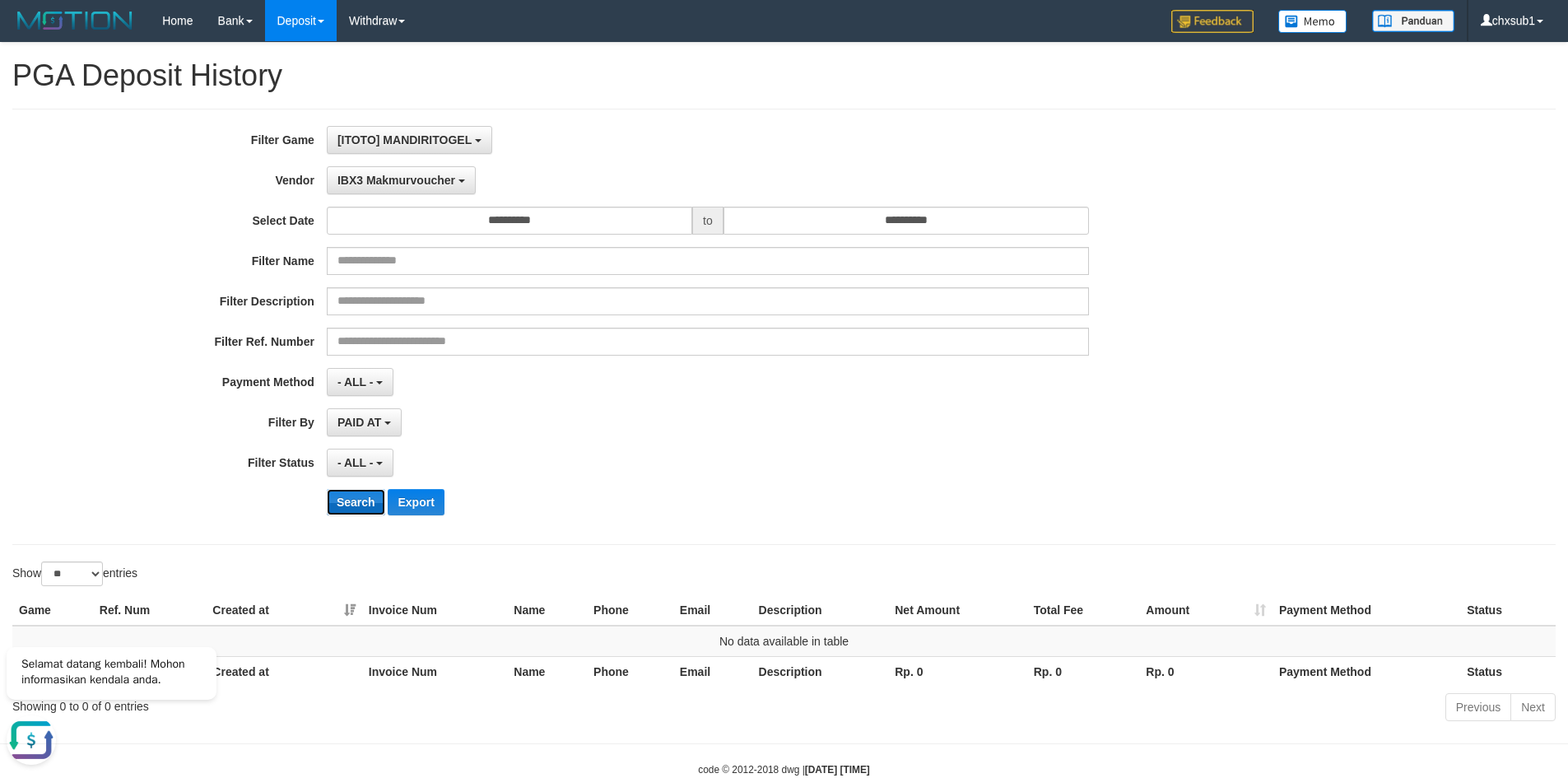 click on "Search" at bounding box center (356, 502) 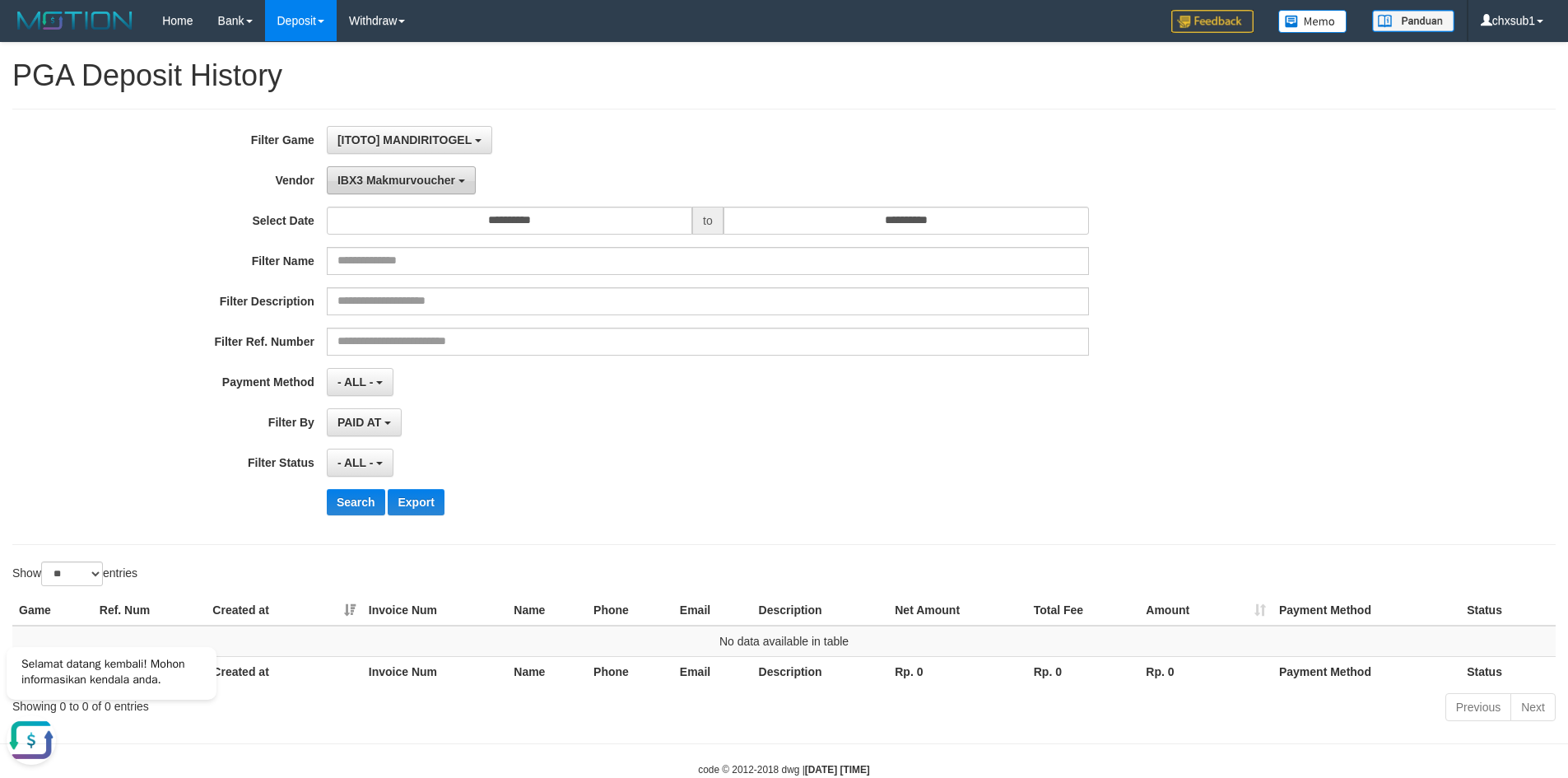 click on "IBX3 Makmurvoucher" at bounding box center (396, 180) 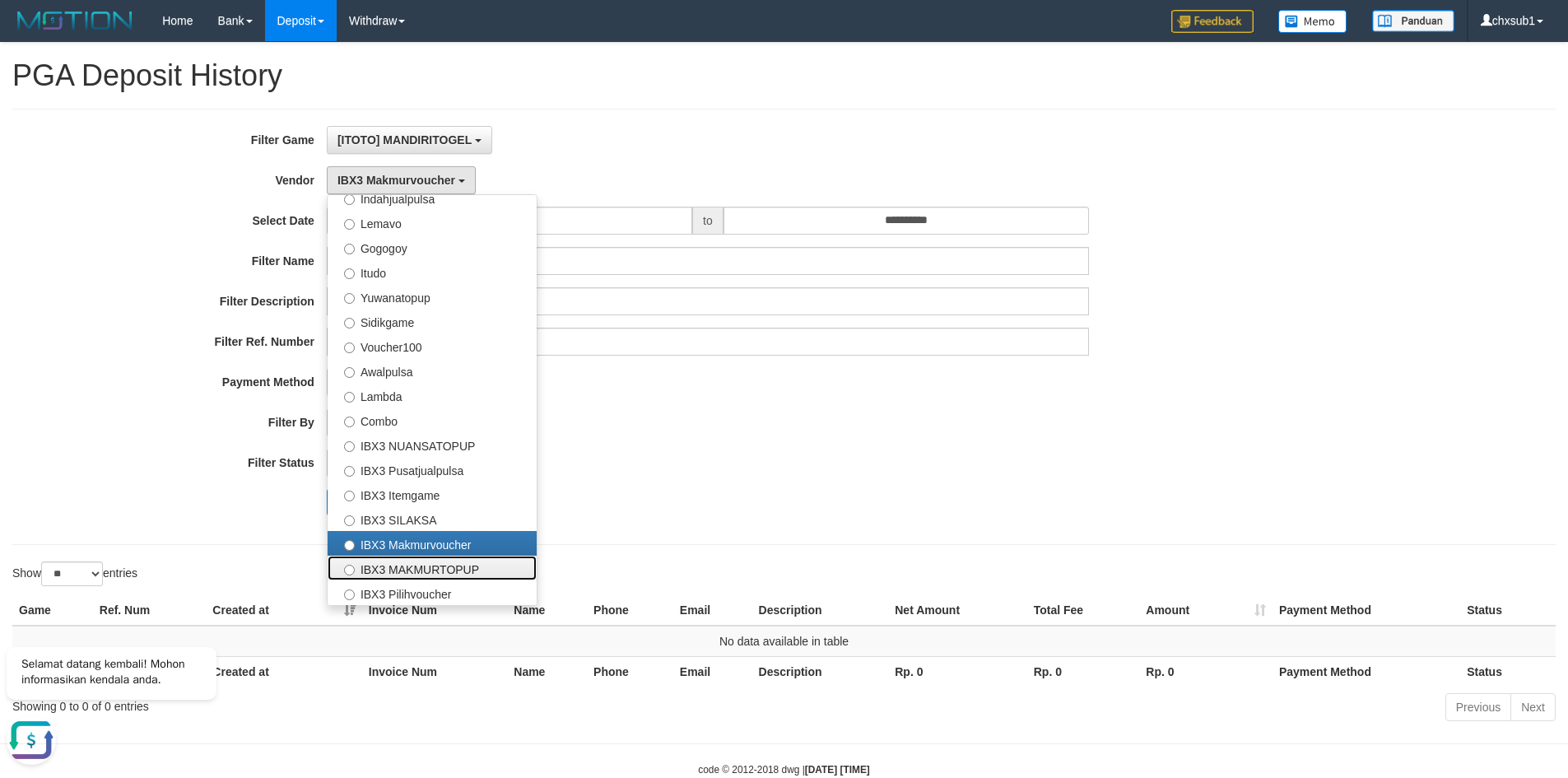 click on "IBX3 MAKMURTOPUP" at bounding box center (432, 568) 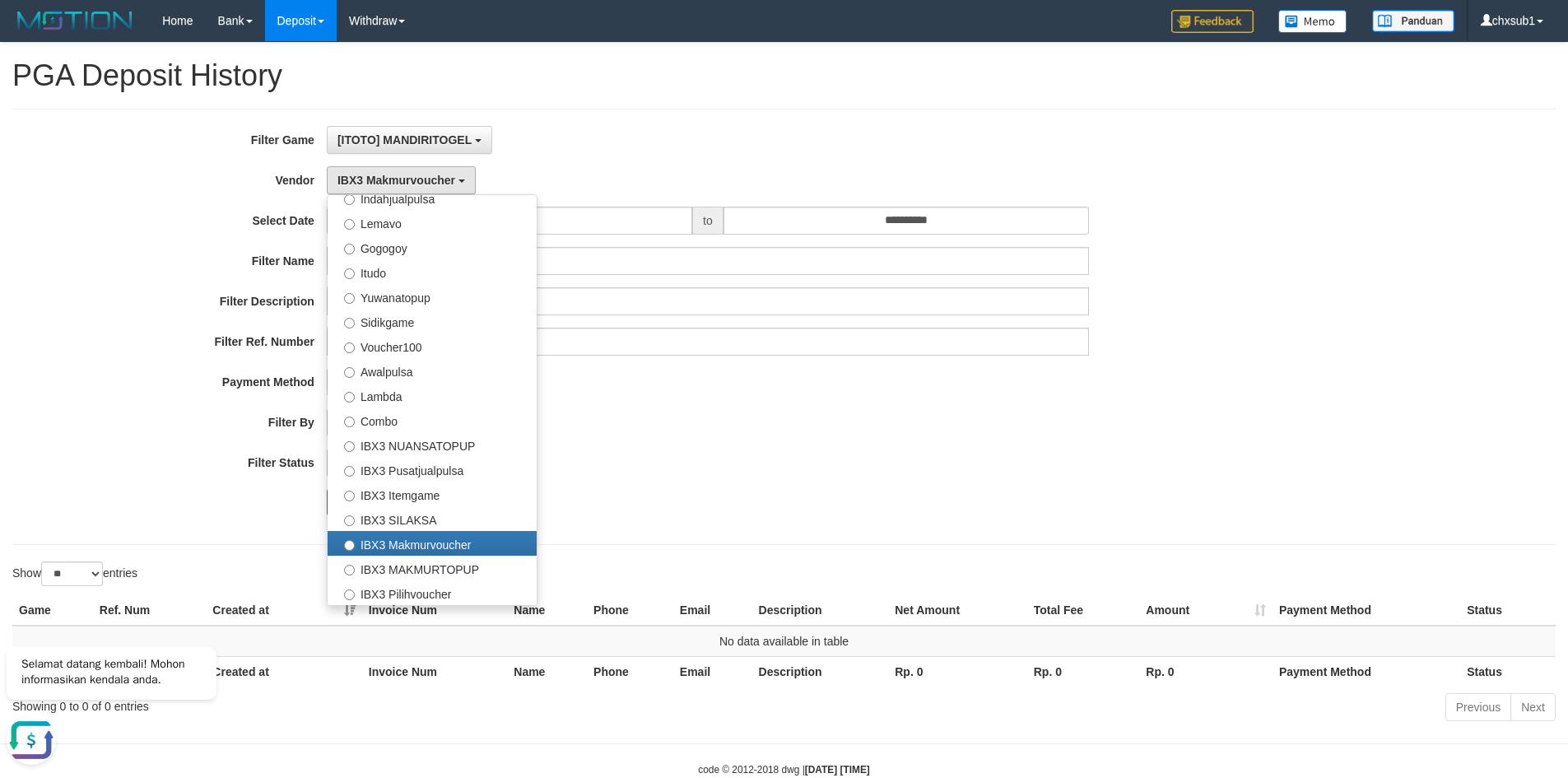 select on "**********" 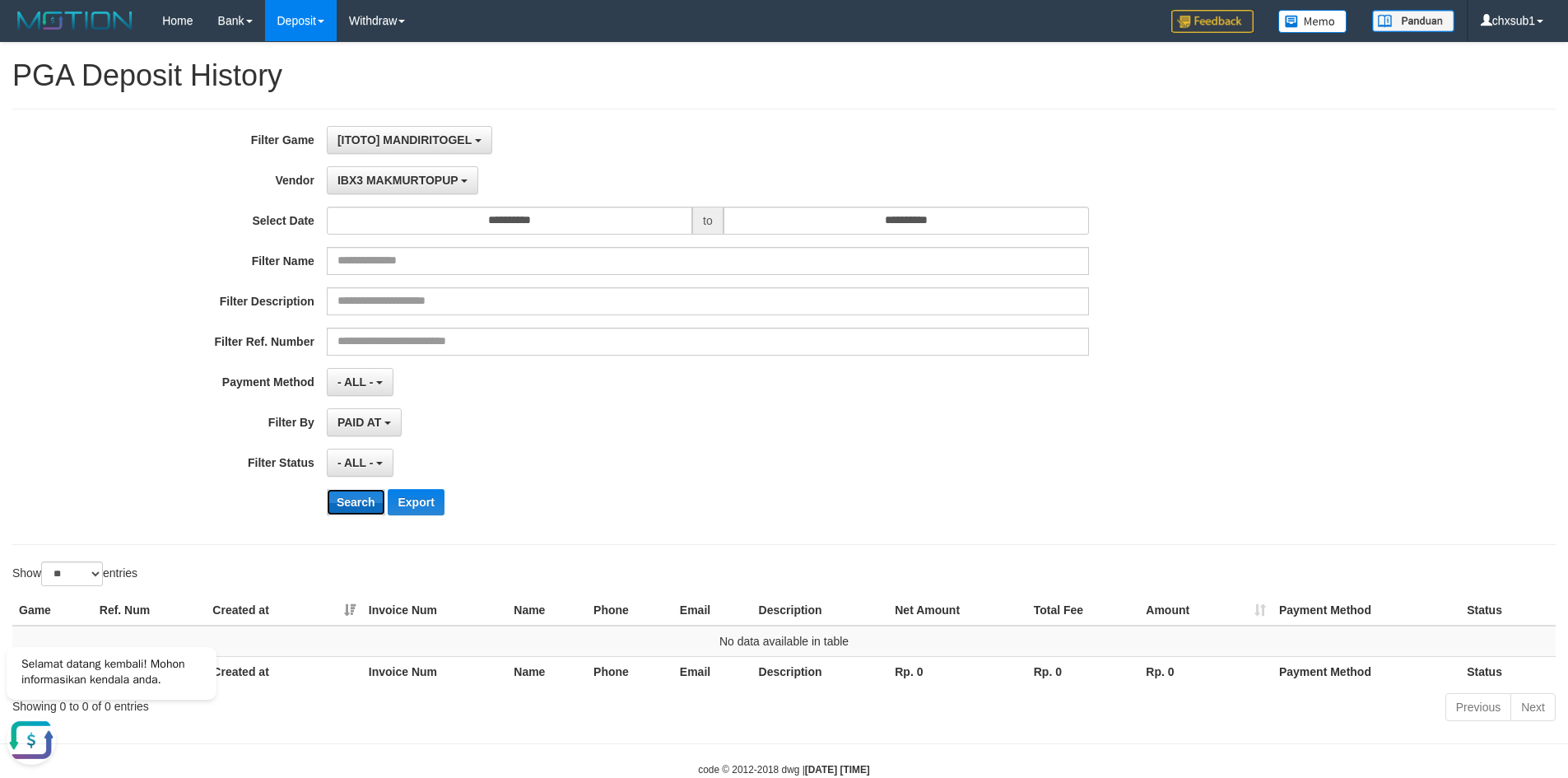 click on "Search" at bounding box center [356, 502] 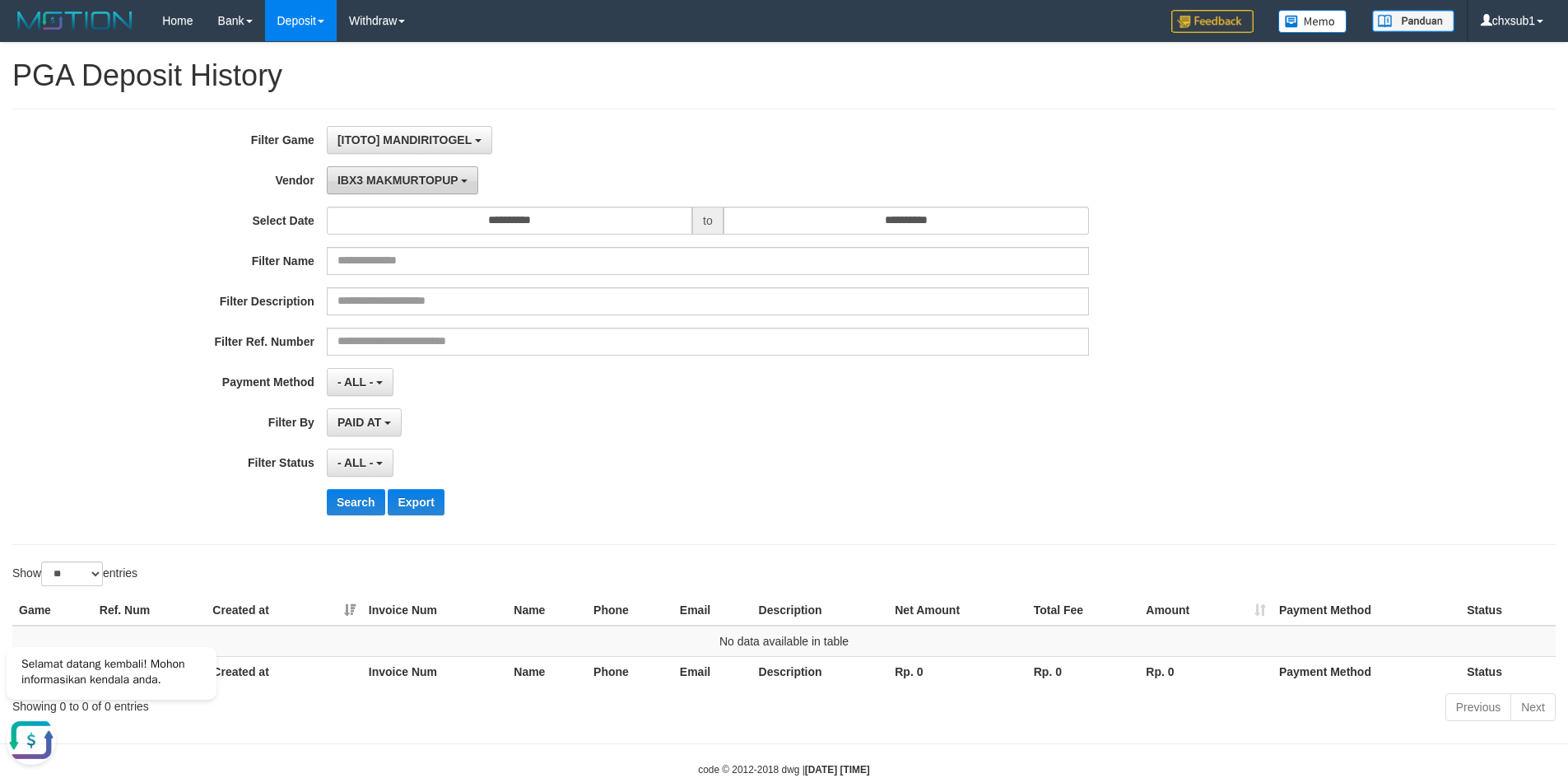 click on "IBX3 MAKMURTOPUP" at bounding box center (402, 180) 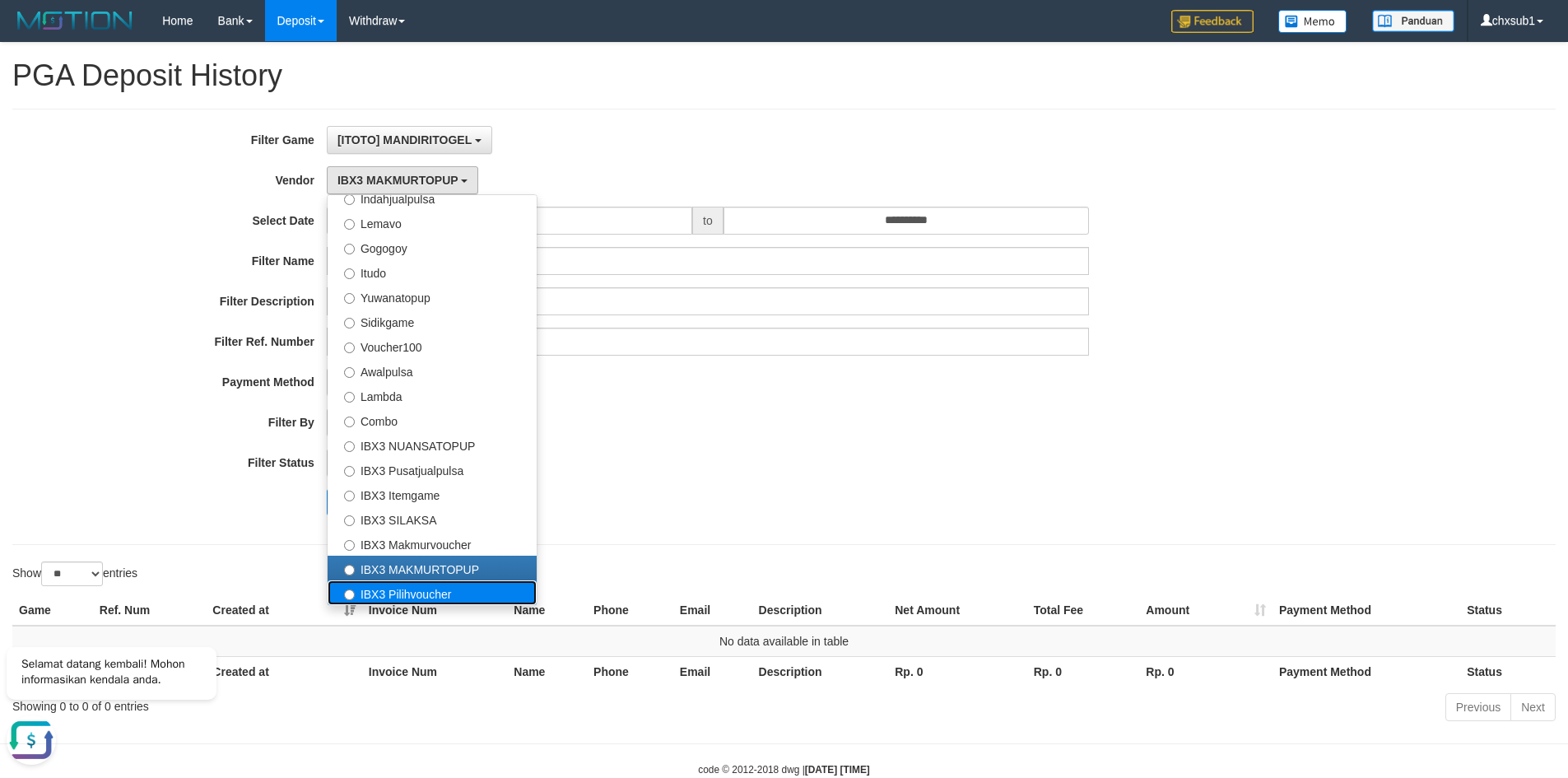 click on "IBX3 Pilihvoucher" at bounding box center [432, 593] 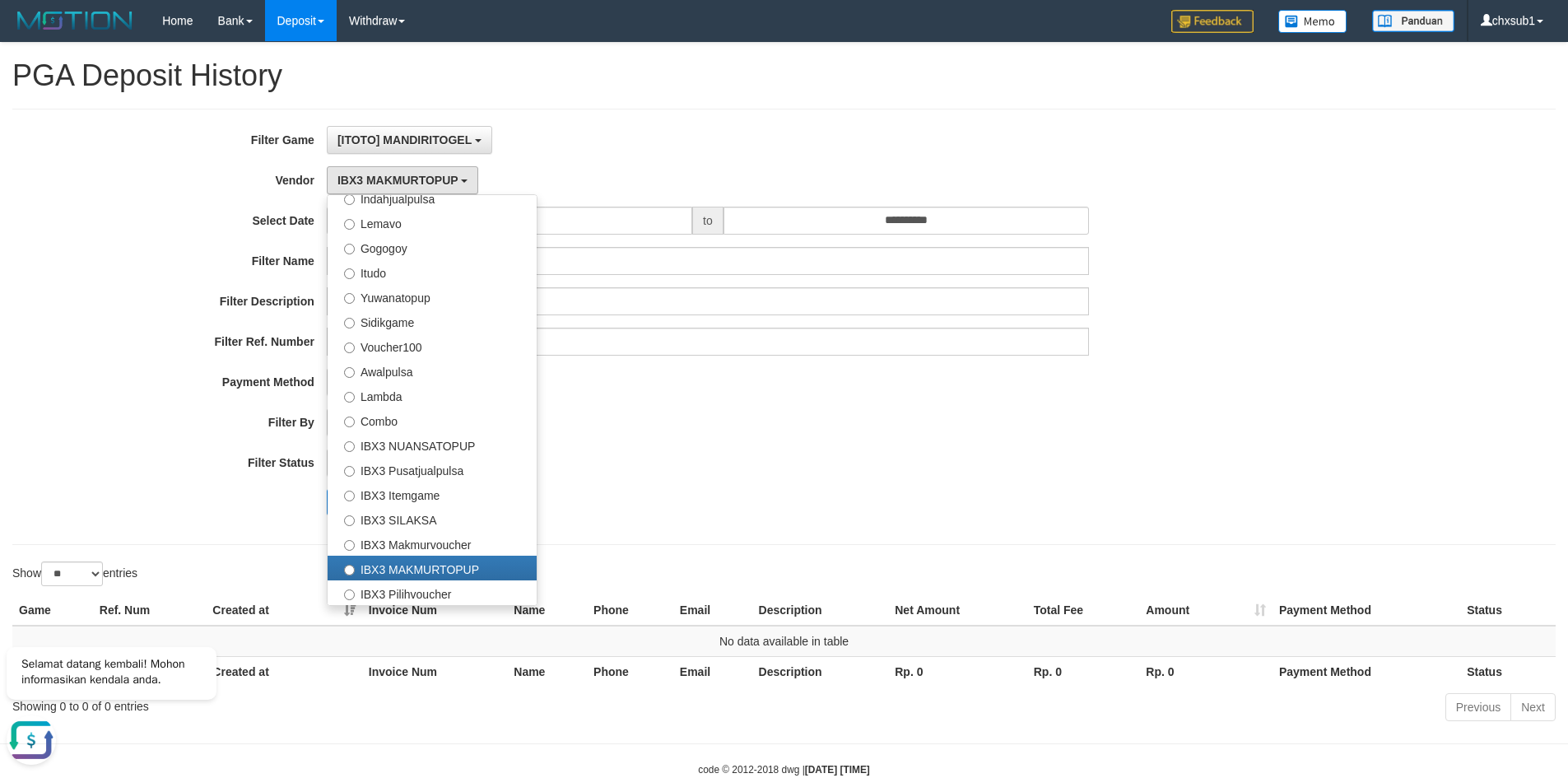 select on "**********" 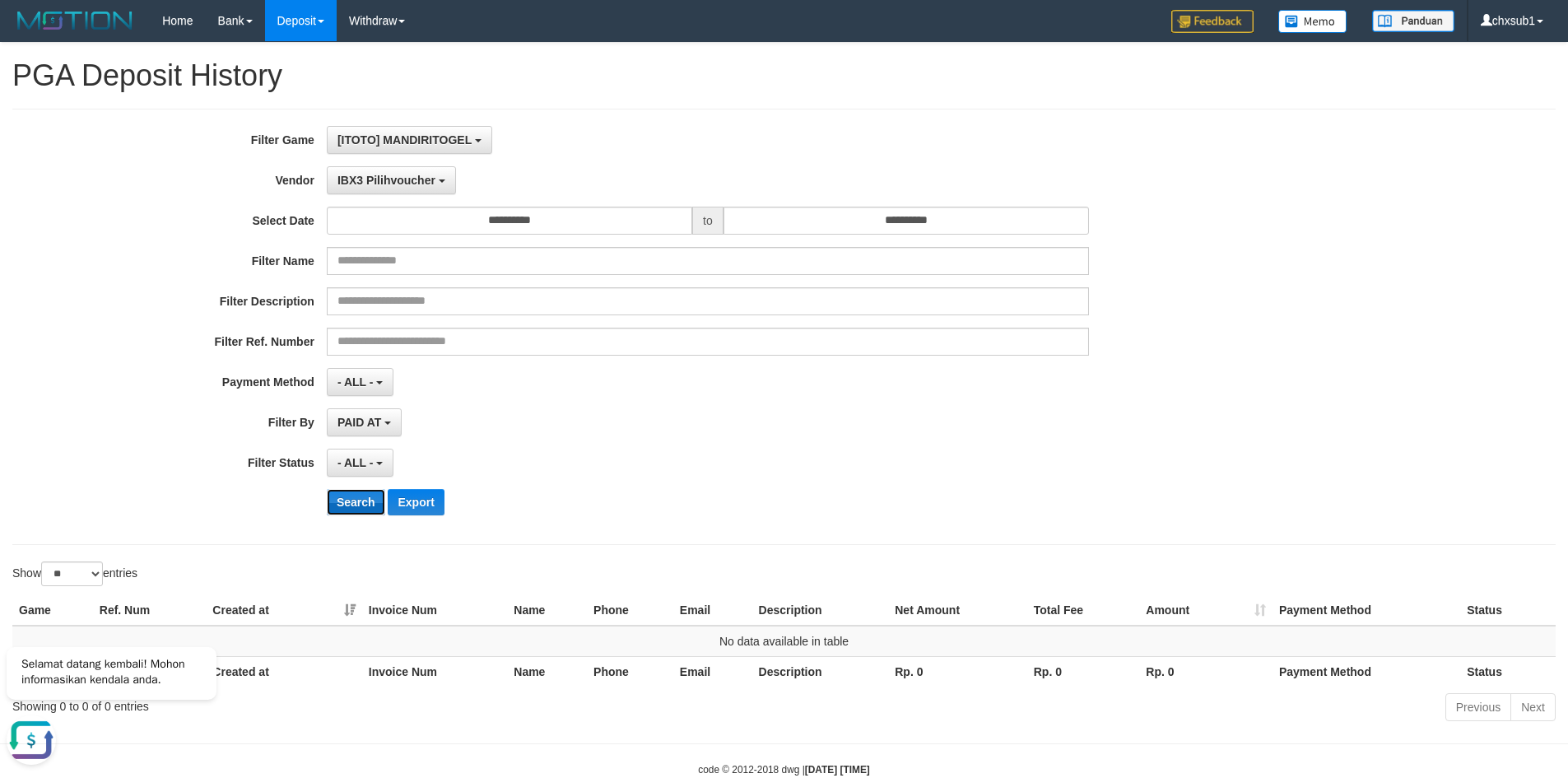click on "Search" at bounding box center (356, 502) 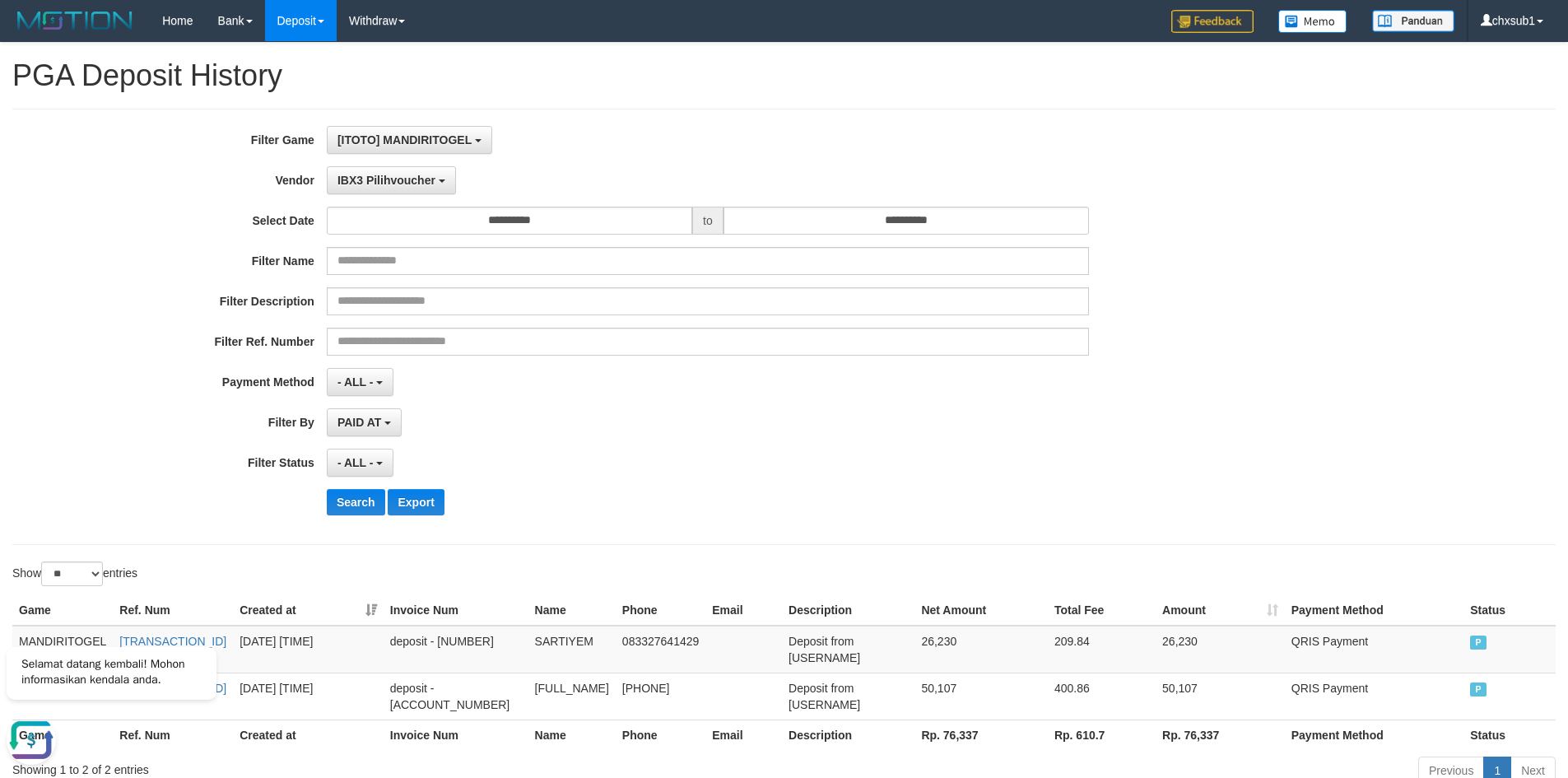 click on "**********" at bounding box center [654, 327] 